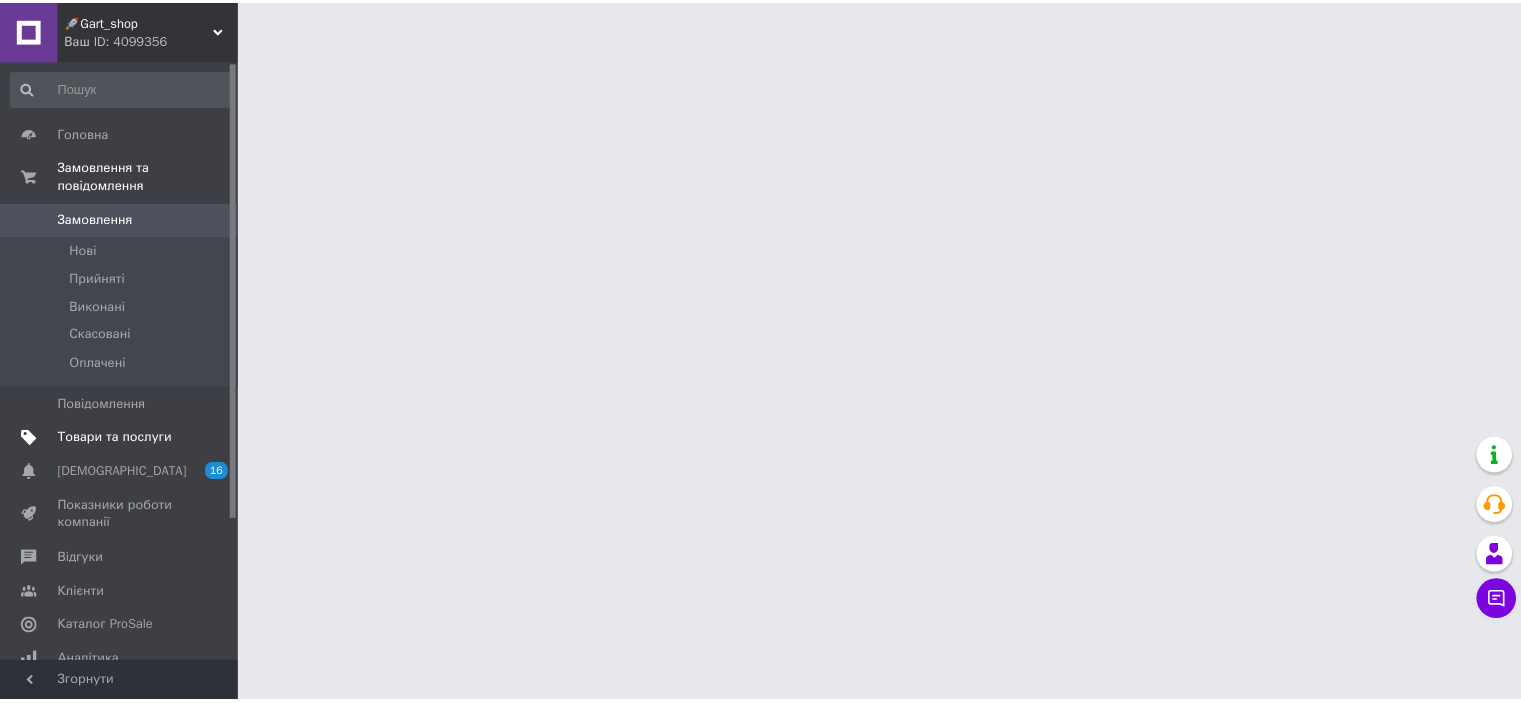 scroll, scrollTop: 0, scrollLeft: 0, axis: both 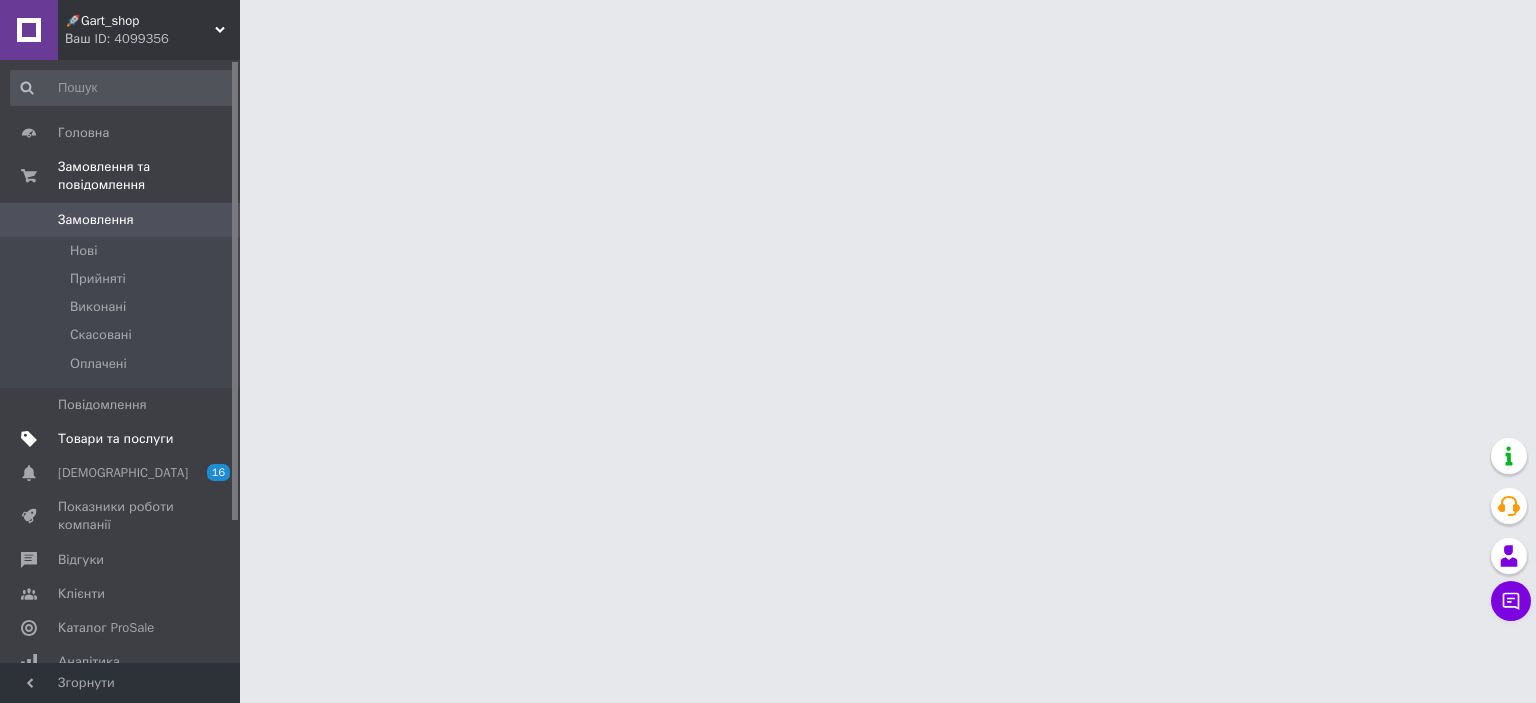 click on "Товари та послуги" at bounding box center [121, 439] 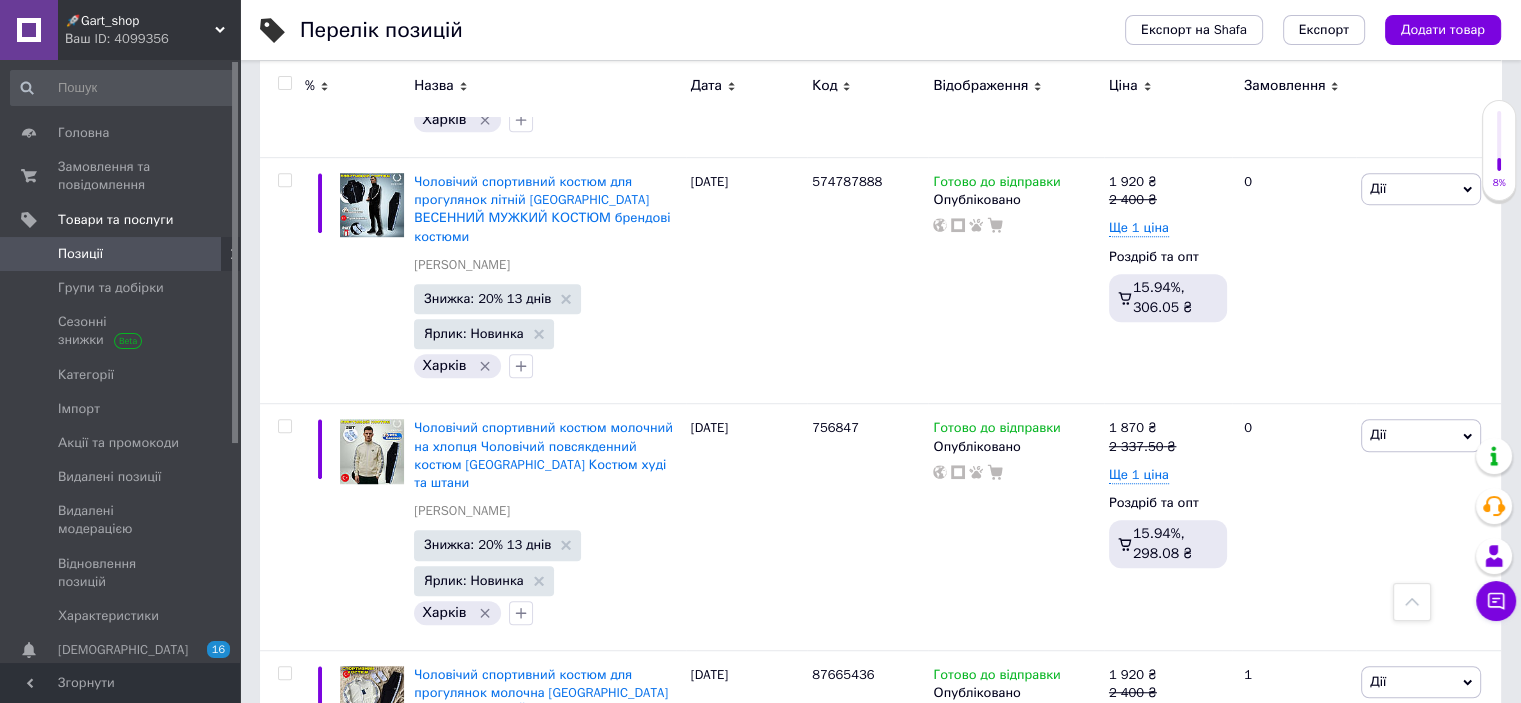 scroll, scrollTop: 8900, scrollLeft: 0, axis: vertical 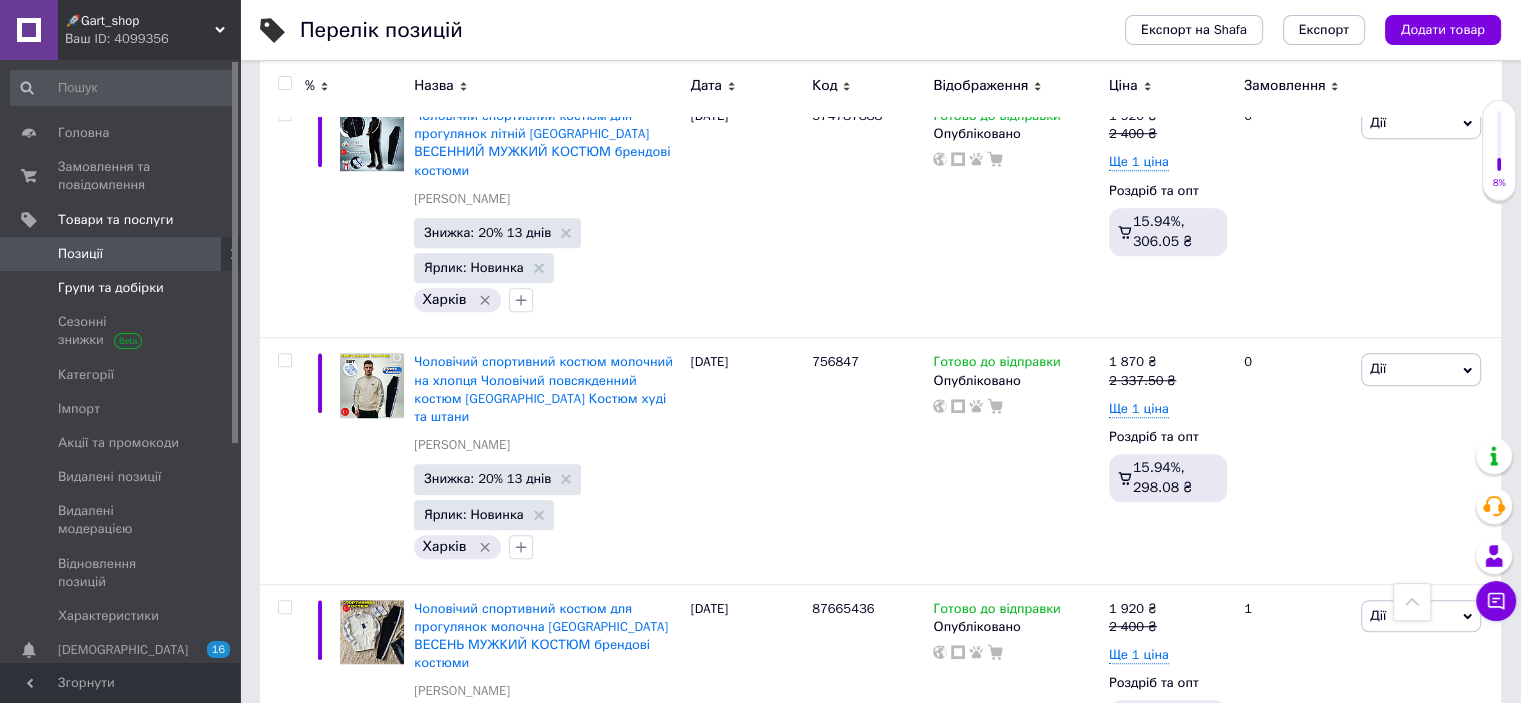 click on "Групи та добірки" at bounding box center [111, 288] 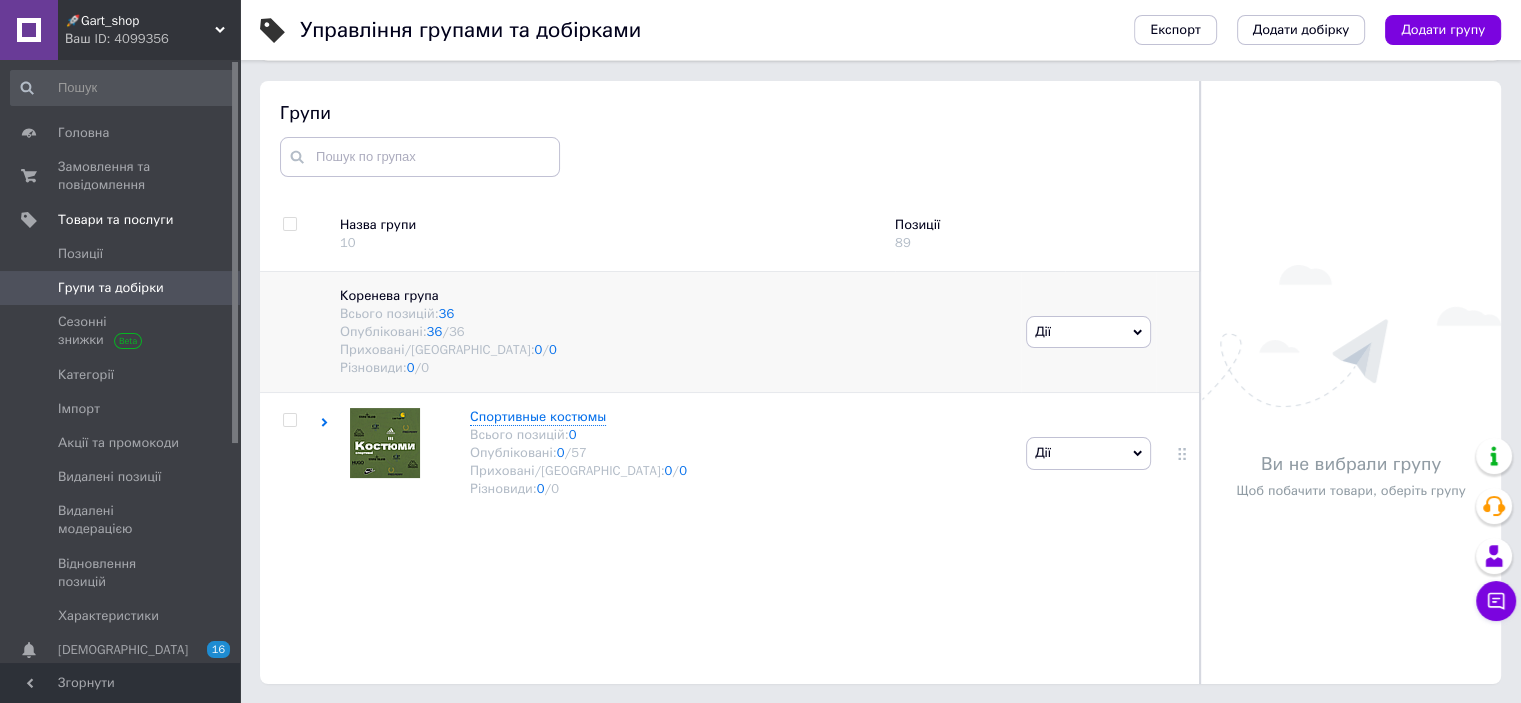 scroll, scrollTop: 113, scrollLeft: 0, axis: vertical 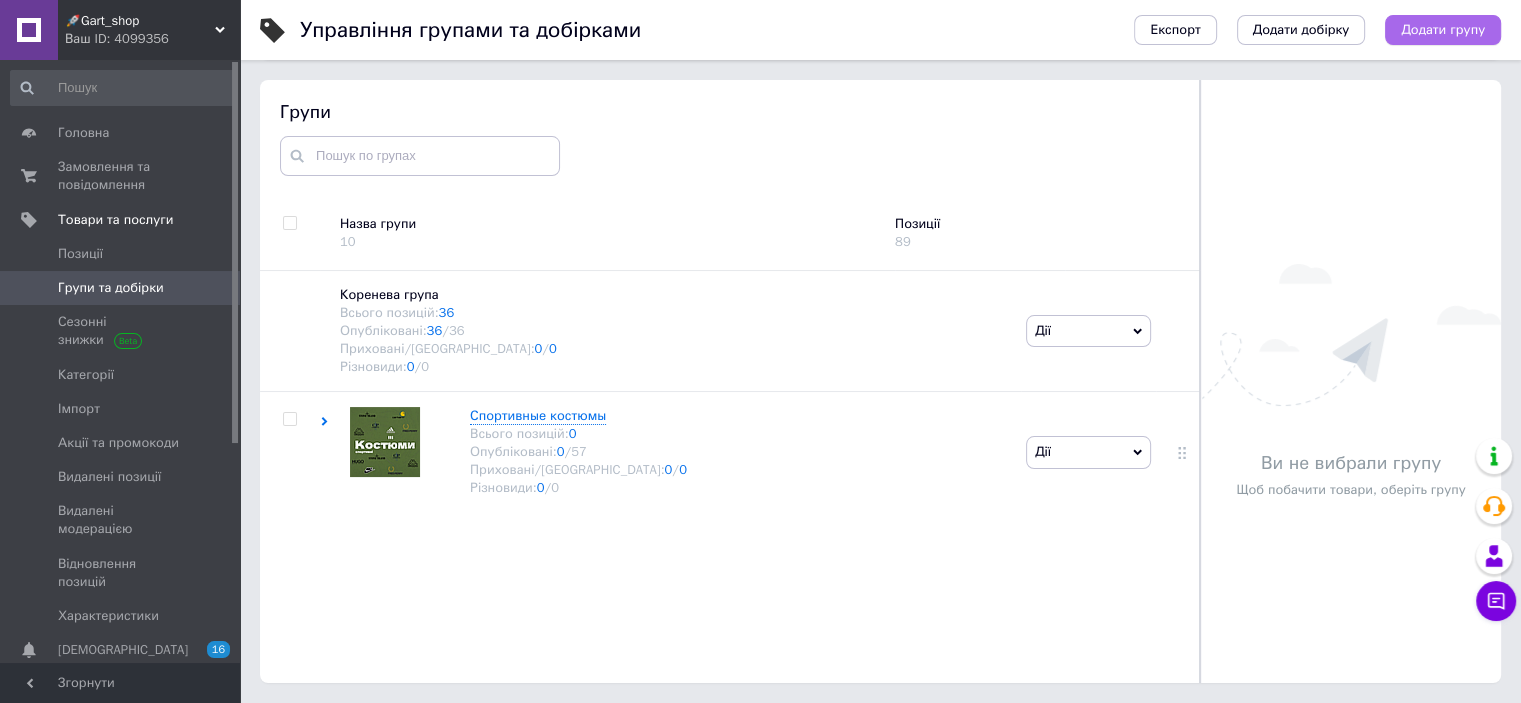 click on "Додати групу" at bounding box center [1443, 30] 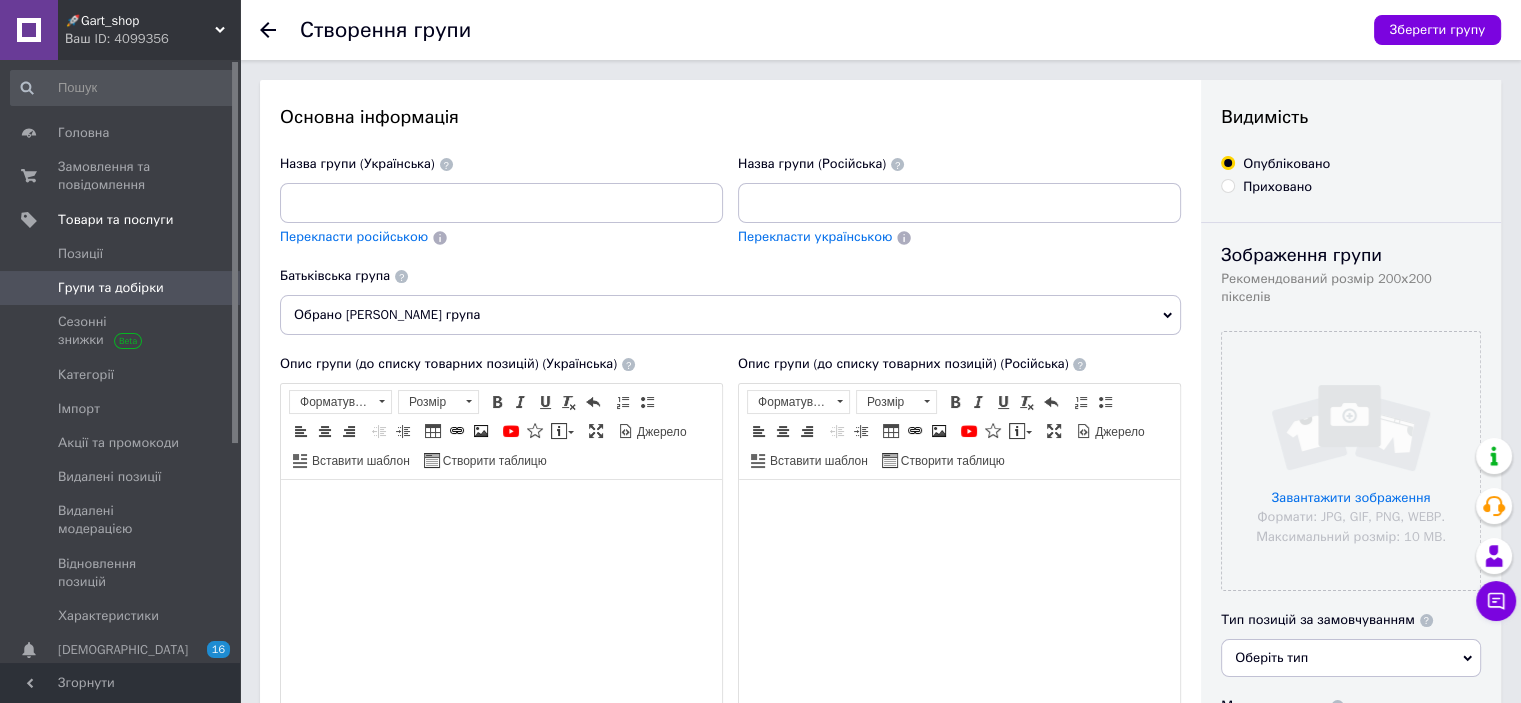 scroll, scrollTop: 0, scrollLeft: 0, axis: both 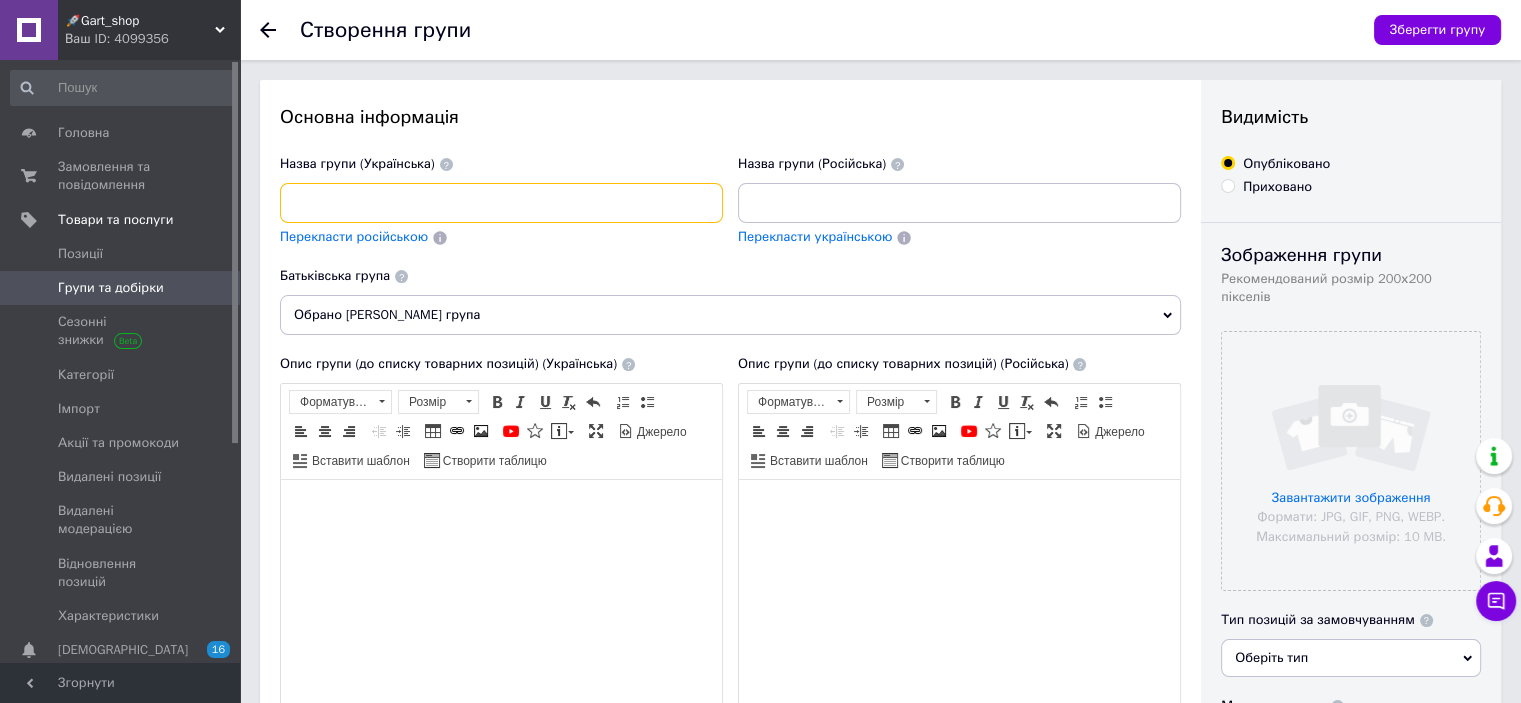 click at bounding box center (501, 203) 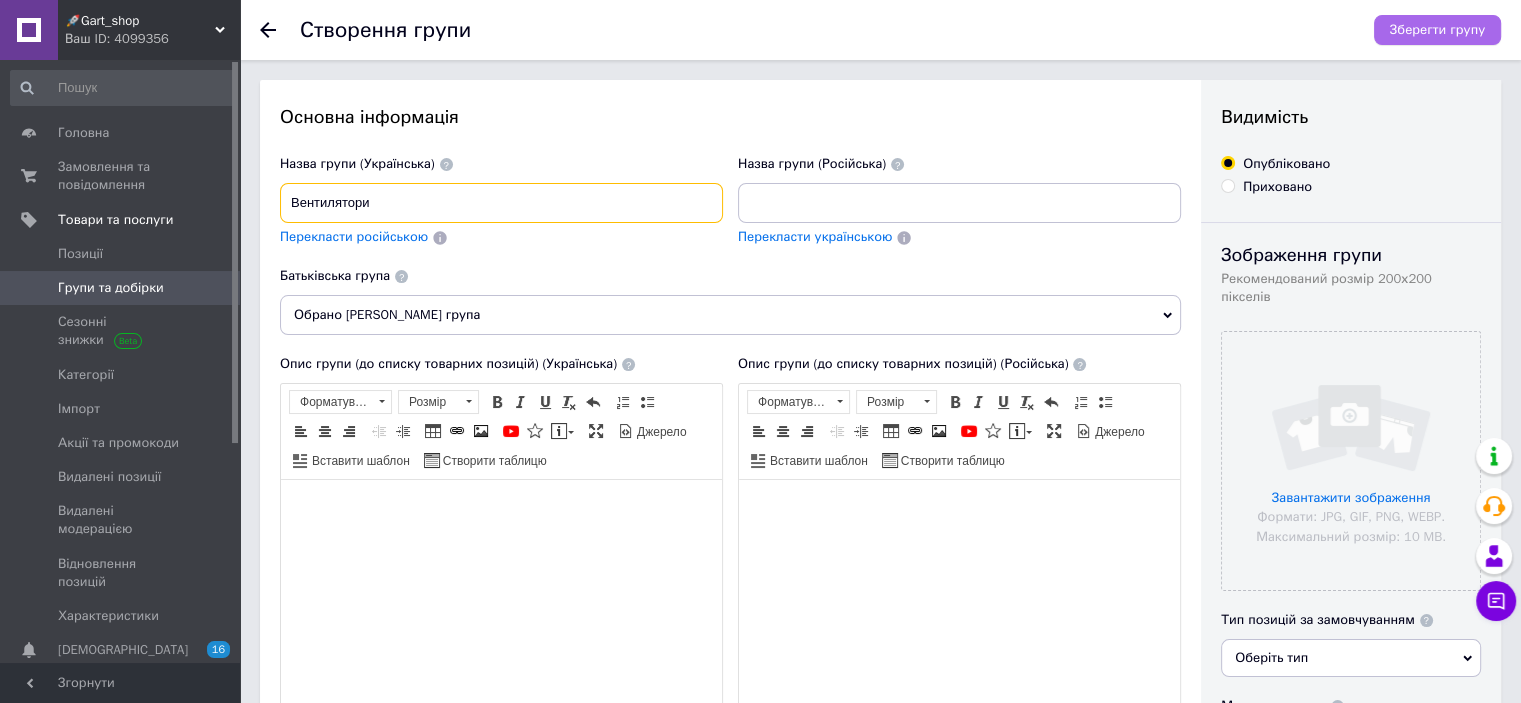 type on "Вентилятори" 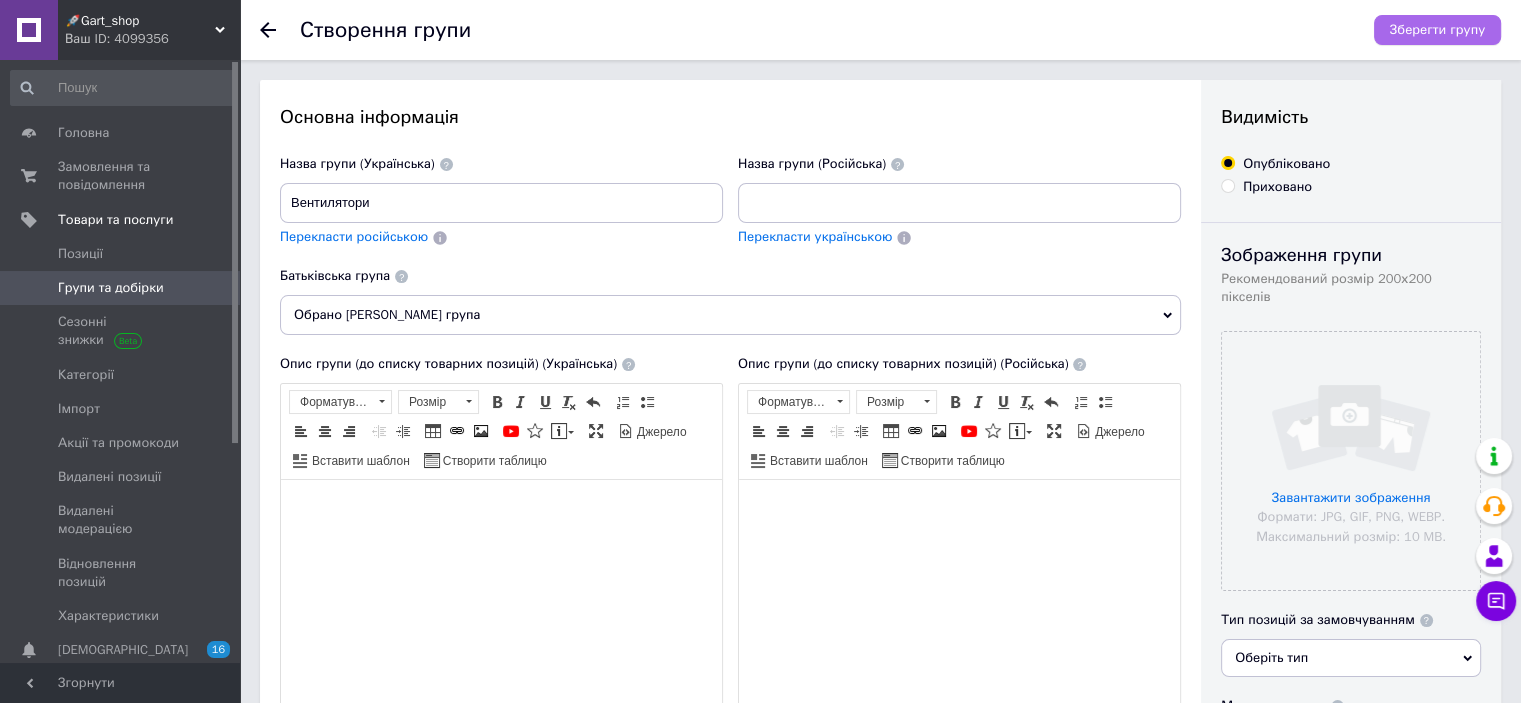 click on "Зберегти групу" at bounding box center [1437, 30] 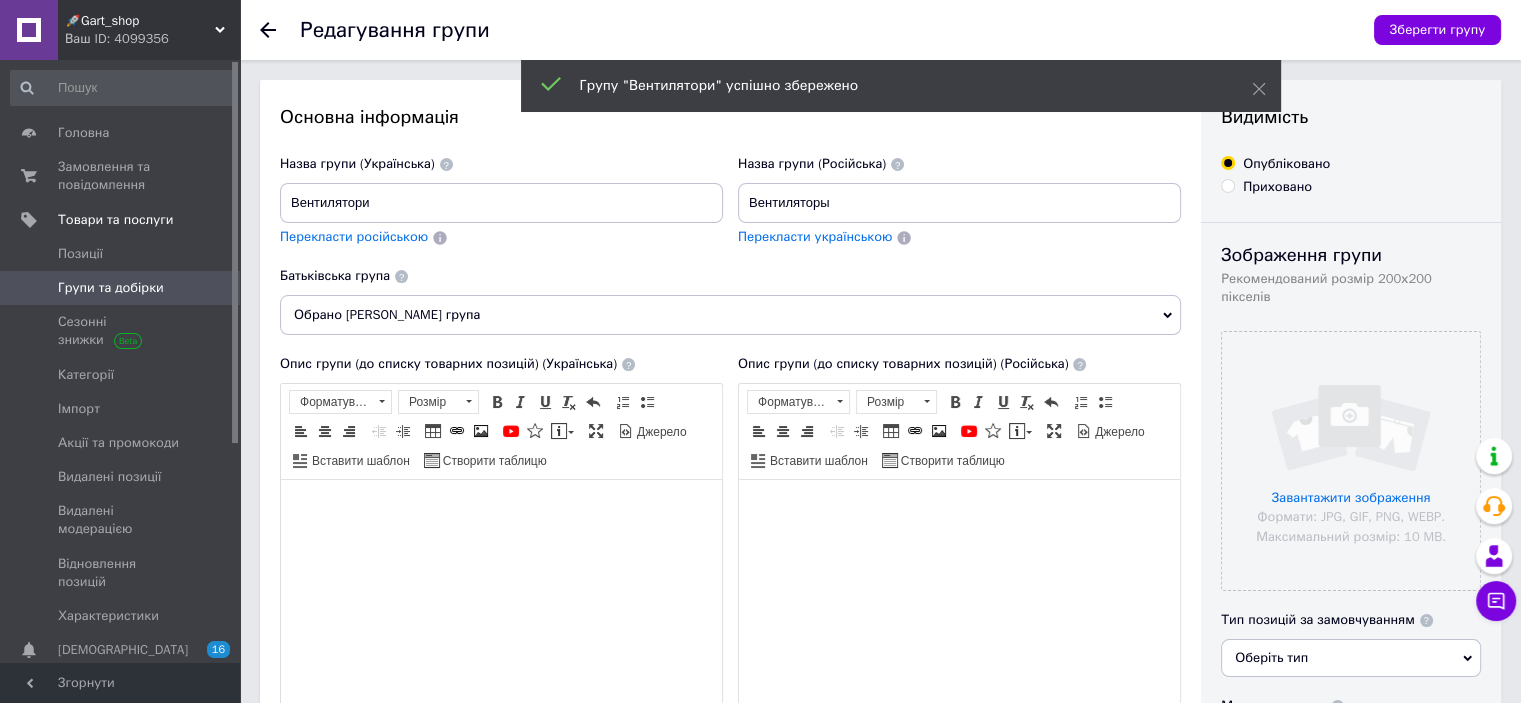 scroll, scrollTop: 0, scrollLeft: 0, axis: both 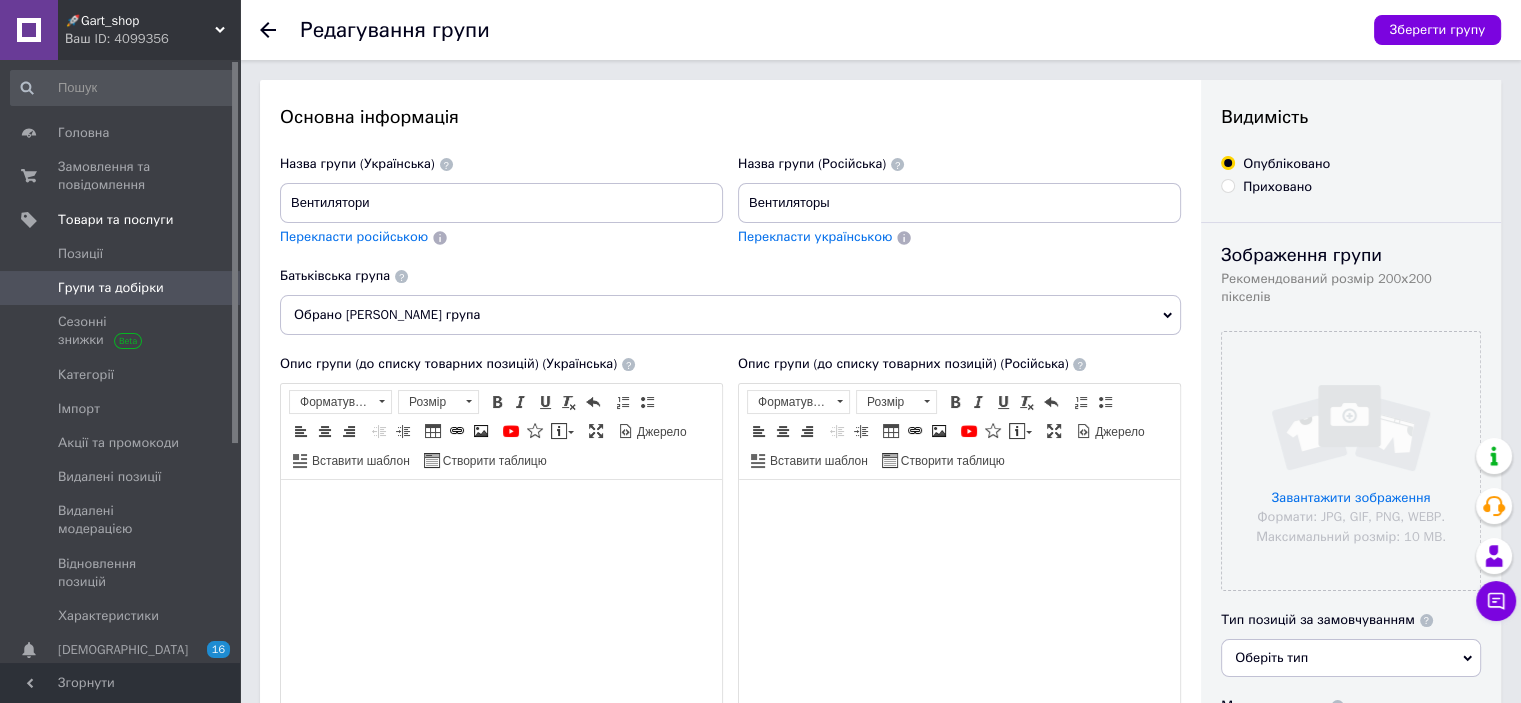 click at bounding box center (212, 288) 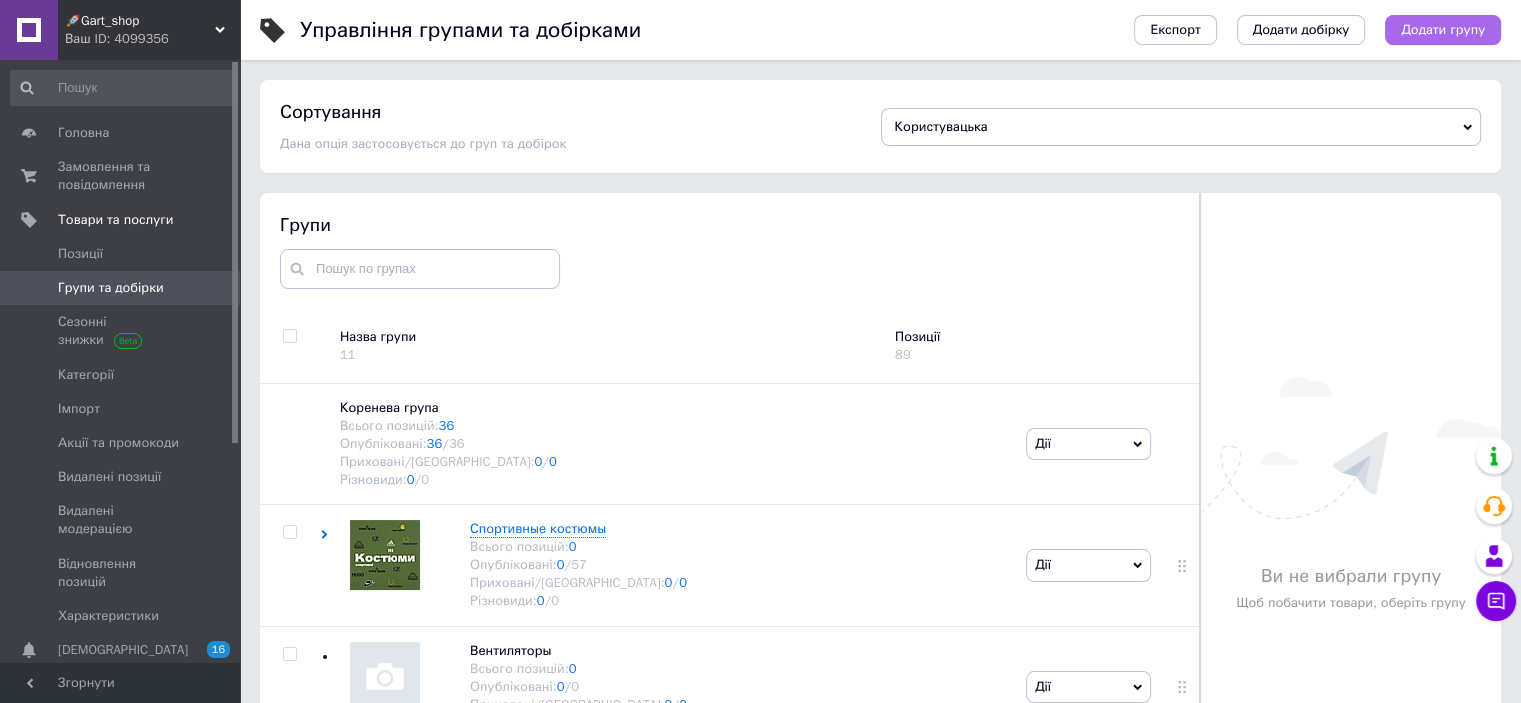 click on "Додати групу" at bounding box center [1443, 30] 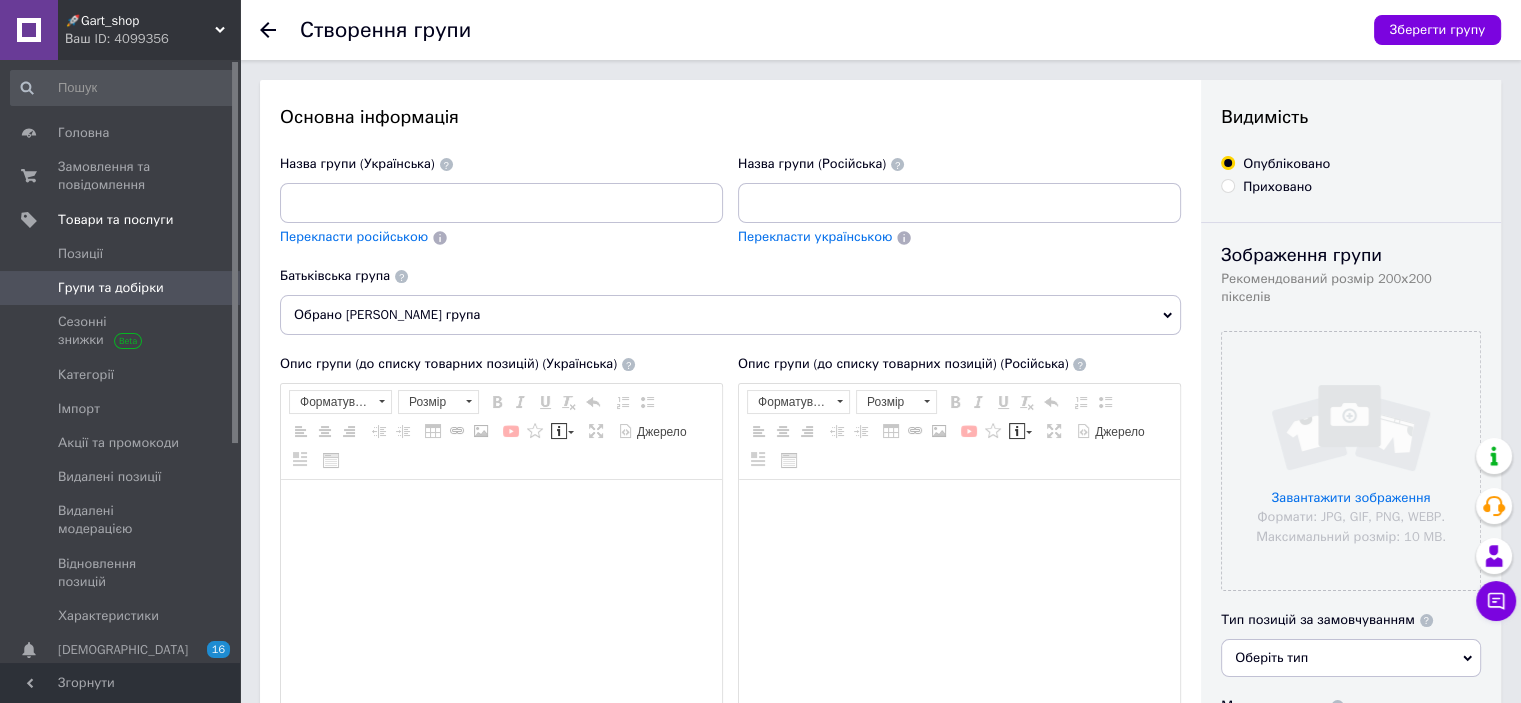 scroll, scrollTop: 0, scrollLeft: 0, axis: both 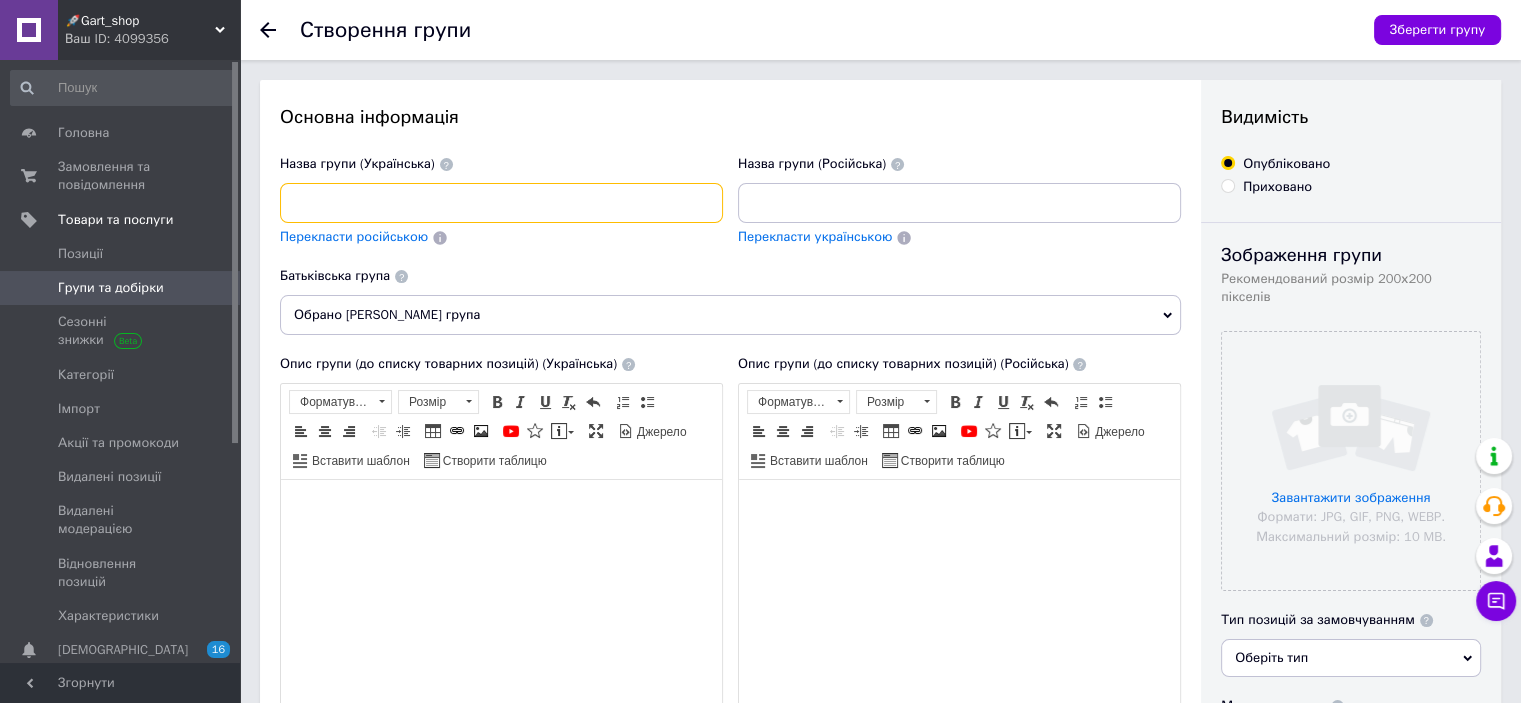 click at bounding box center (501, 203) 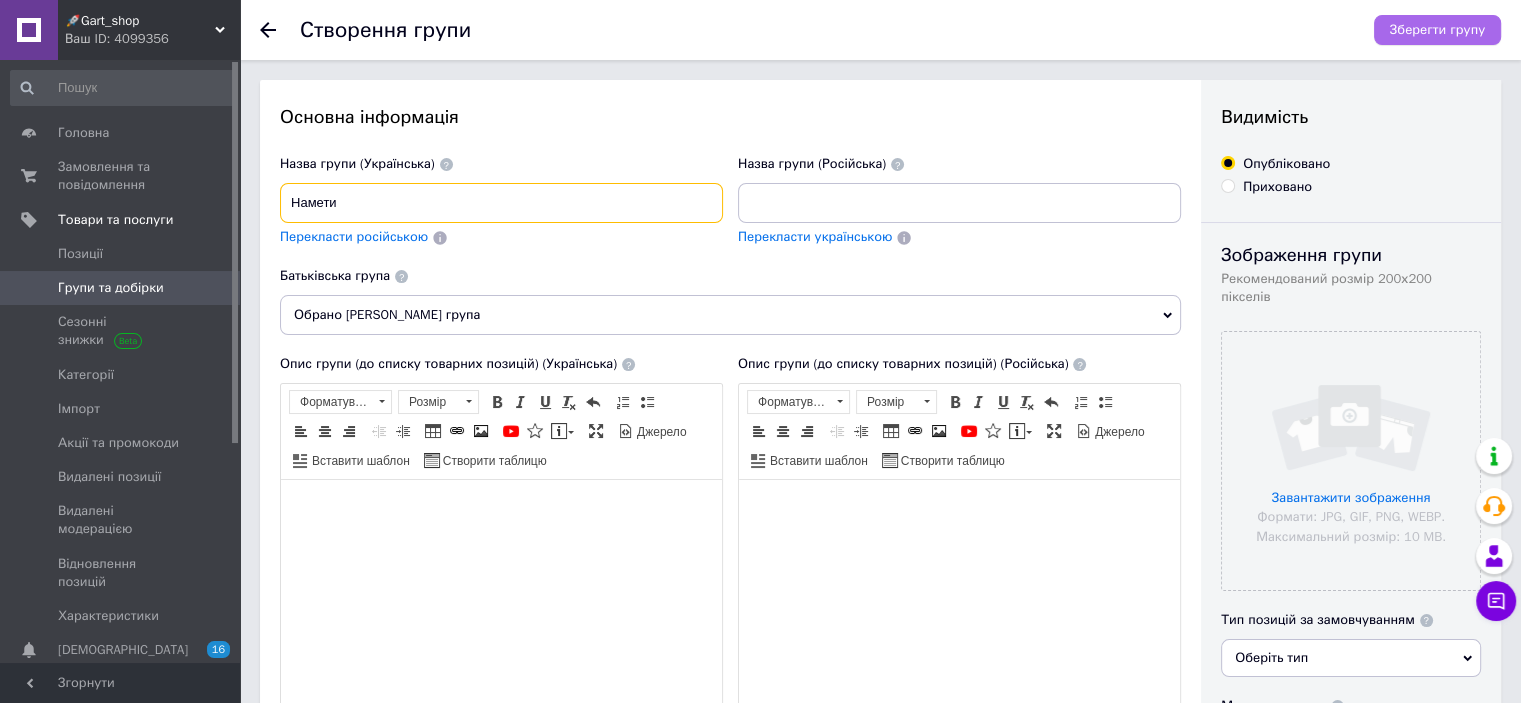 type on "Намети" 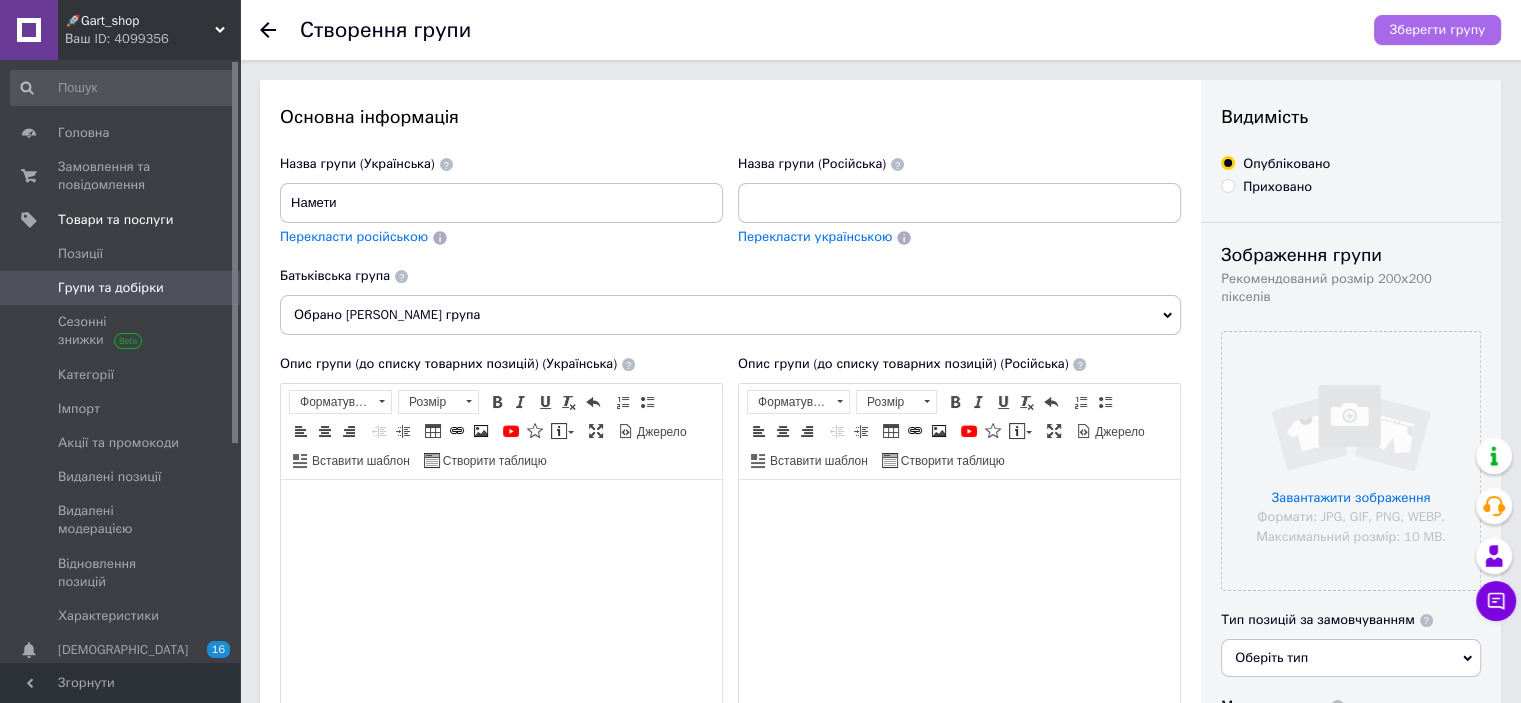 click on "Зберегти групу" at bounding box center (1437, 30) 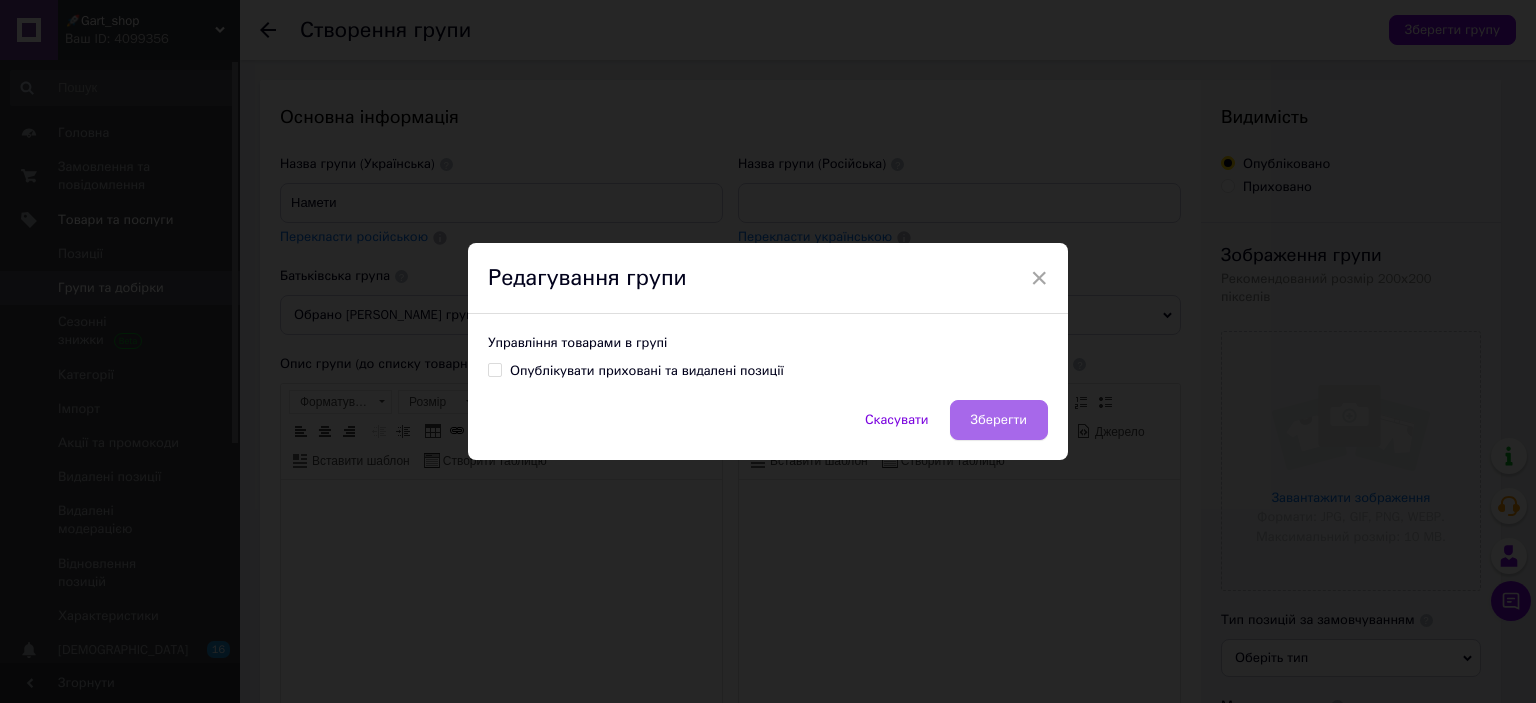 click on "Зберегти" at bounding box center (999, 420) 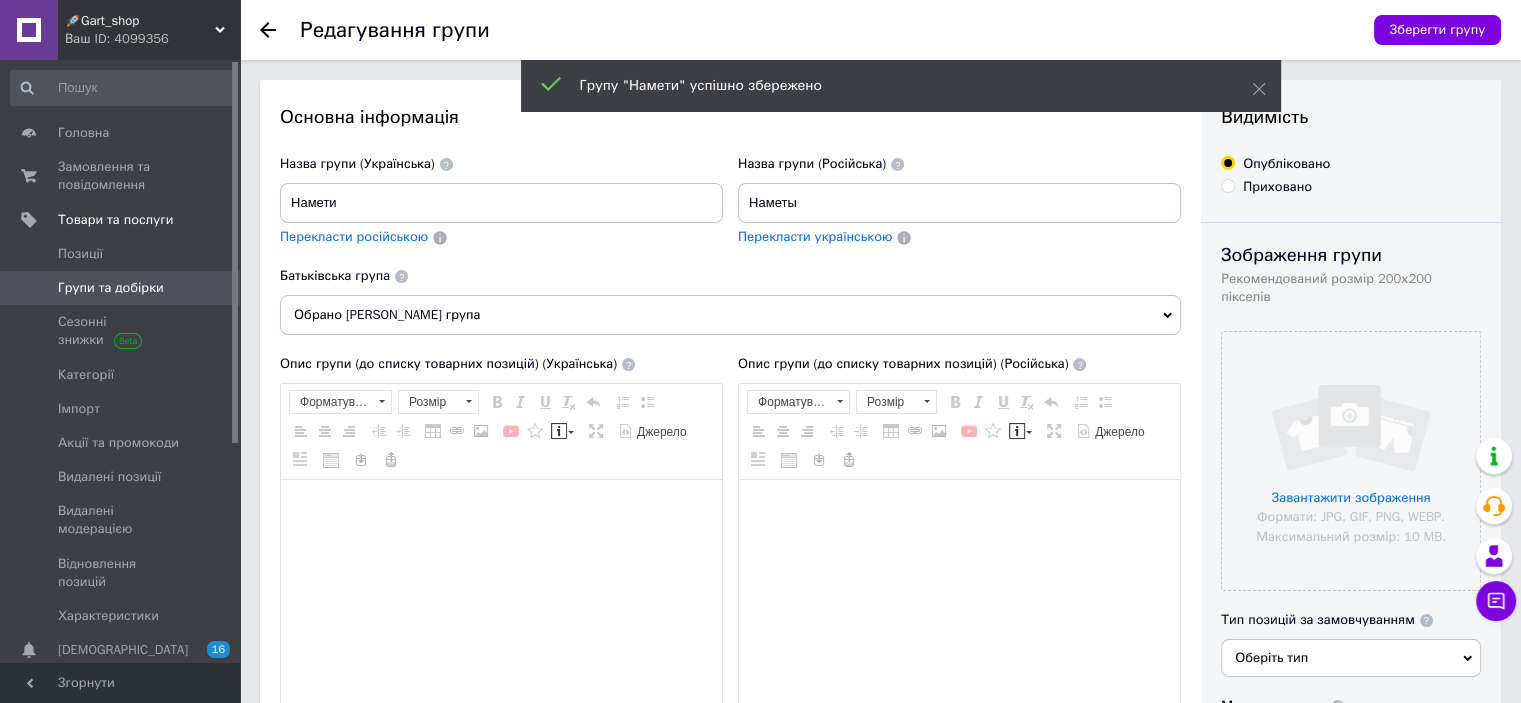 scroll, scrollTop: 0, scrollLeft: 0, axis: both 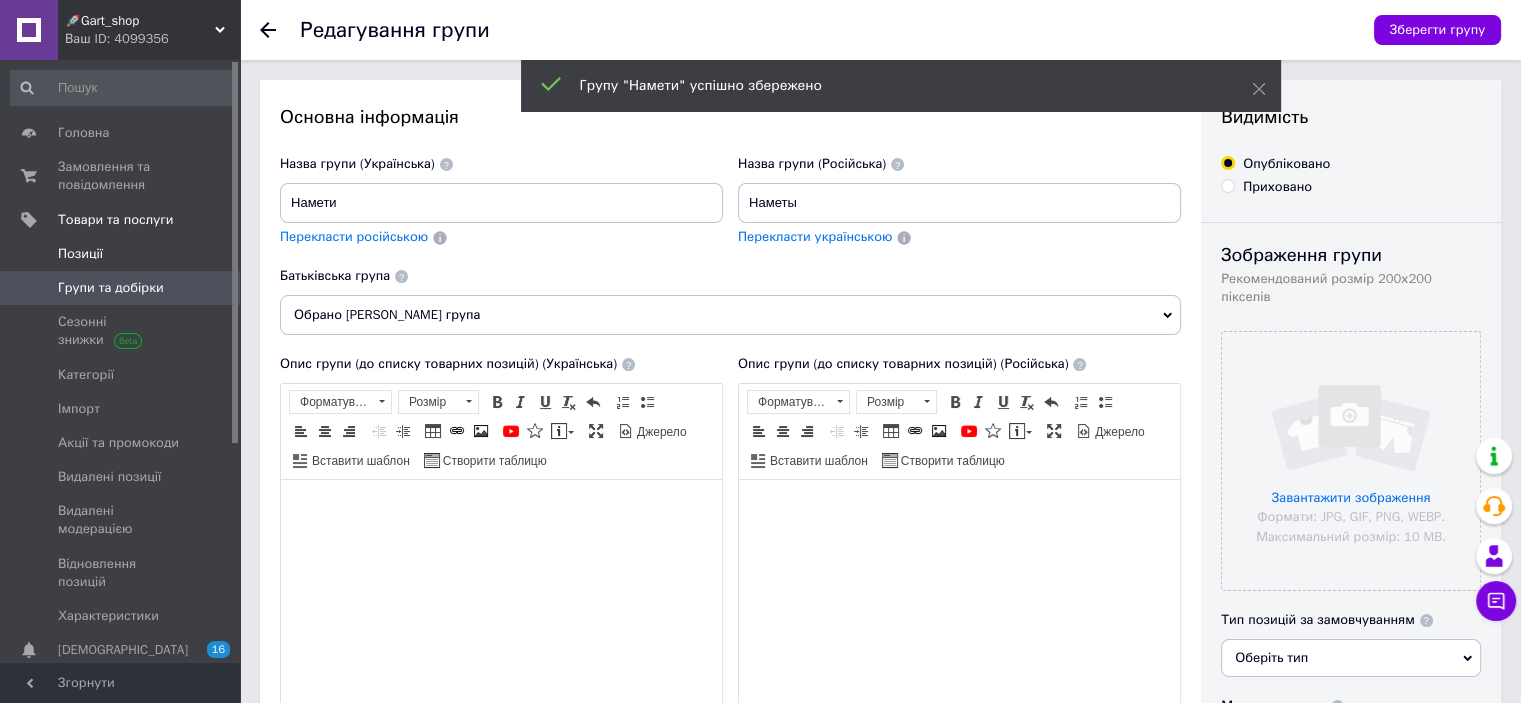 click on "Позиції" at bounding box center (121, 254) 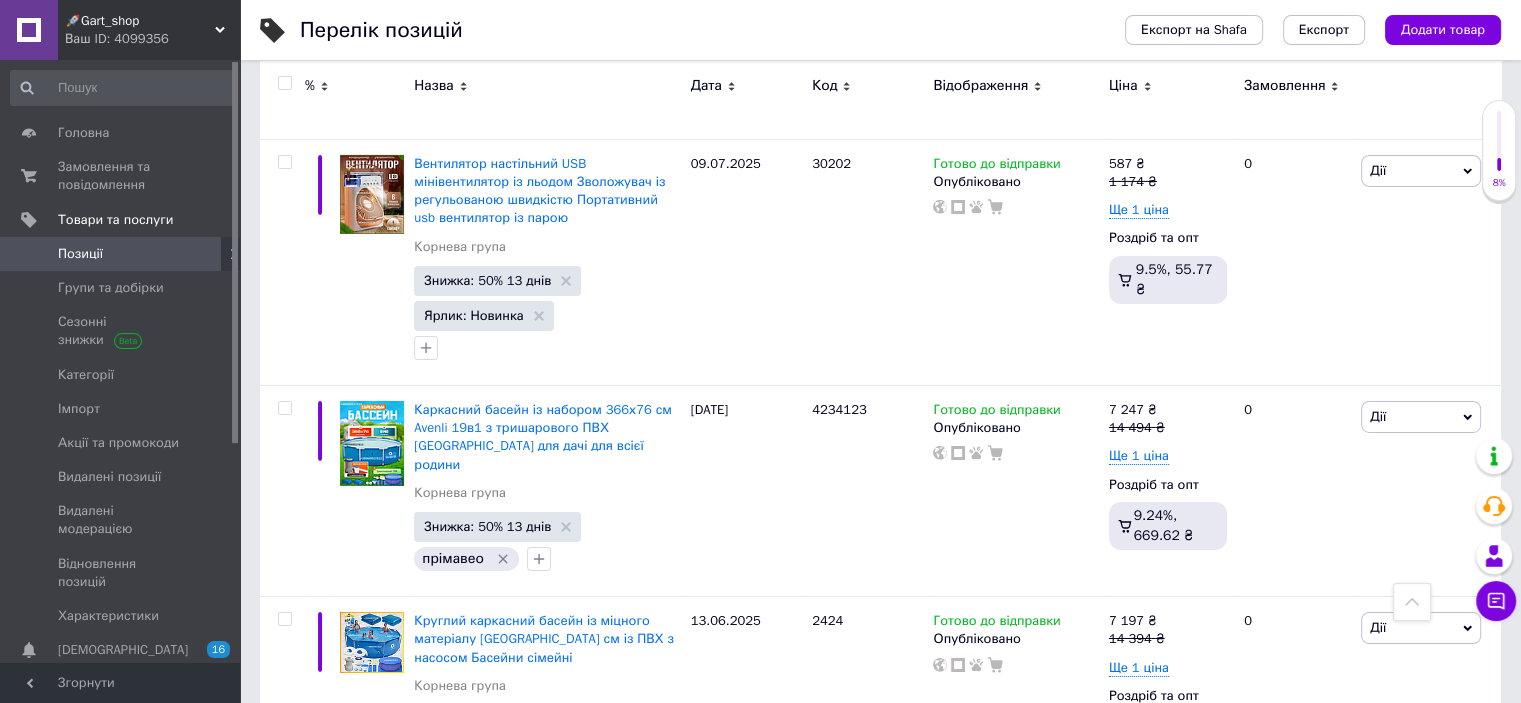 scroll, scrollTop: 7100, scrollLeft: 0, axis: vertical 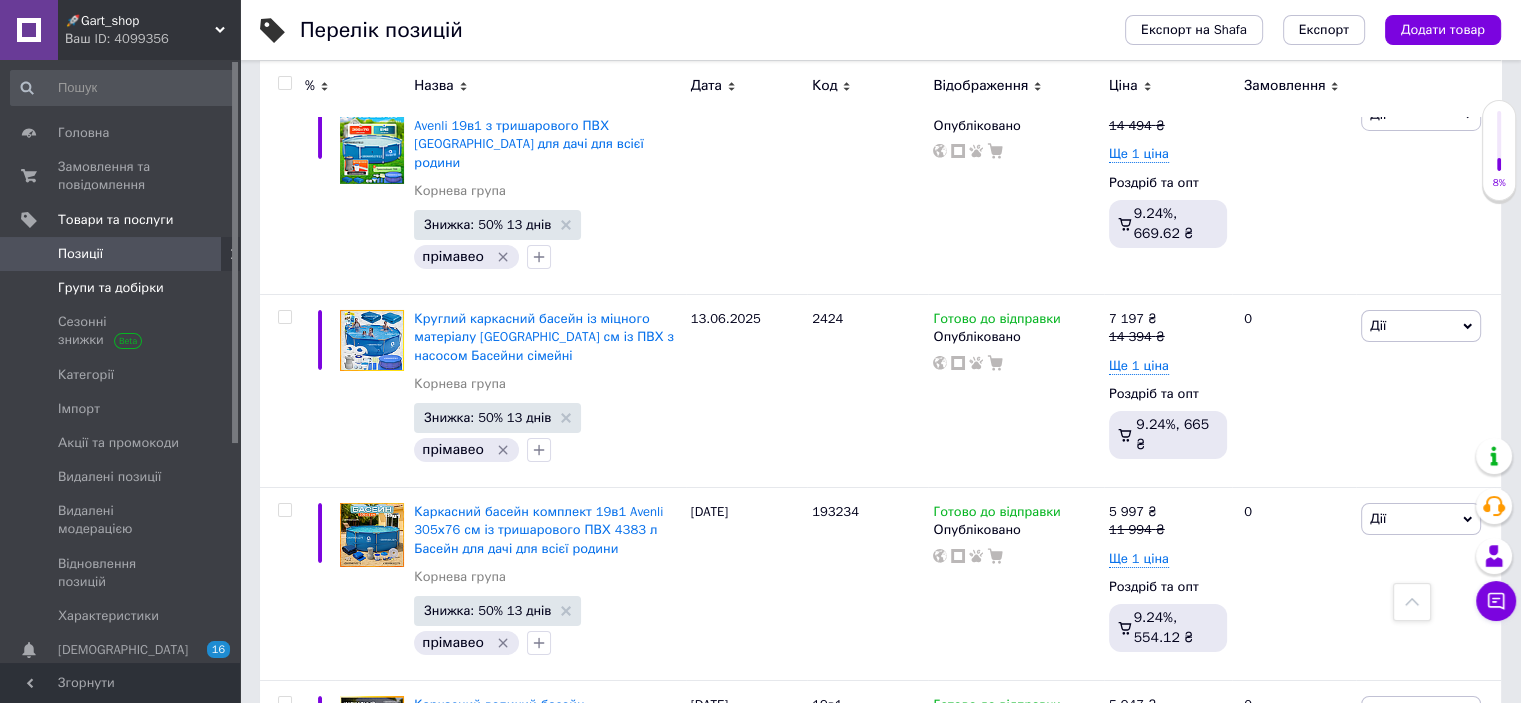 click on "Групи та добірки" at bounding box center (121, 288) 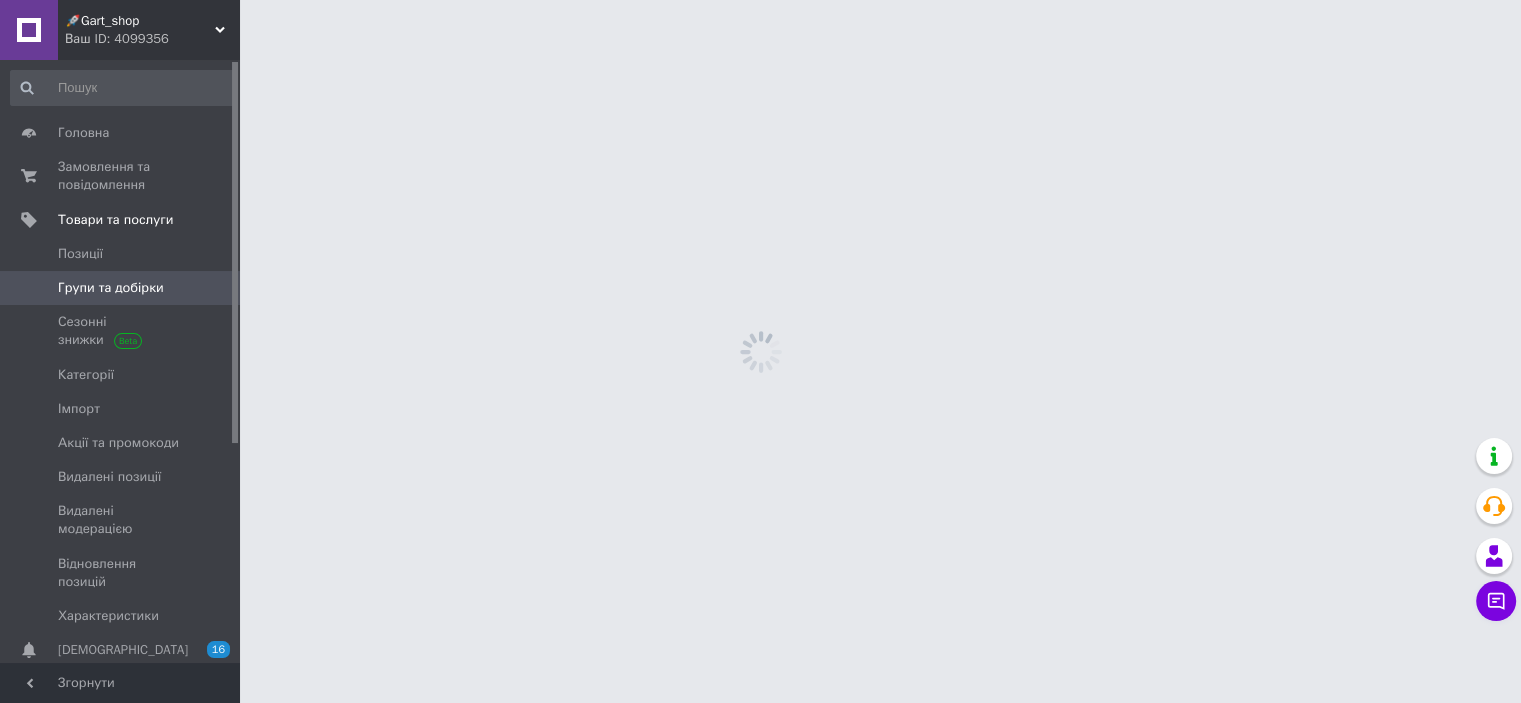 scroll, scrollTop: 0, scrollLeft: 0, axis: both 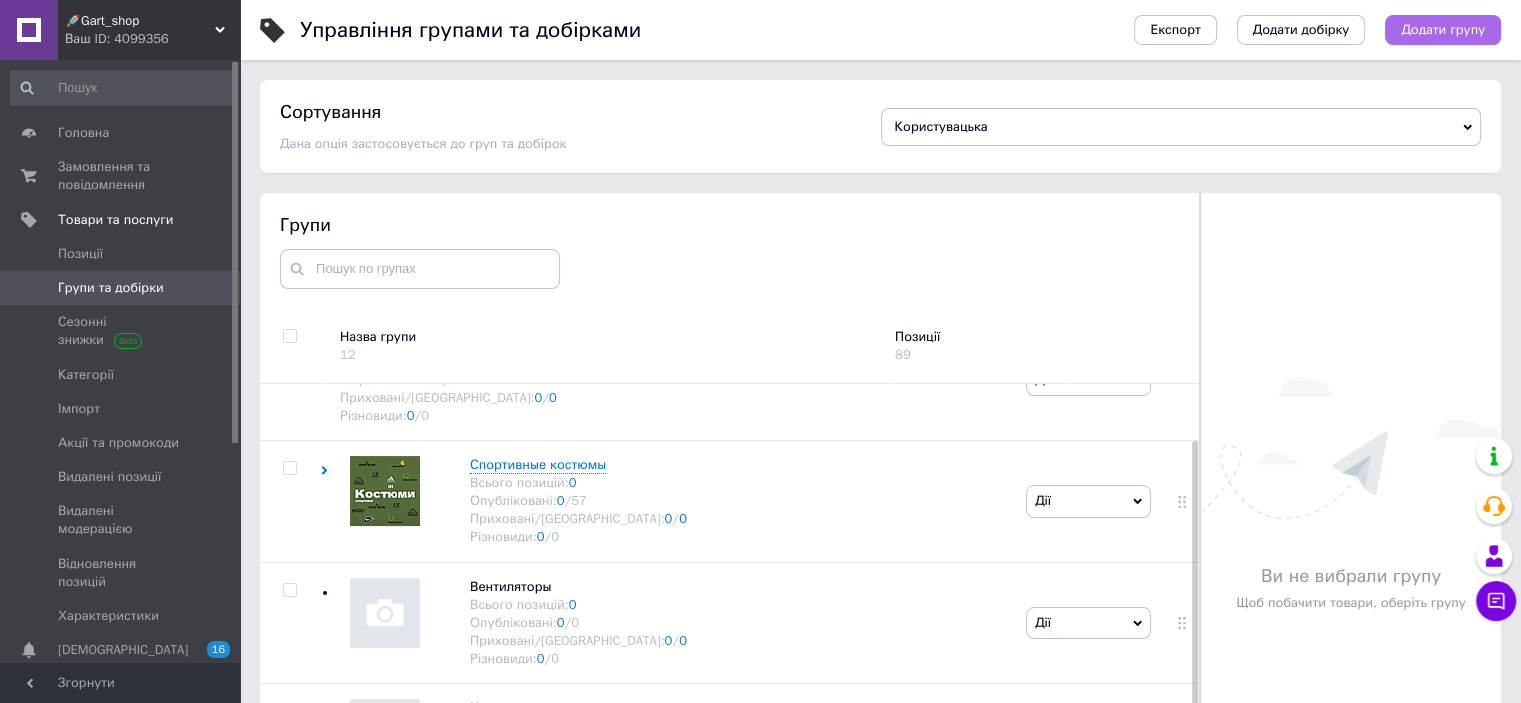 click on "Додати групу" at bounding box center [1443, 30] 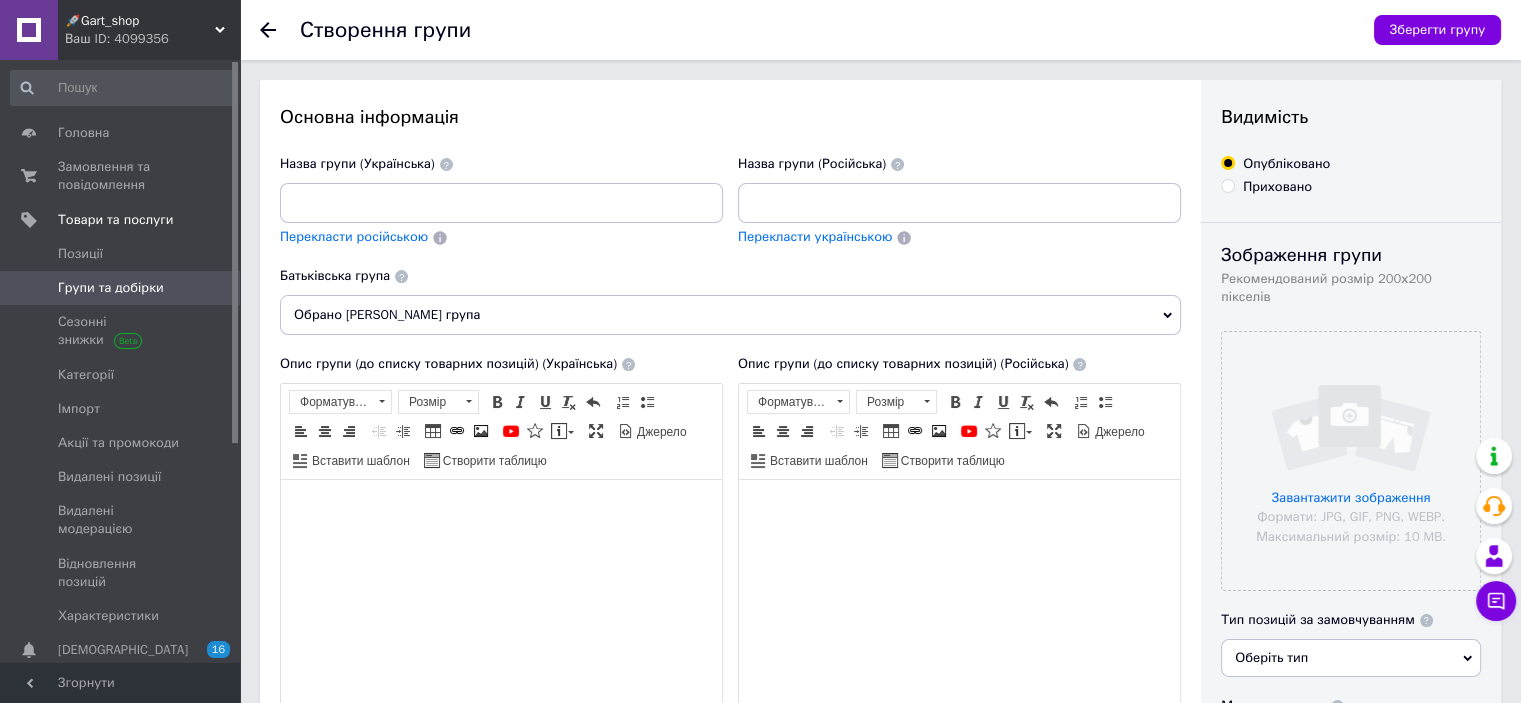 scroll, scrollTop: 0, scrollLeft: 0, axis: both 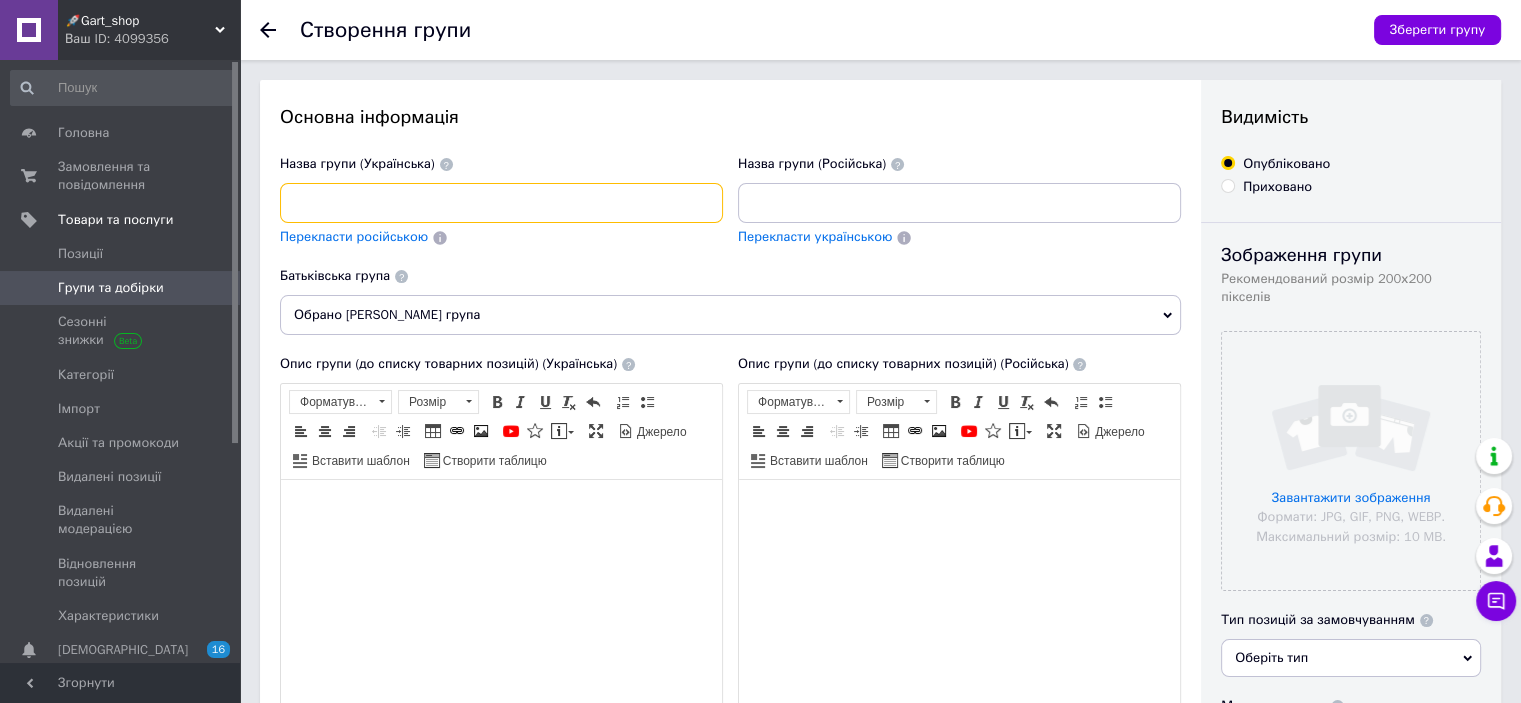 click at bounding box center (501, 203) 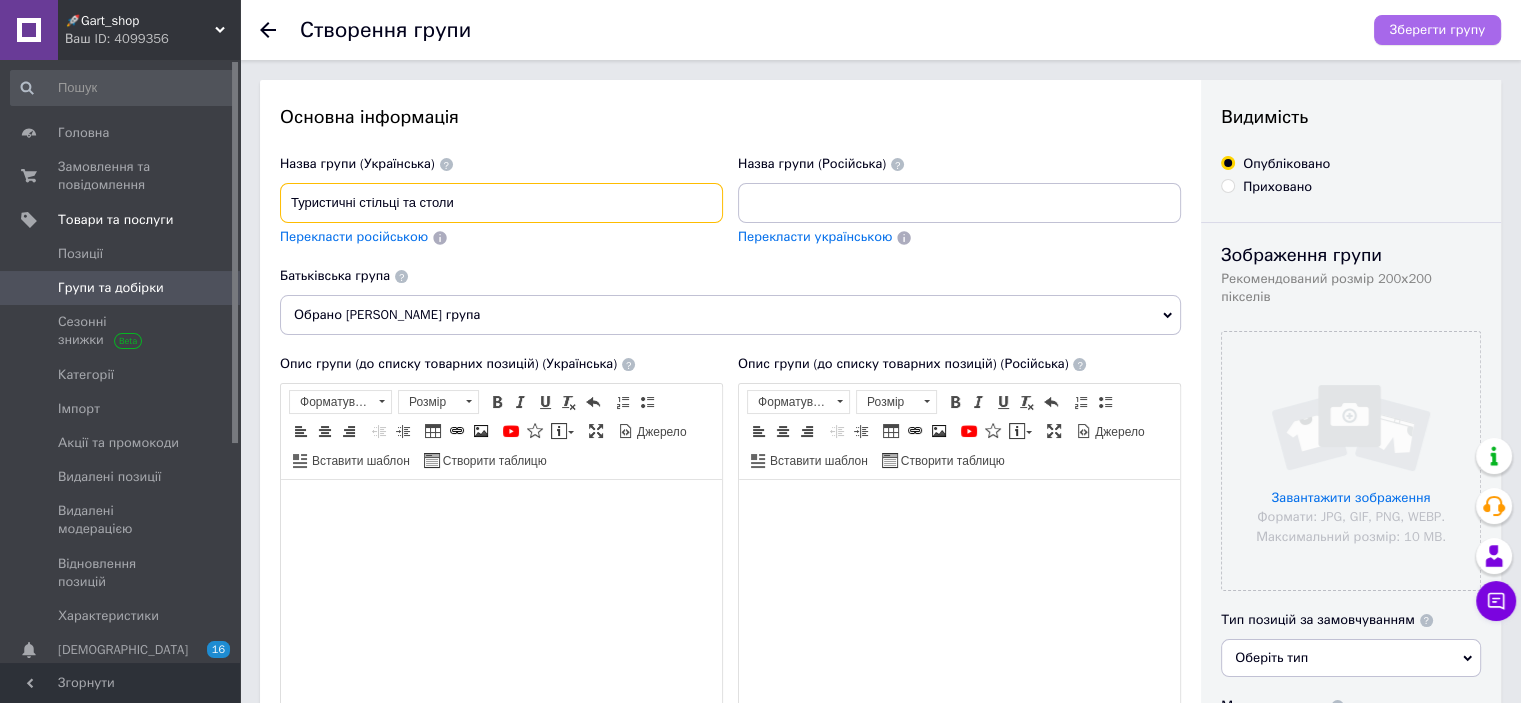 type on "Туристичні стільці та столи" 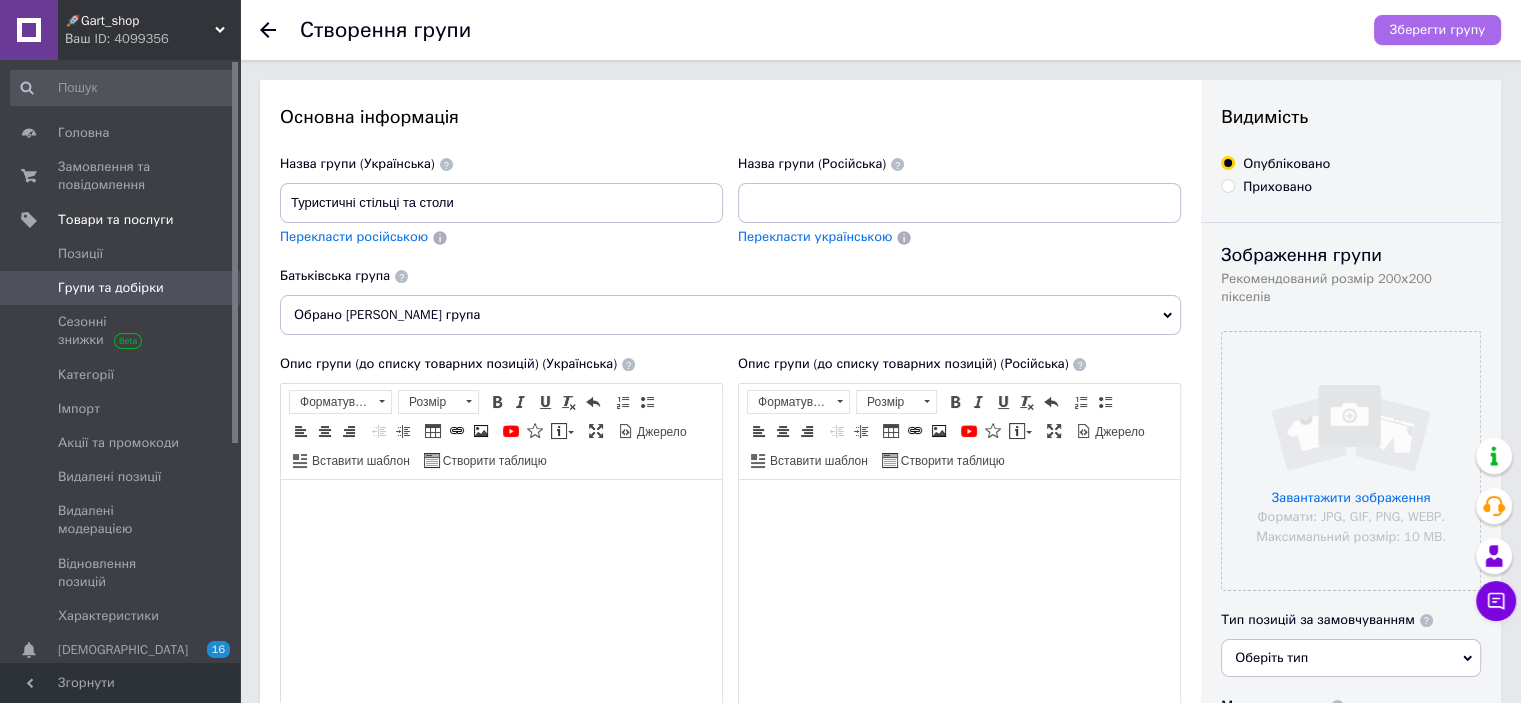 click on "Зберегти групу" at bounding box center (1437, 30) 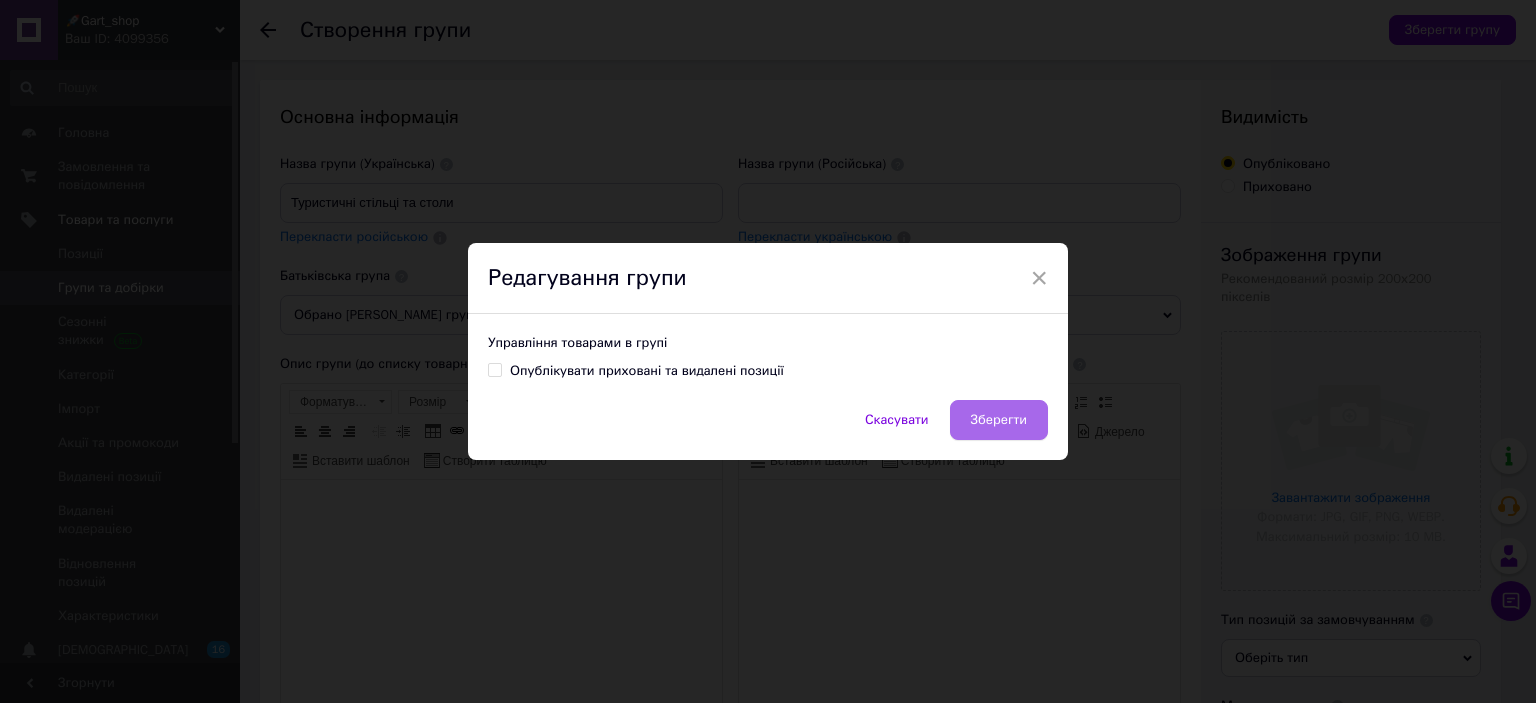 click on "Зберегти" at bounding box center (999, 420) 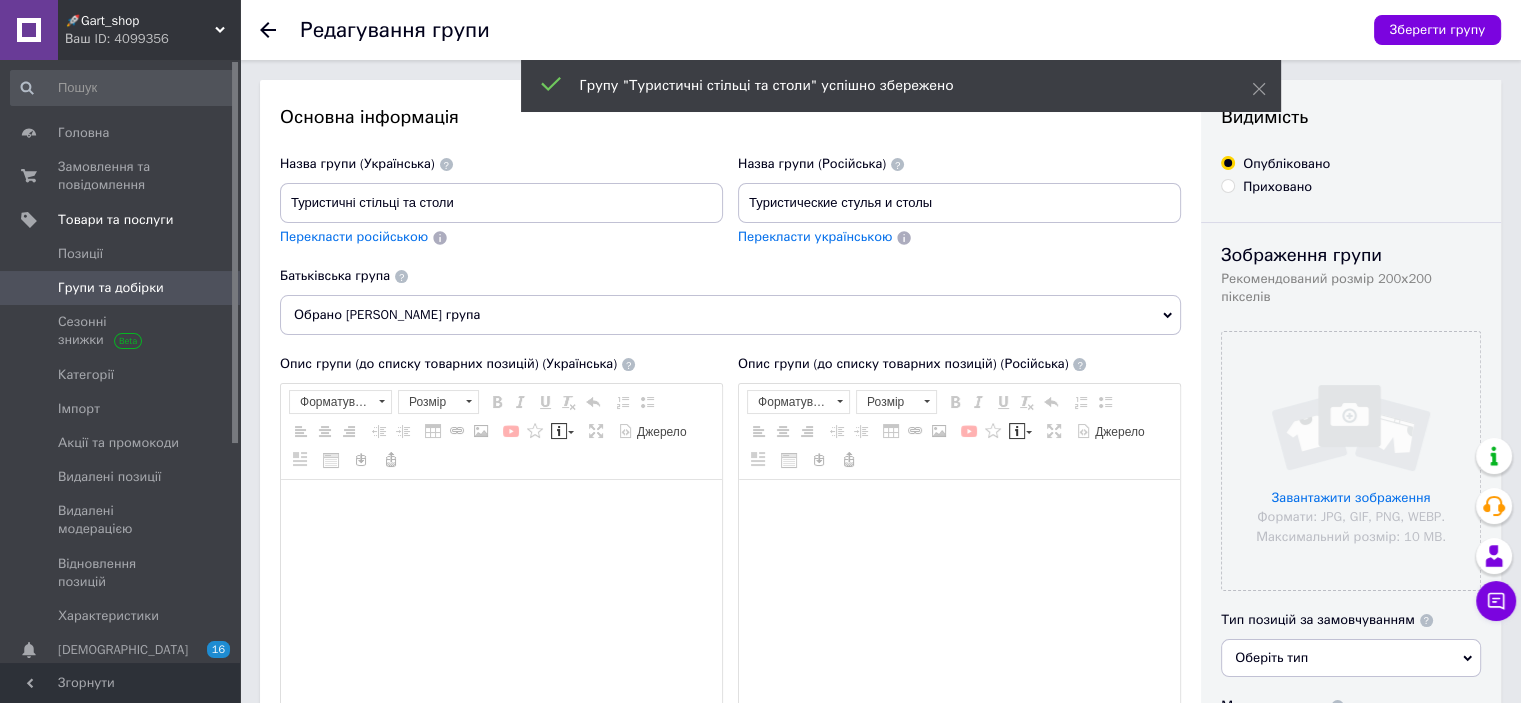 scroll, scrollTop: 0, scrollLeft: 0, axis: both 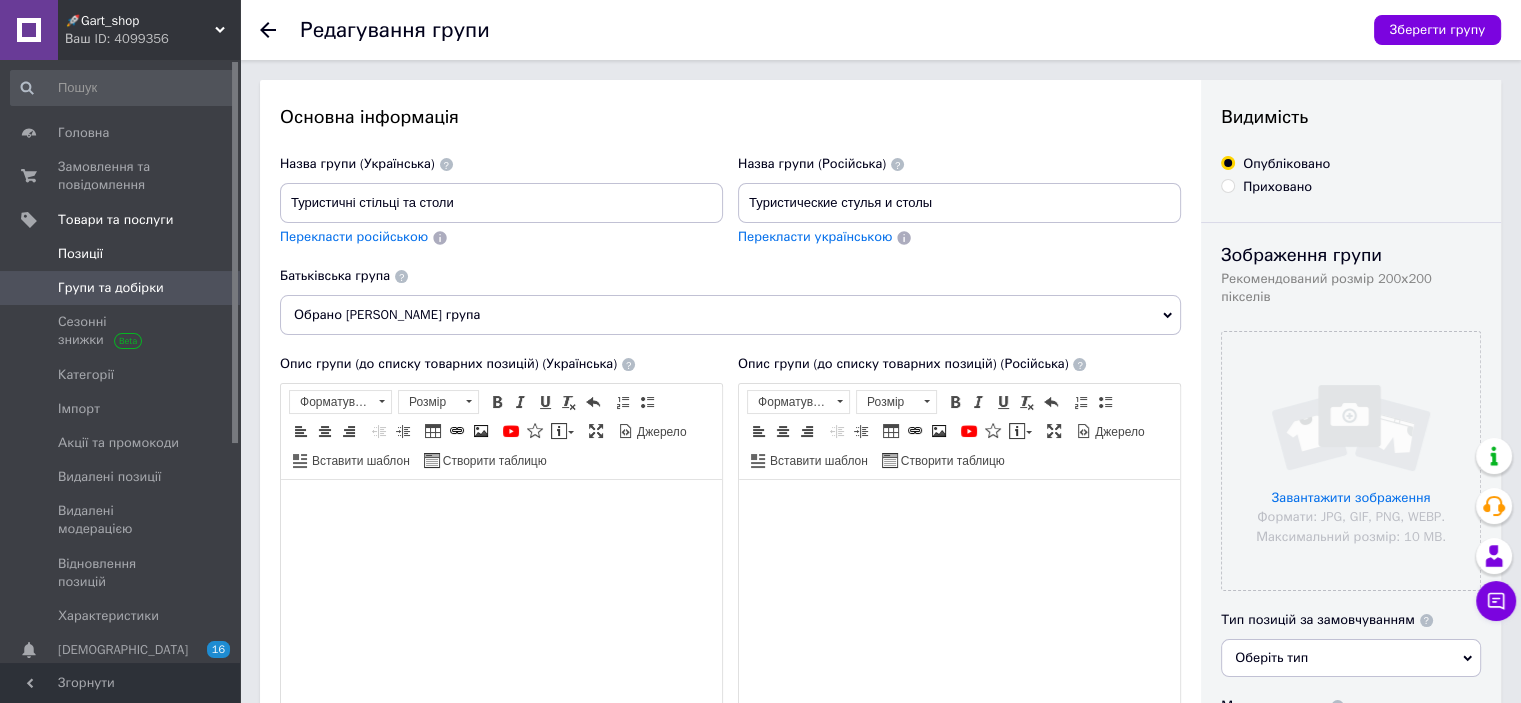click at bounding box center (212, 254) 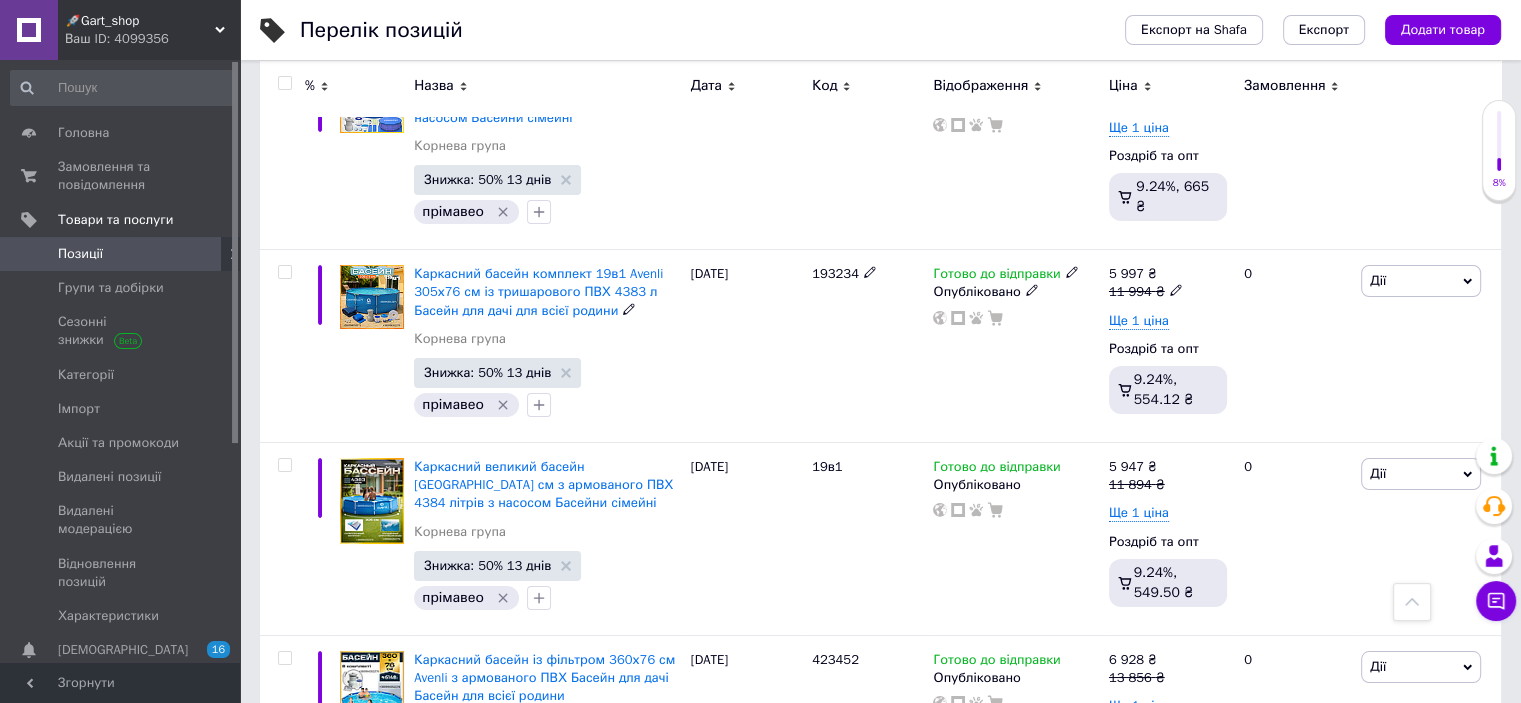 scroll, scrollTop: 7581, scrollLeft: 0, axis: vertical 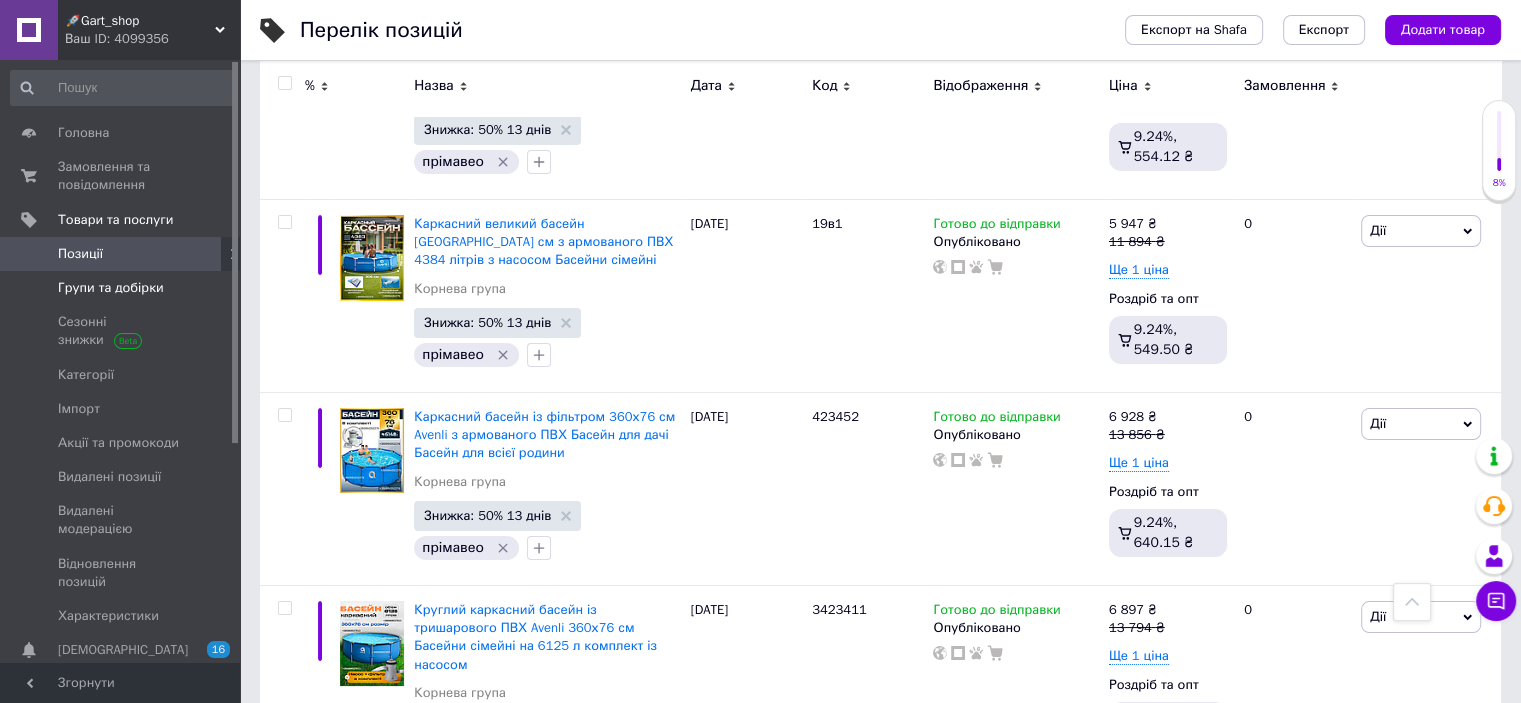 click on "Групи та добірки" at bounding box center [111, 288] 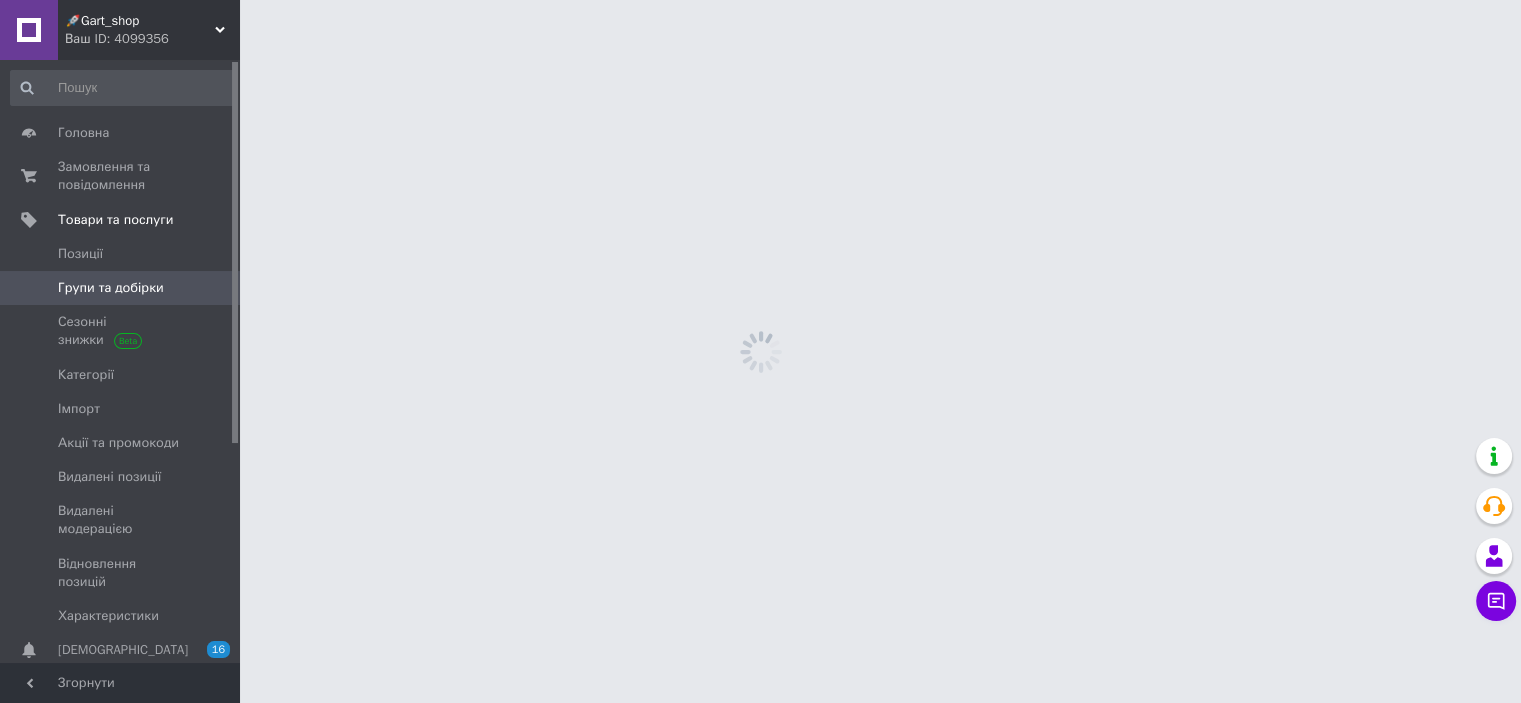 scroll, scrollTop: 0, scrollLeft: 0, axis: both 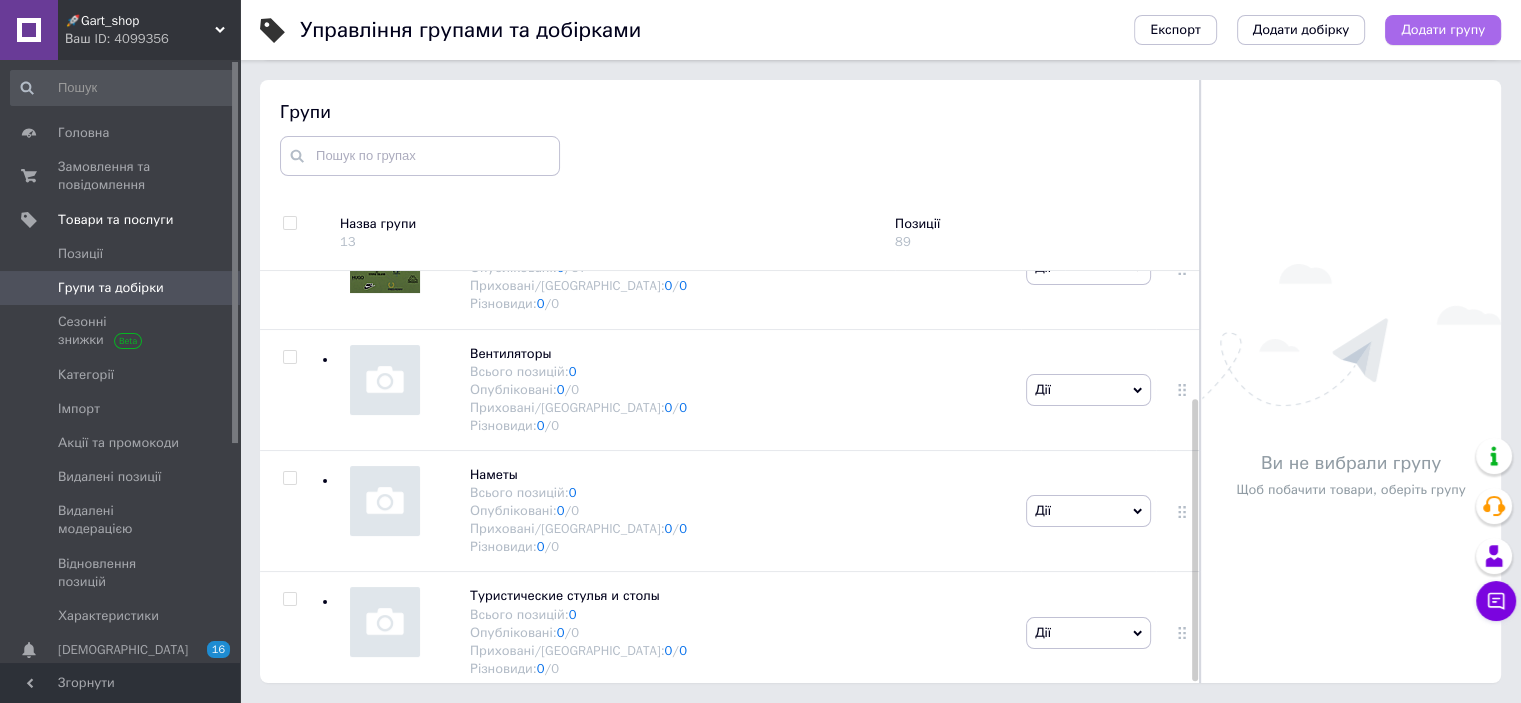 click on "Додати групу" at bounding box center (1443, 30) 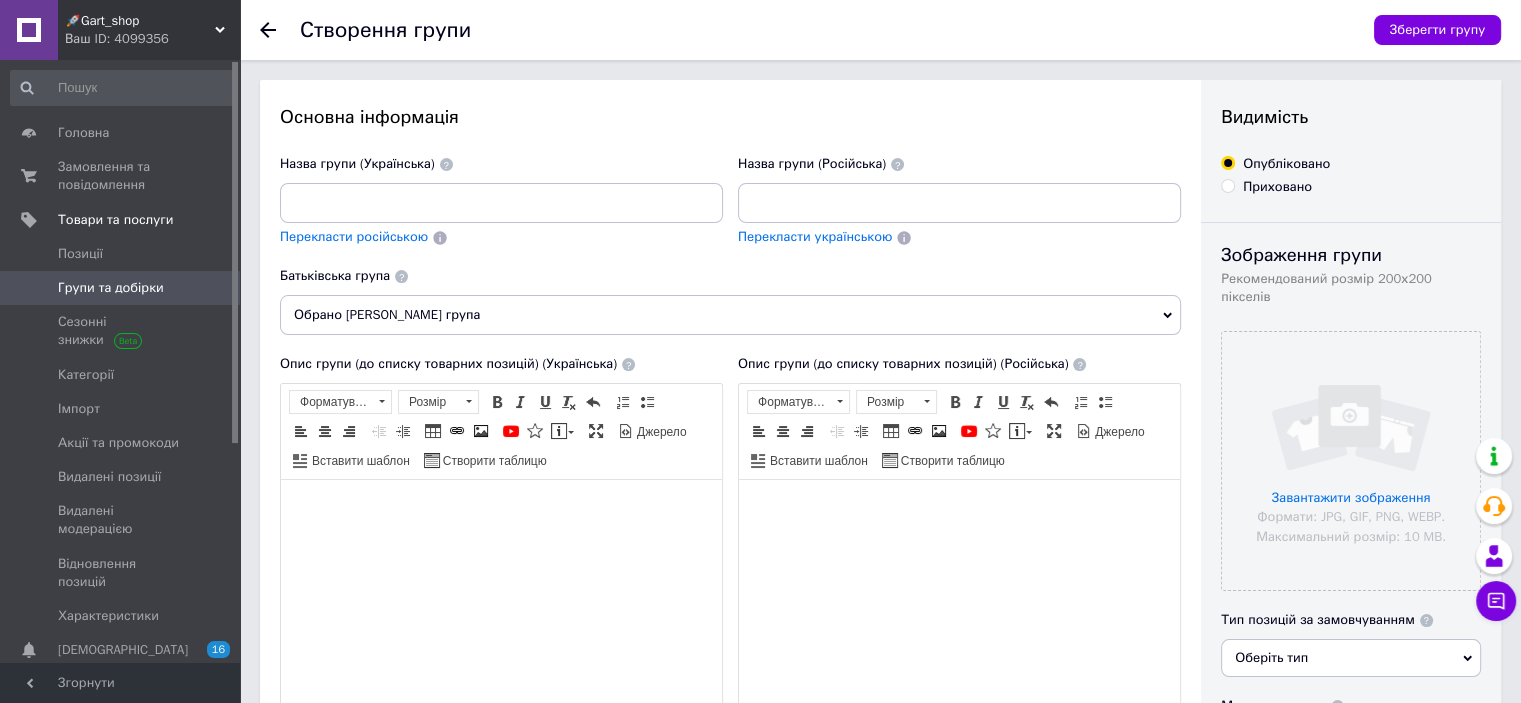 scroll, scrollTop: 0, scrollLeft: 0, axis: both 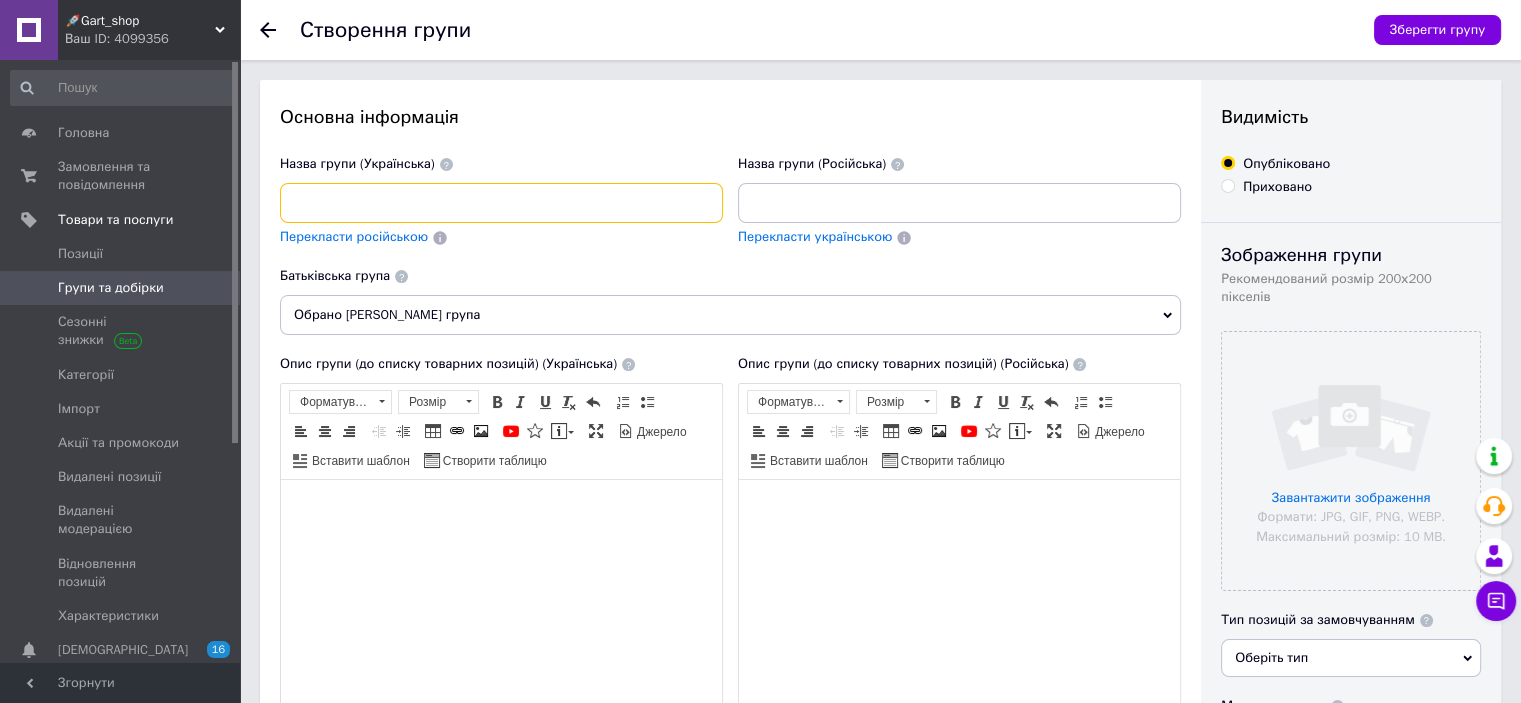 click at bounding box center (501, 203) 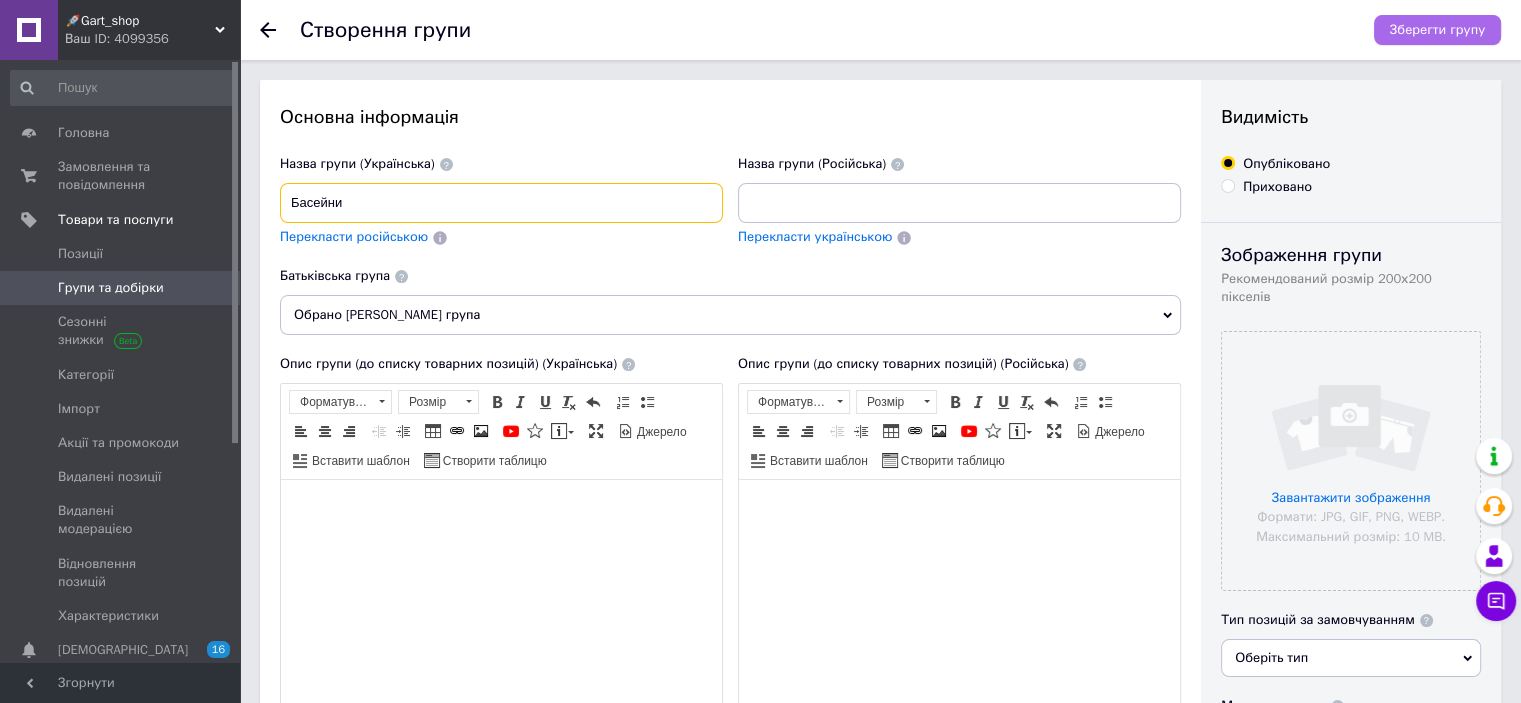 type on "Басейни" 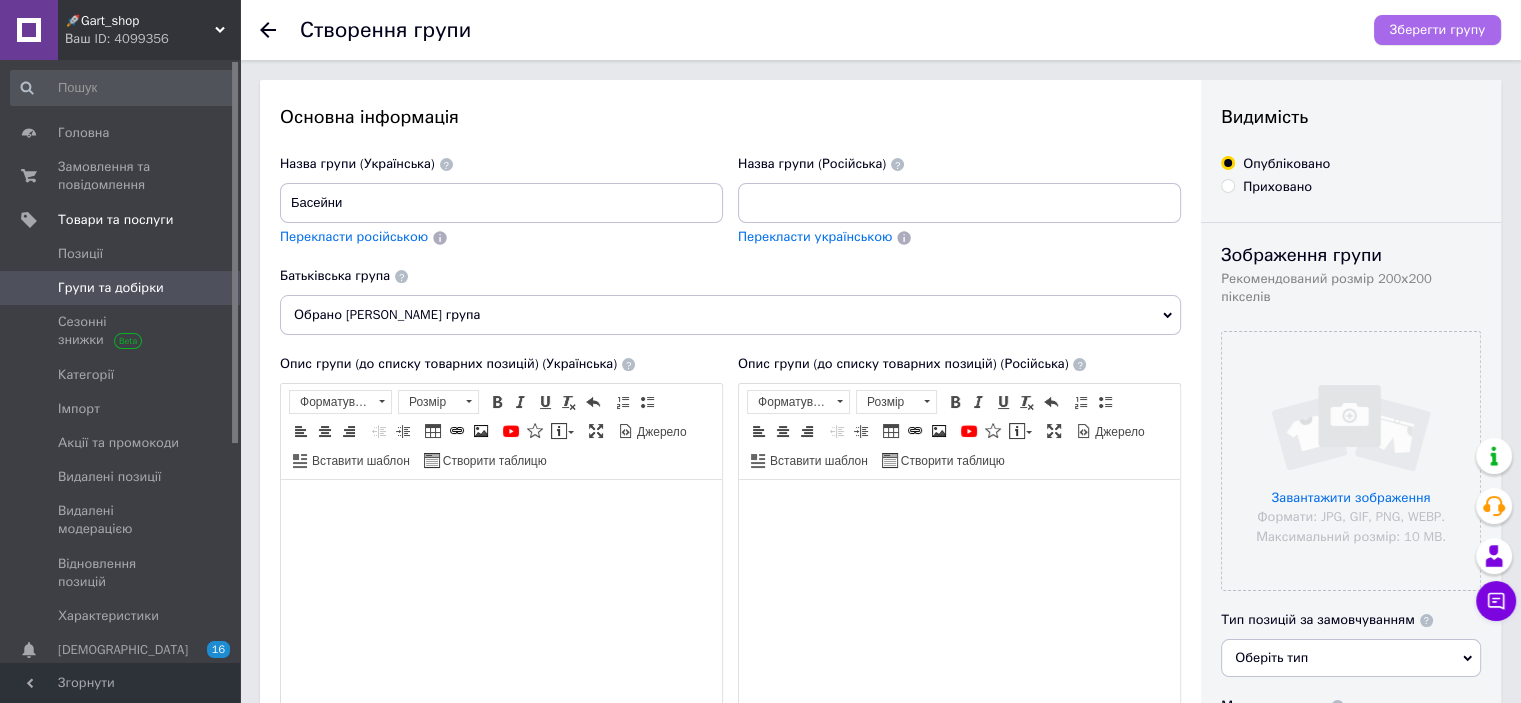 click on "Зберегти групу" at bounding box center [1437, 30] 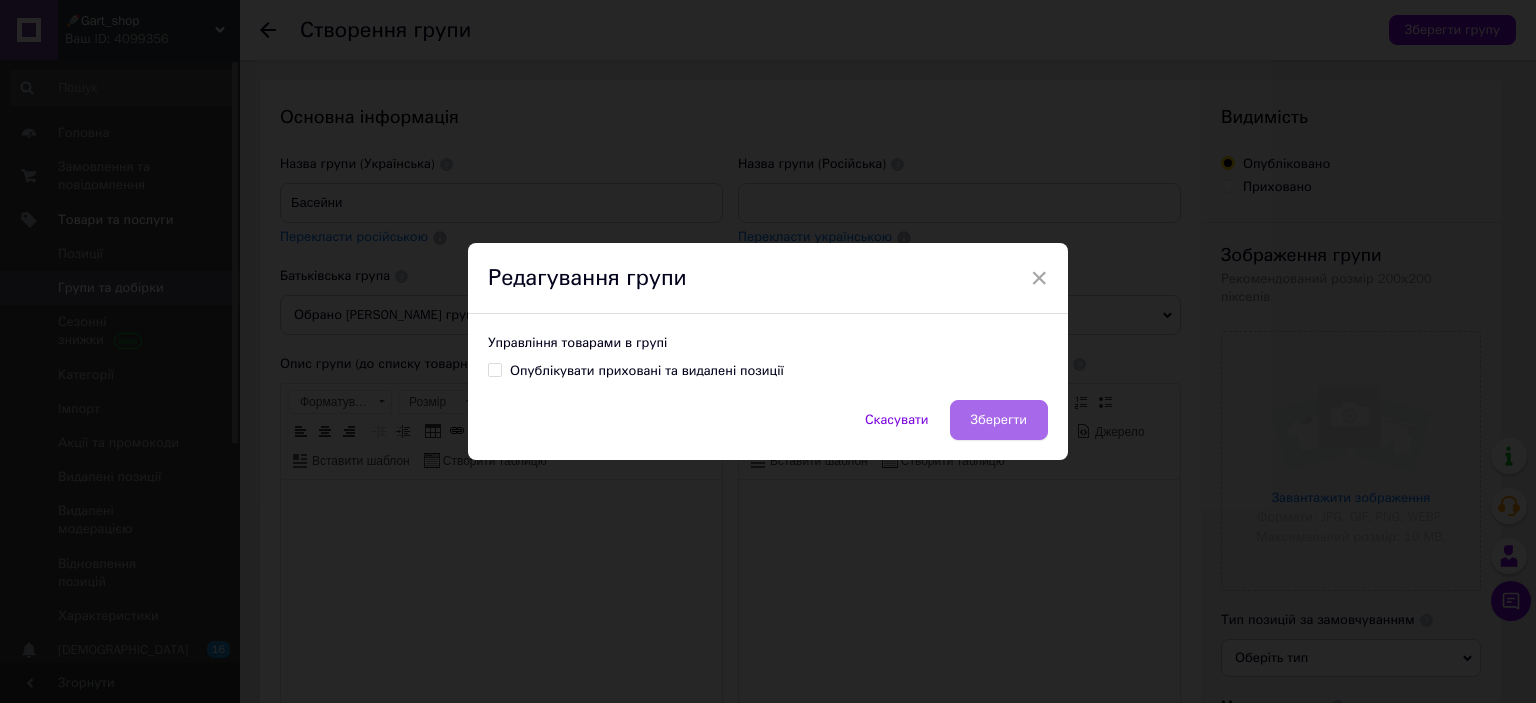 click on "Зберегти" at bounding box center (999, 420) 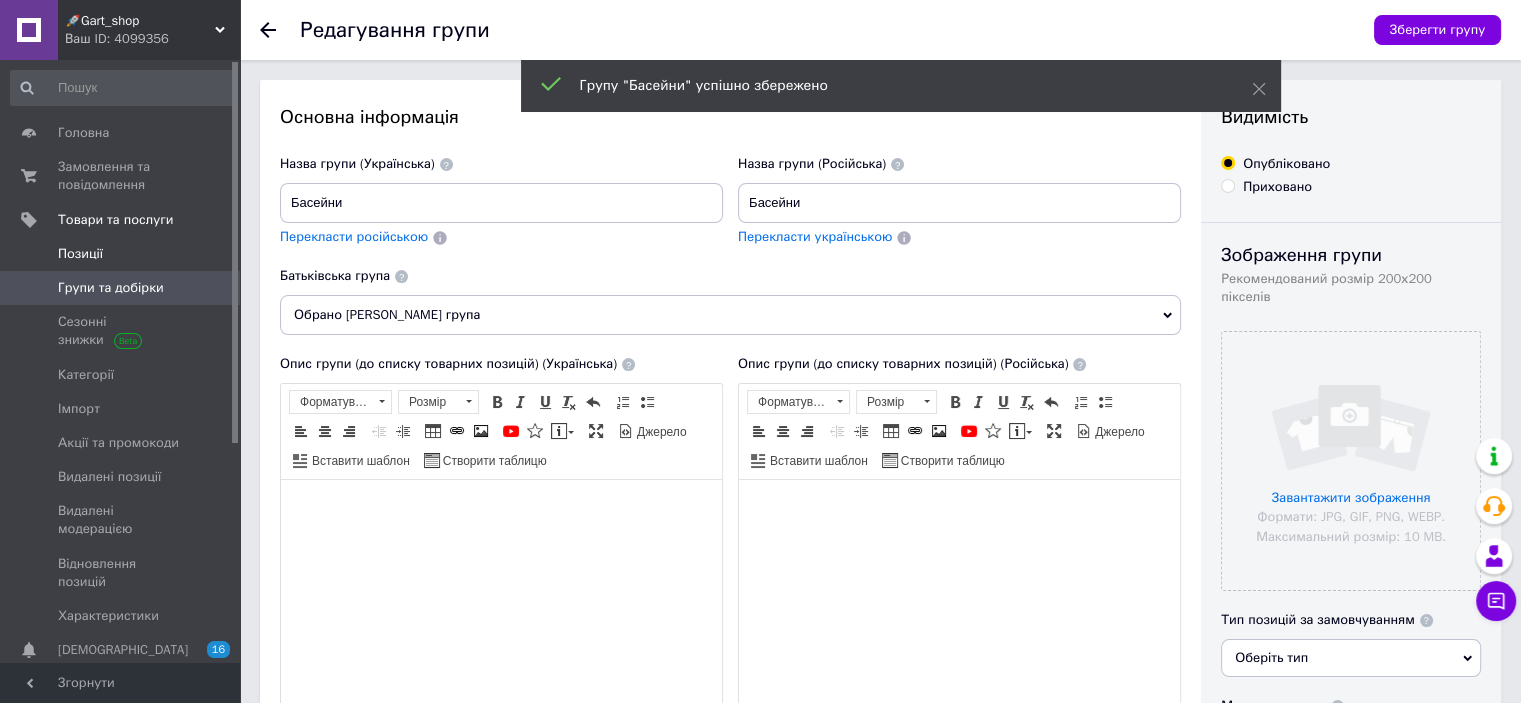 scroll, scrollTop: 0, scrollLeft: 0, axis: both 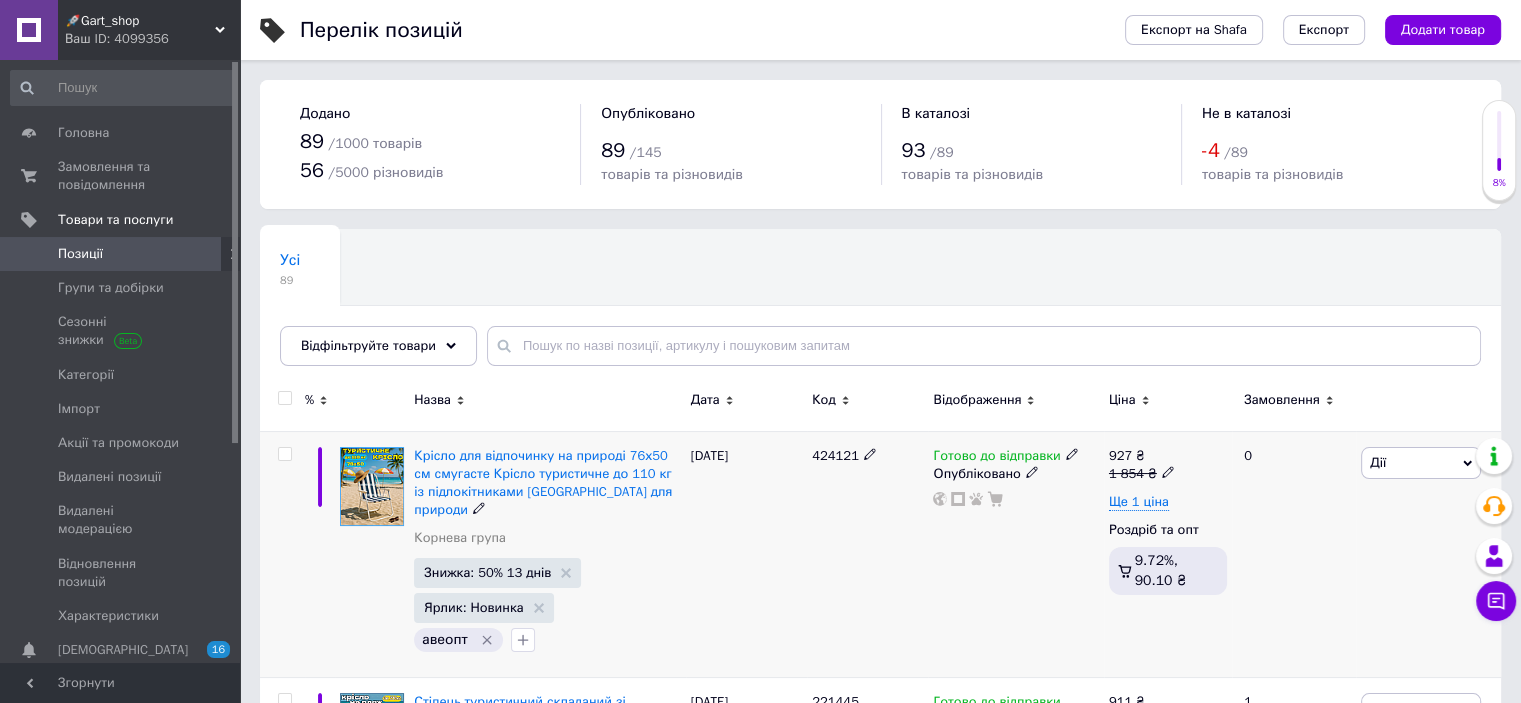 click at bounding box center (284, 454) 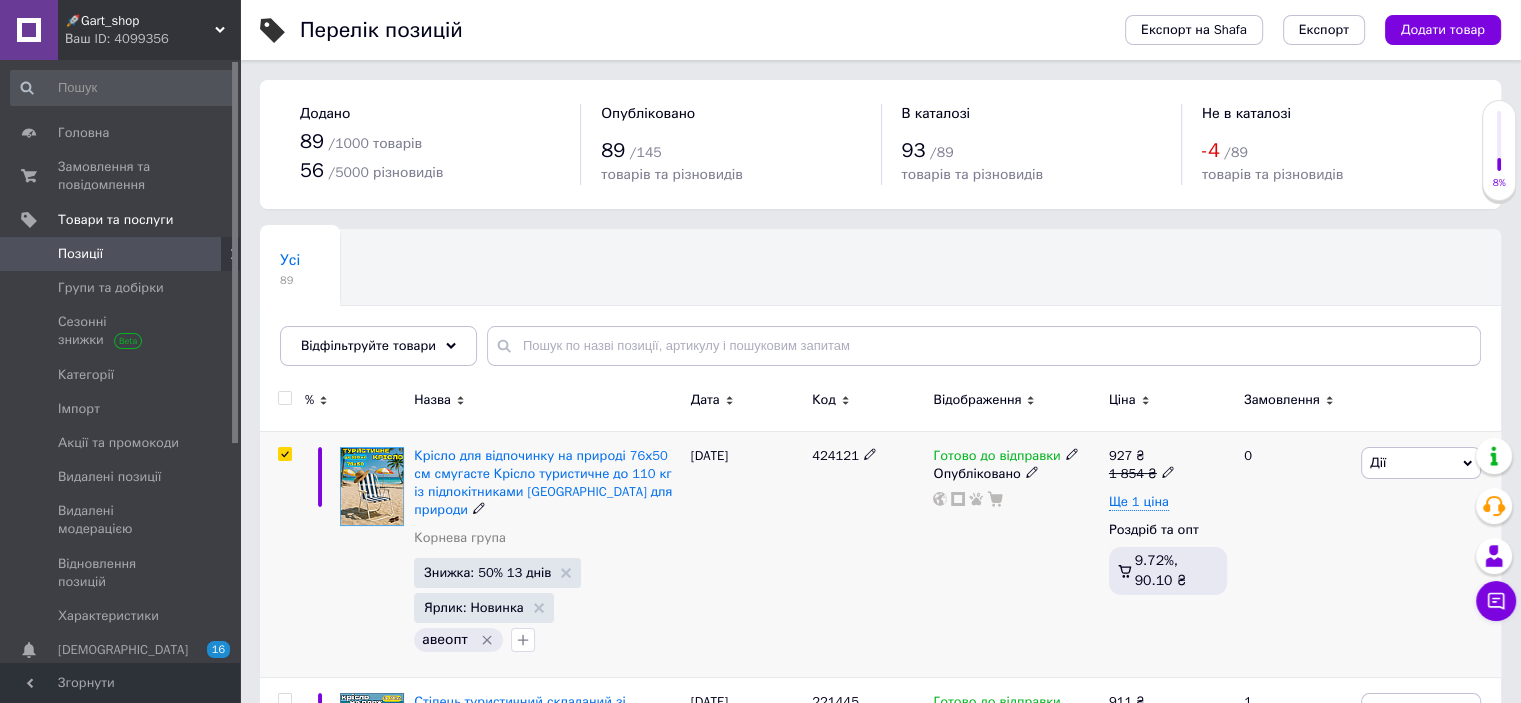 checkbox on "true" 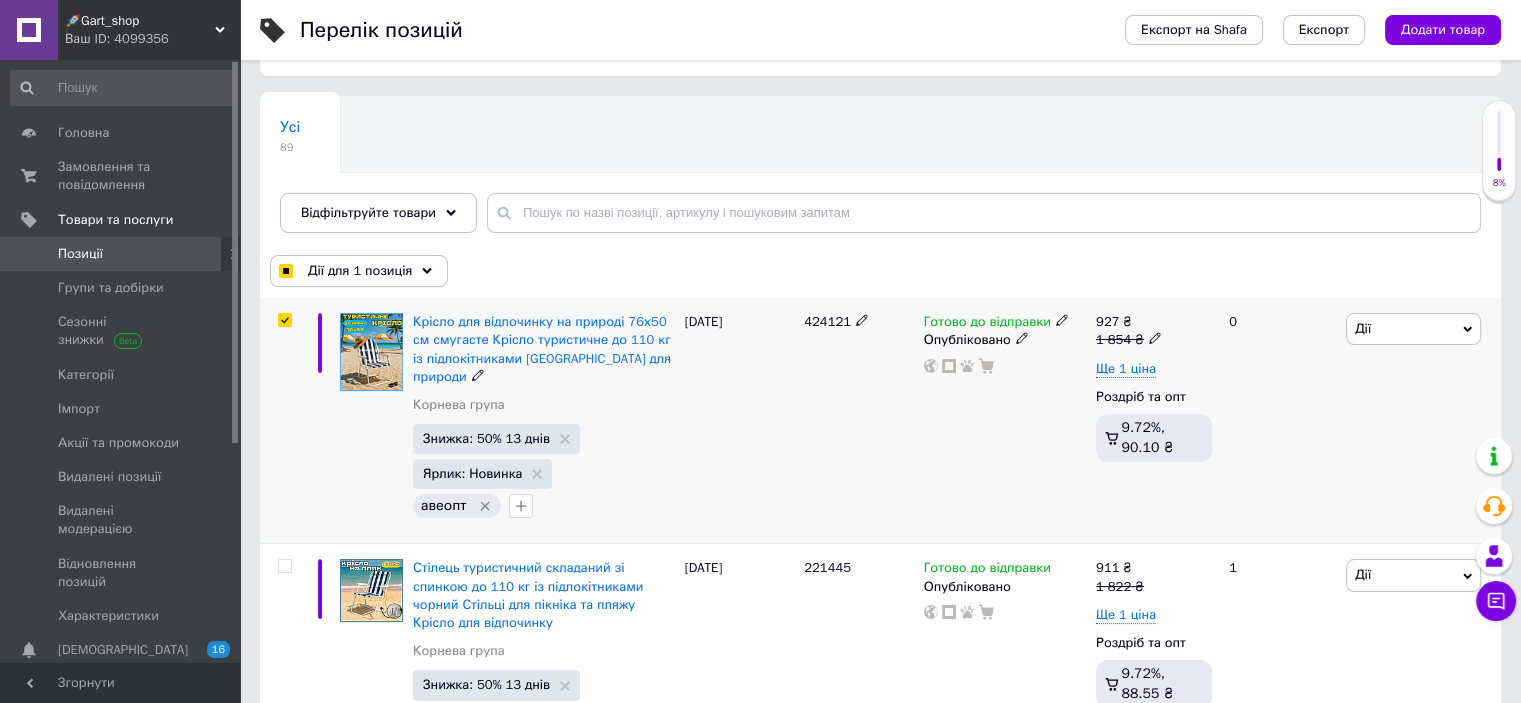 scroll, scrollTop: 200, scrollLeft: 0, axis: vertical 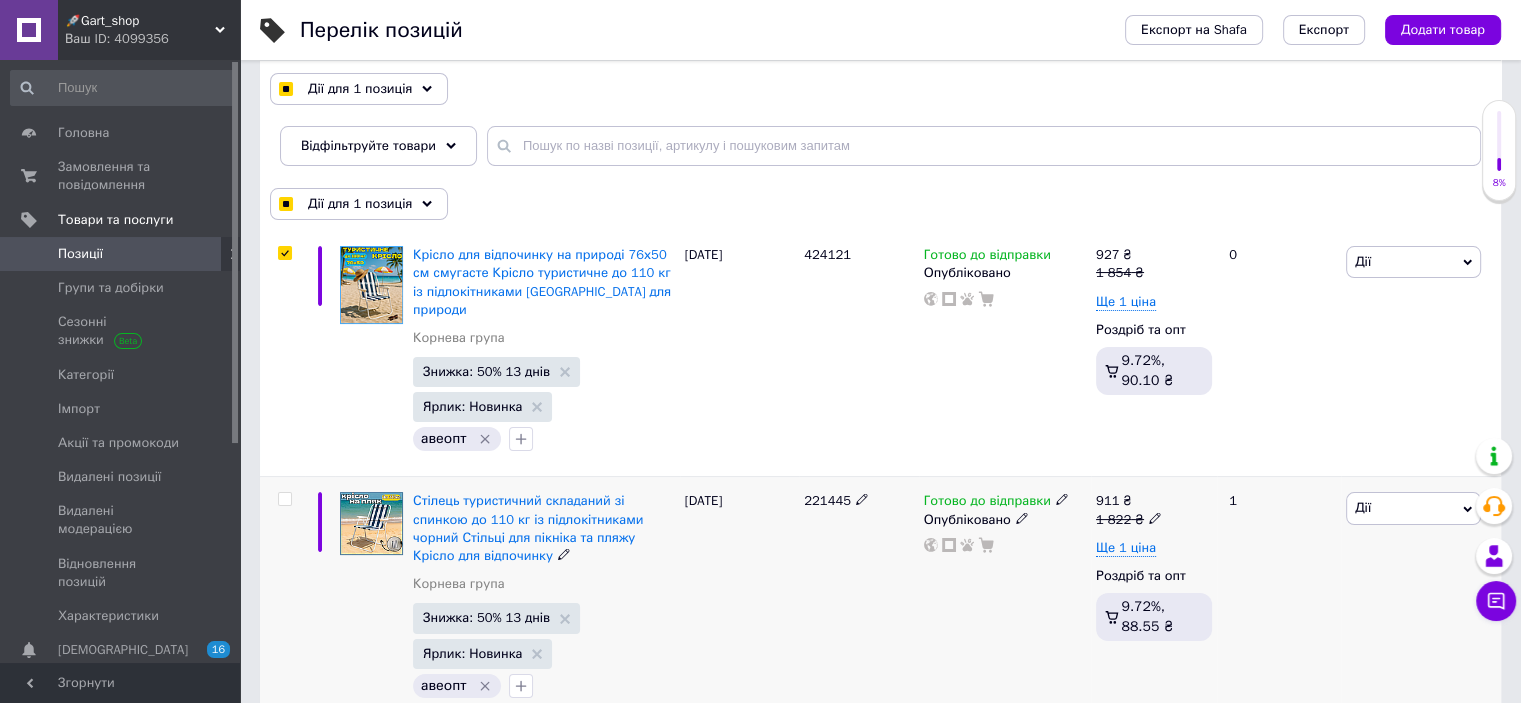 click at bounding box center (284, 499) 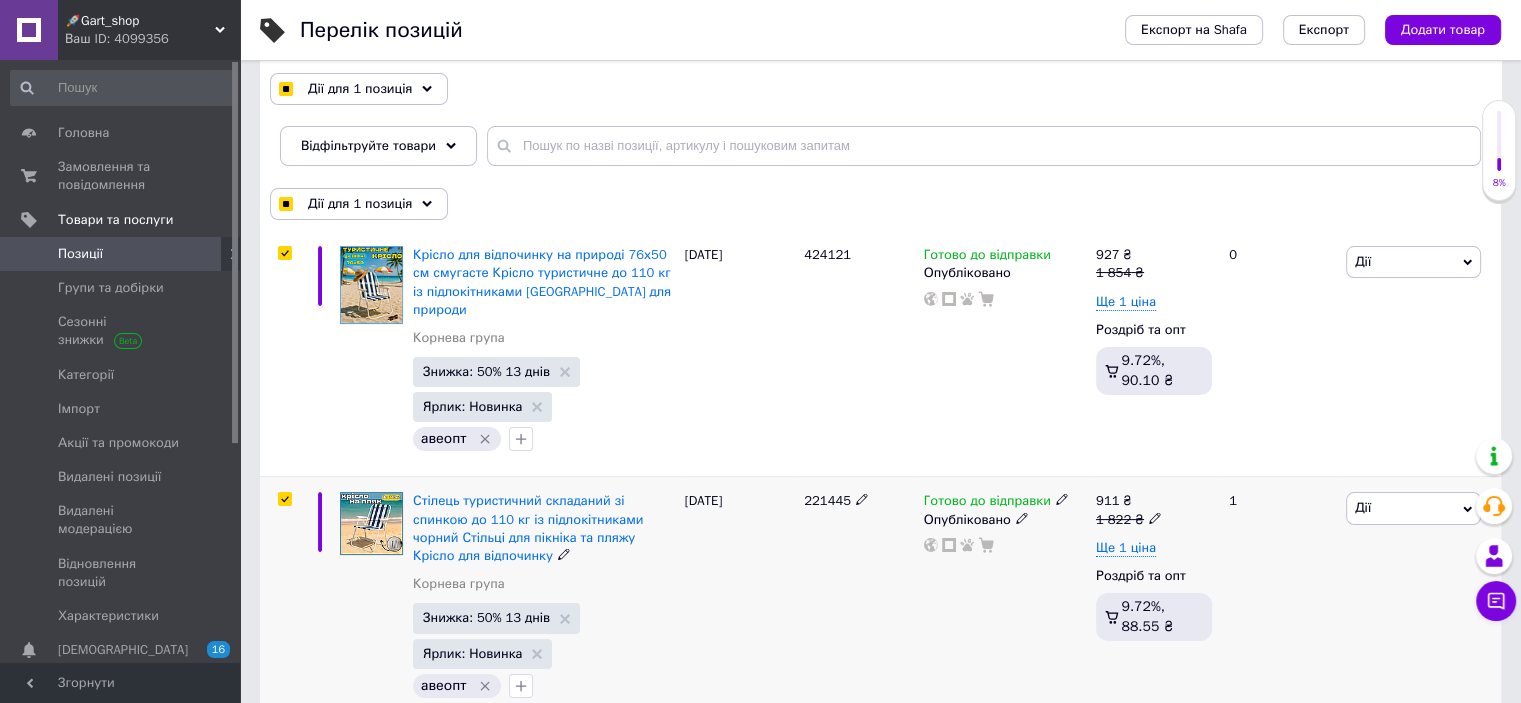 checkbox on "true" 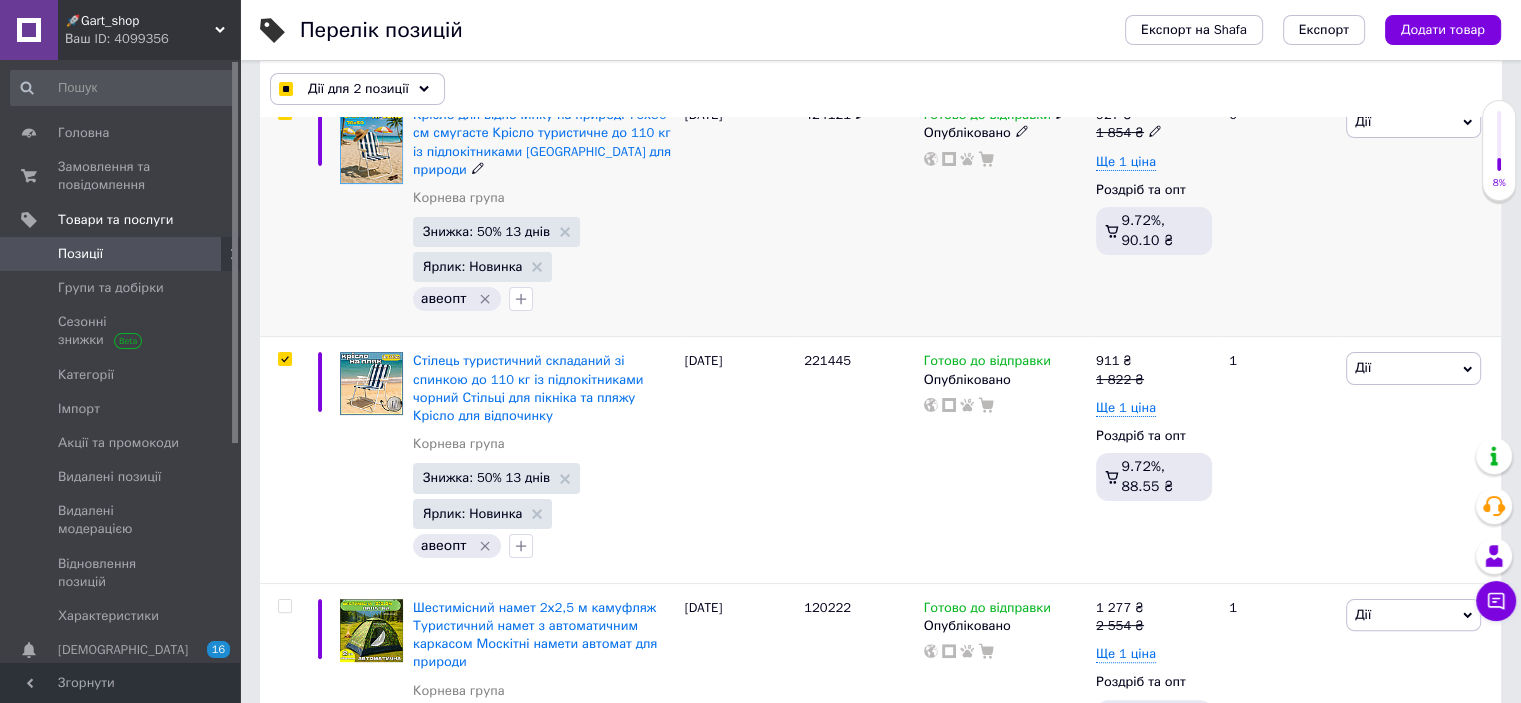 scroll, scrollTop: 500, scrollLeft: 0, axis: vertical 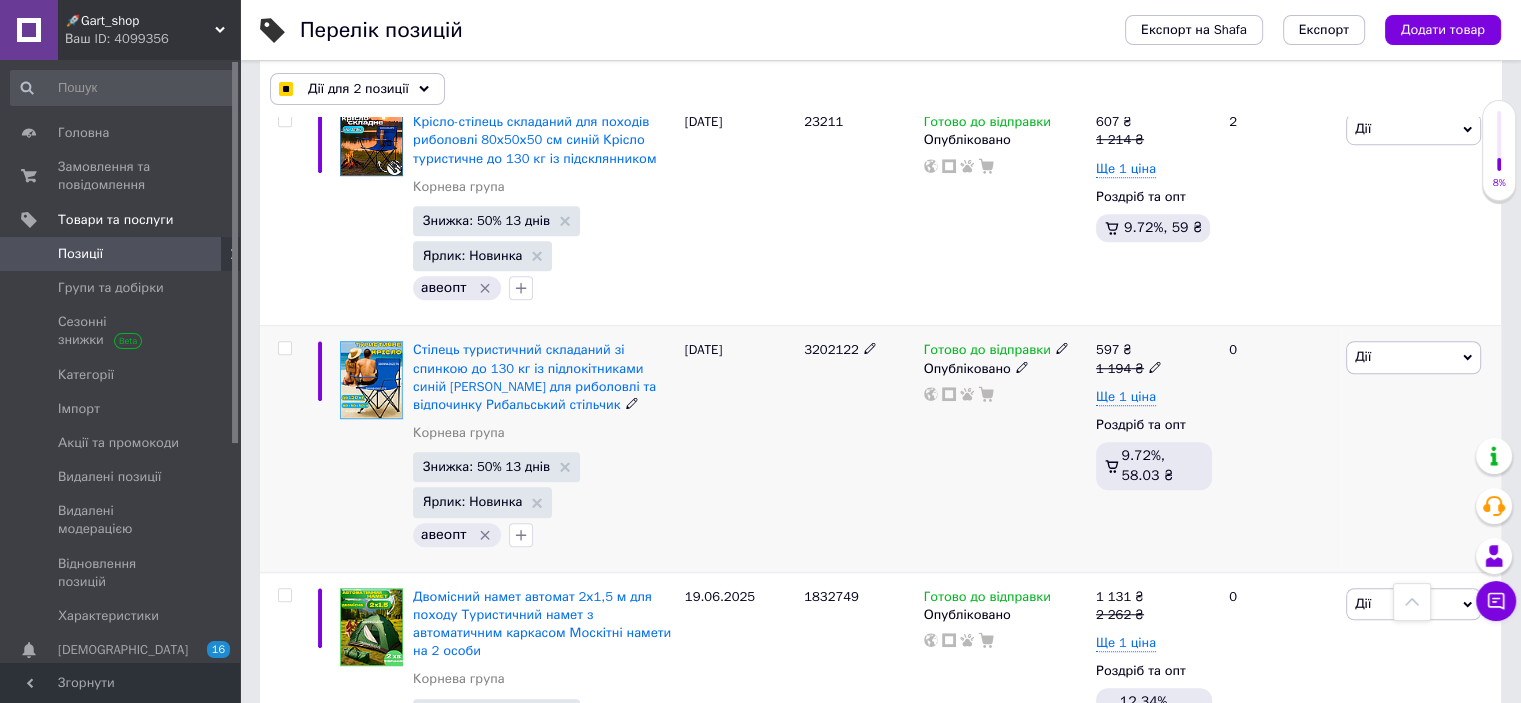 click at bounding box center (284, 348) 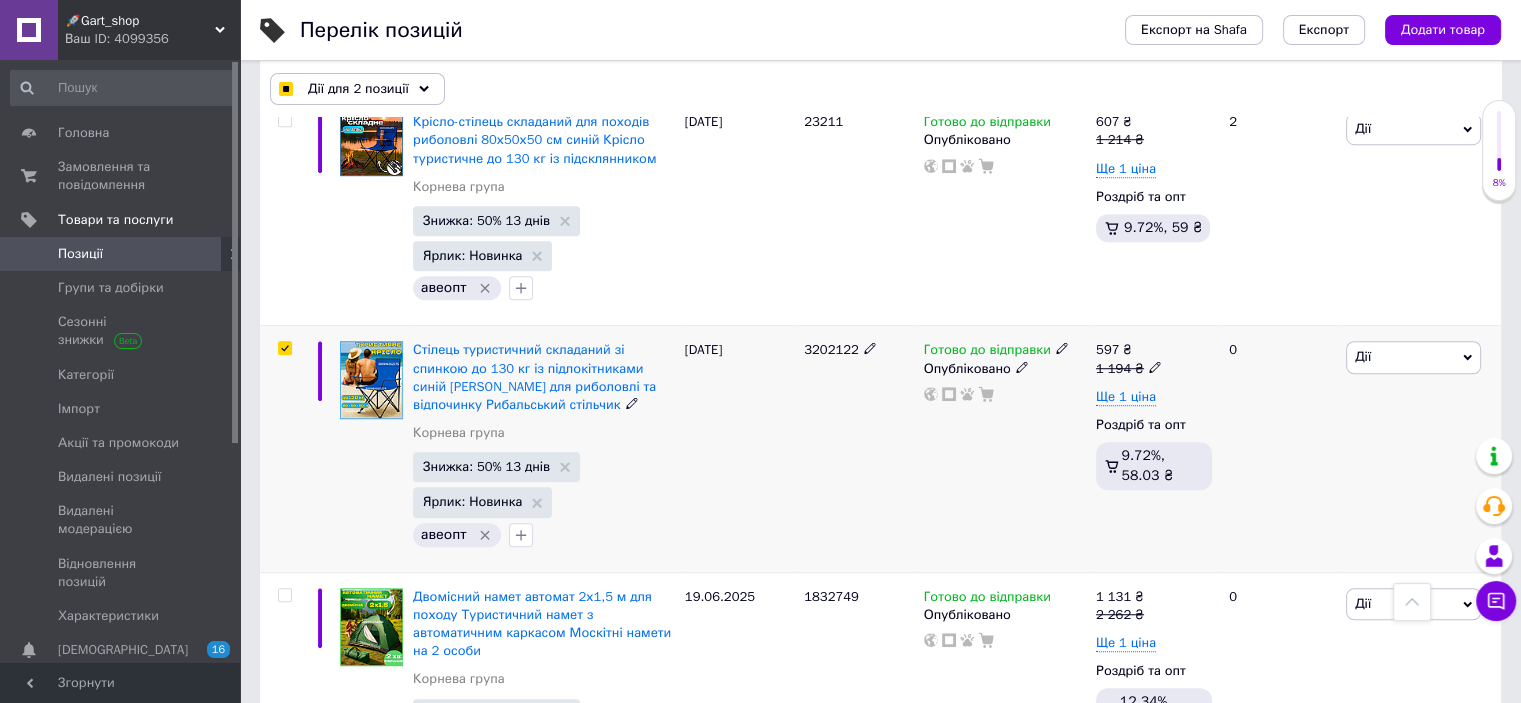 checkbox on "true" 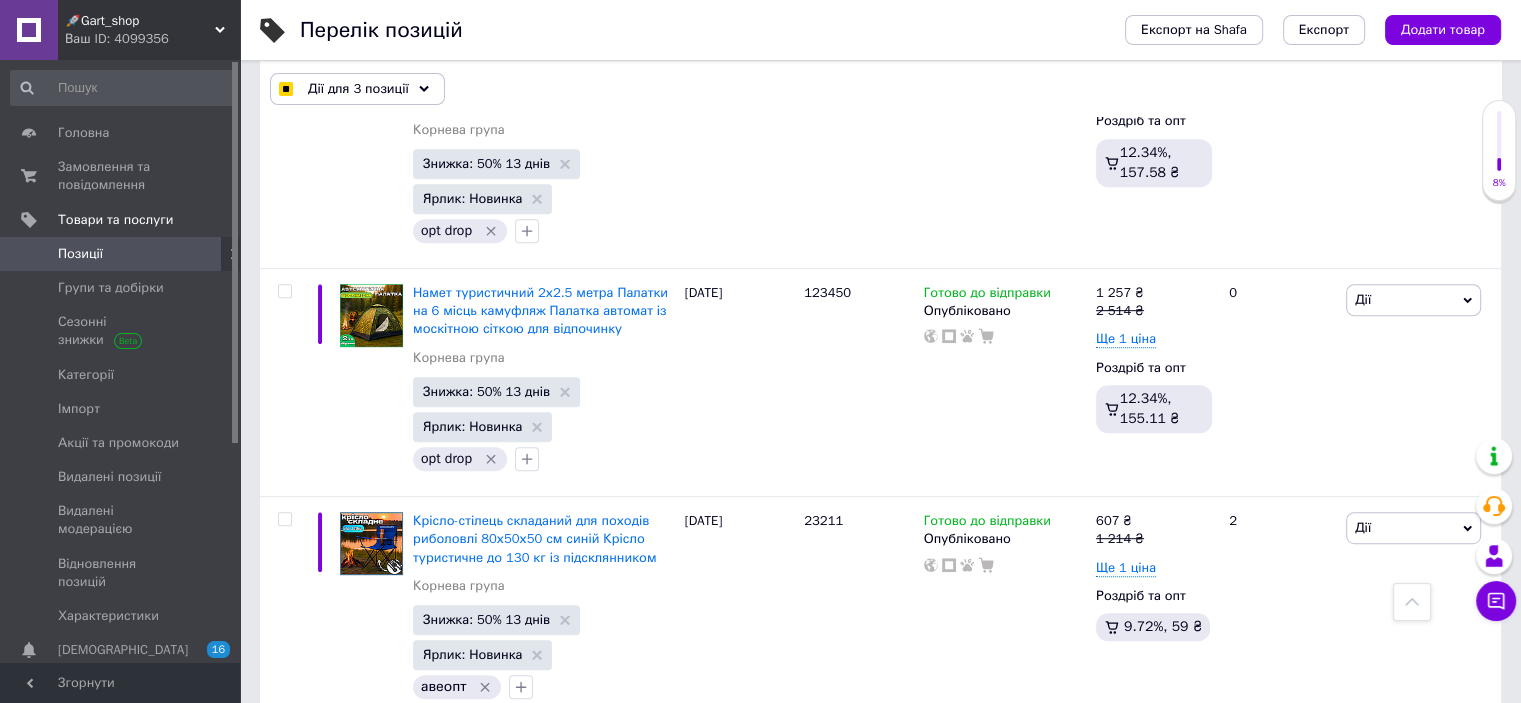 scroll, scrollTop: 900, scrollLeft: 0, axis: vertical 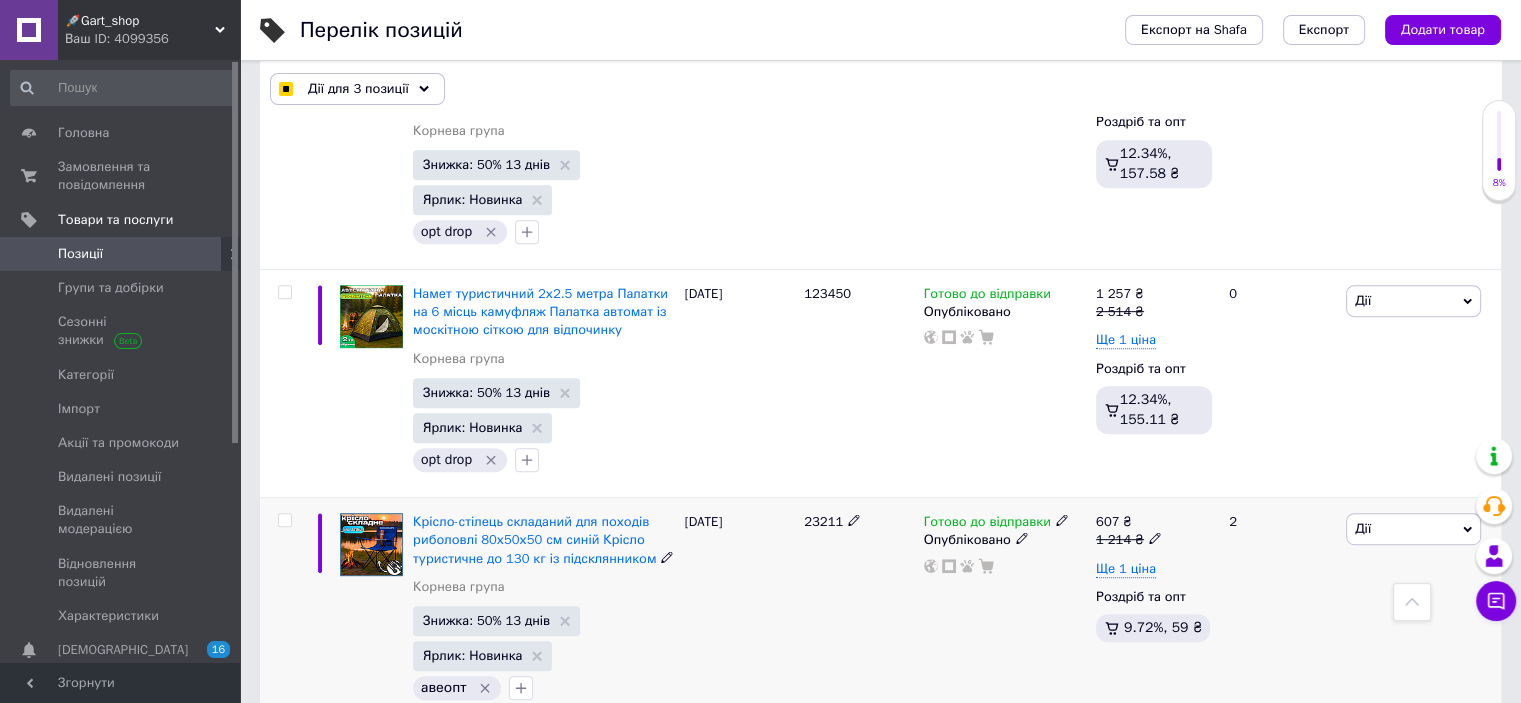 click at bounding box center (284, 520) 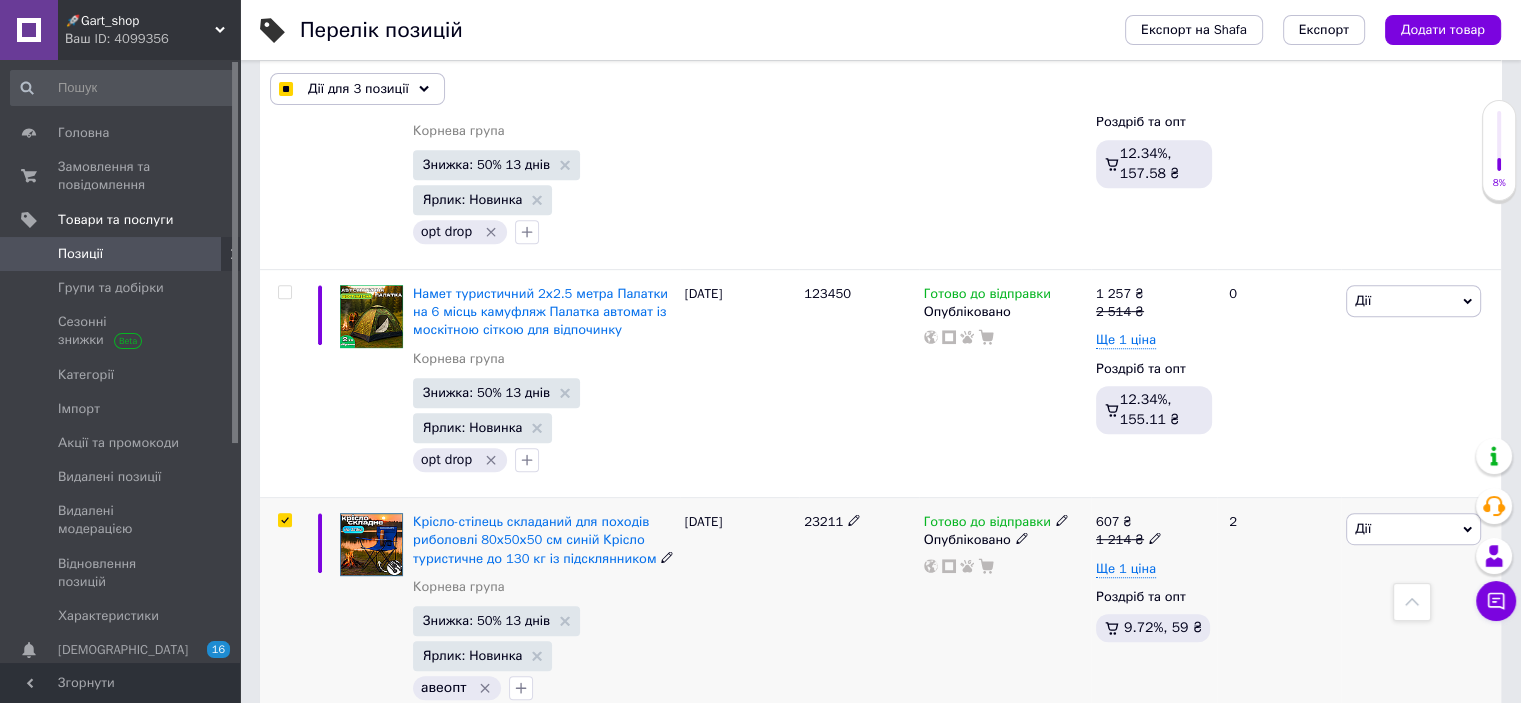 checkbox on "true" 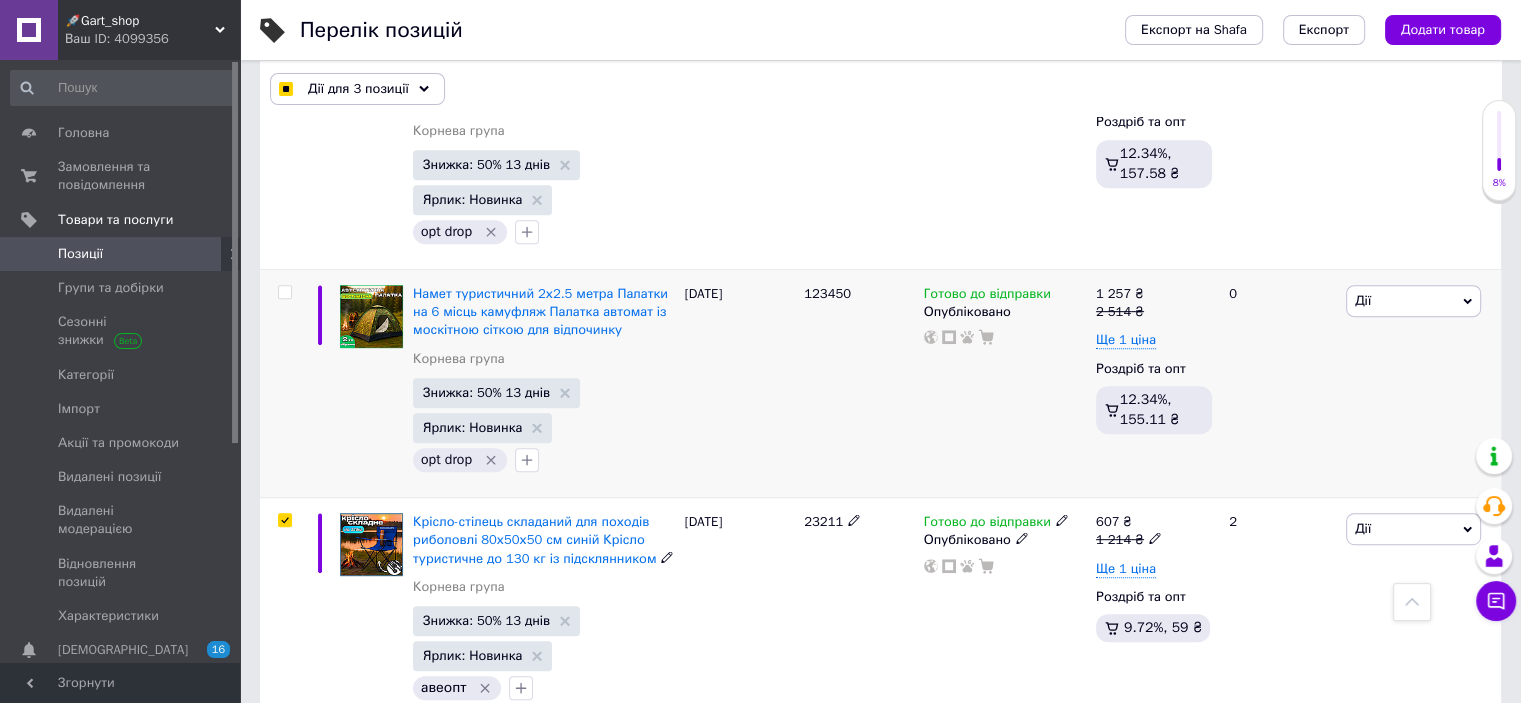 checkbox on "true" 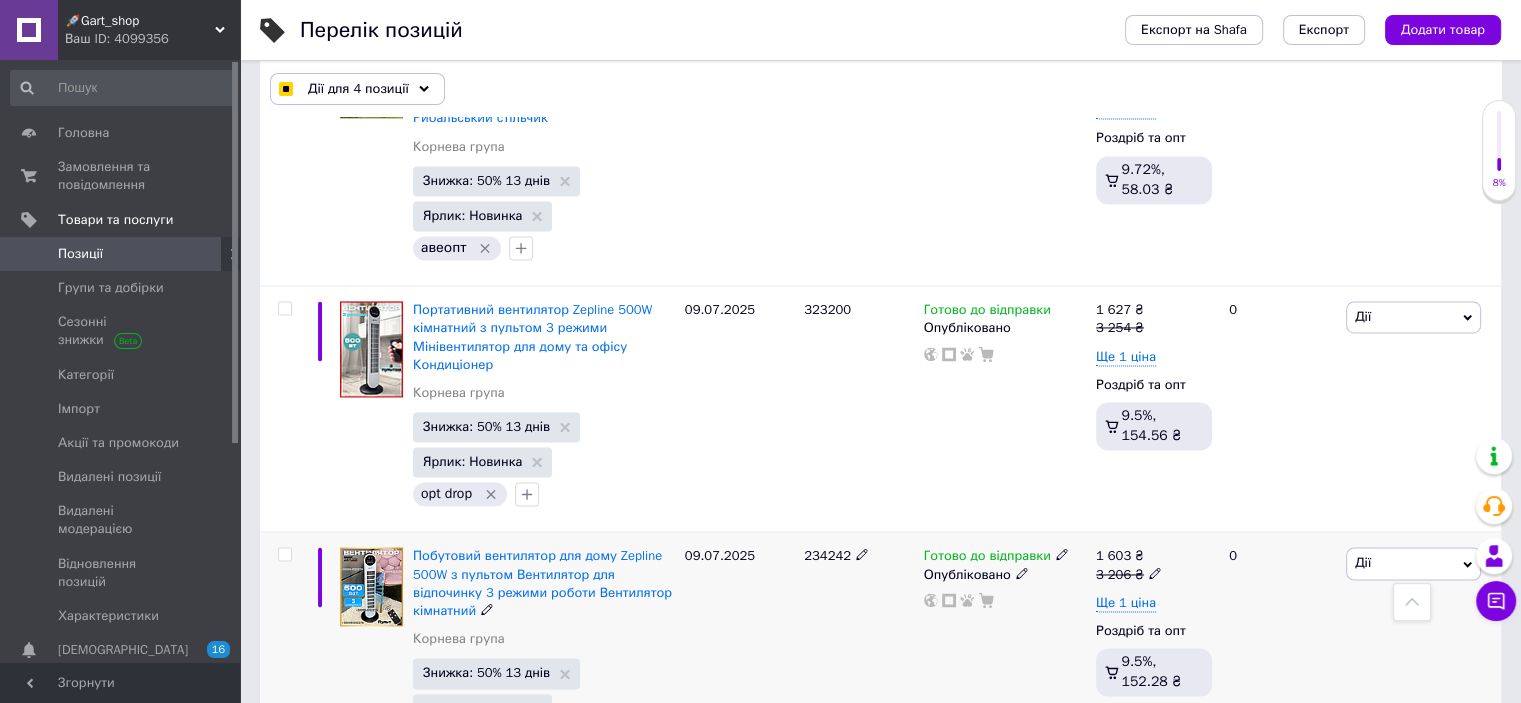 scroll, scrollTop: 2600, scrollLeft: 0, axis: vertical 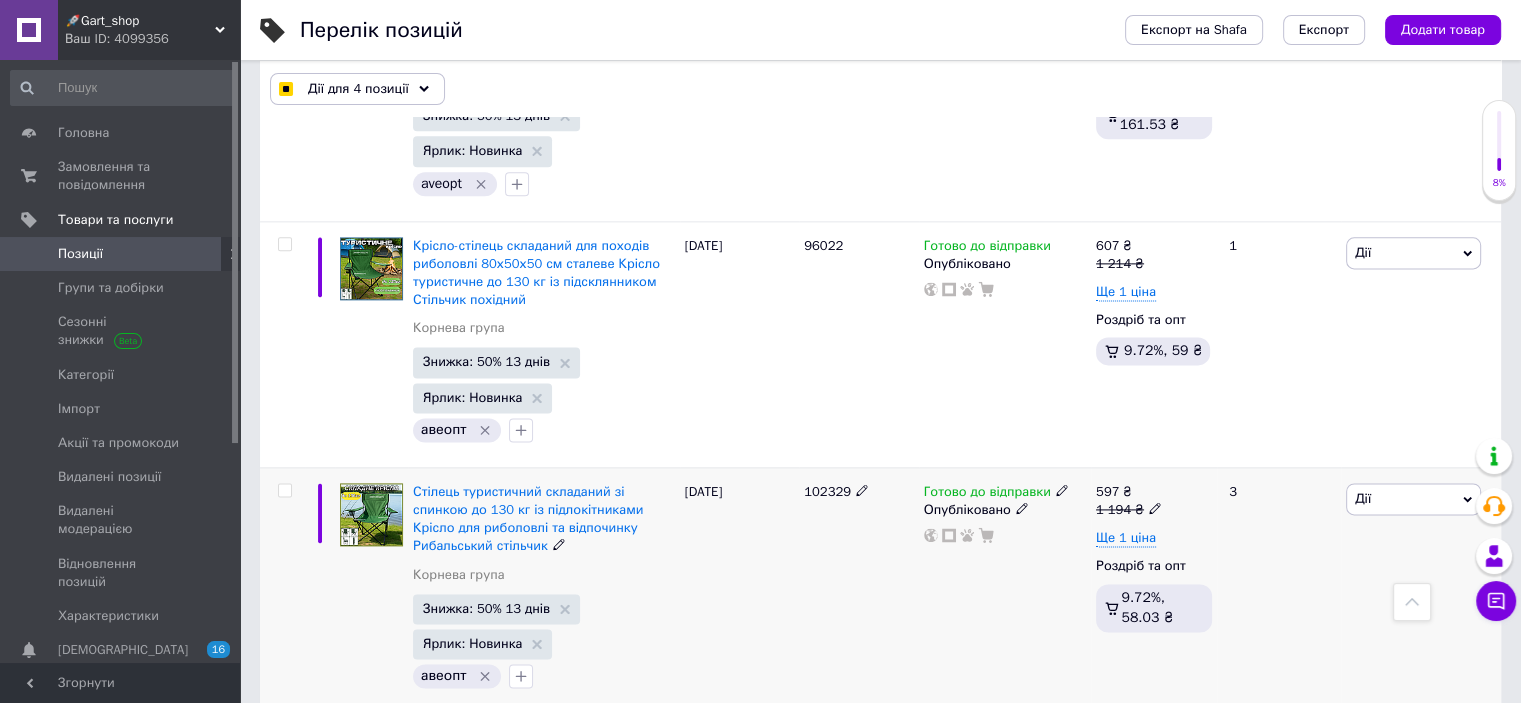 click at bounding box center (284, 490) 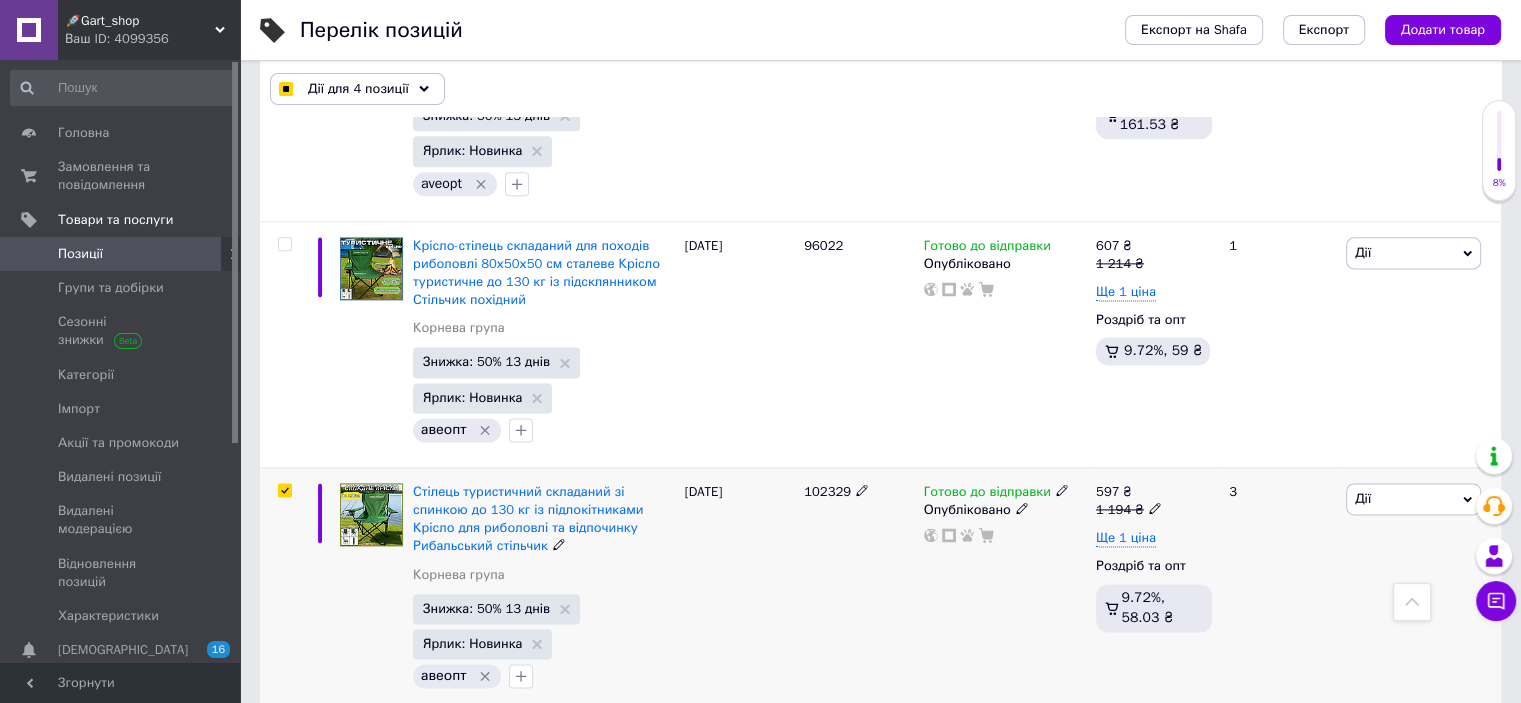 checkbox on "true" 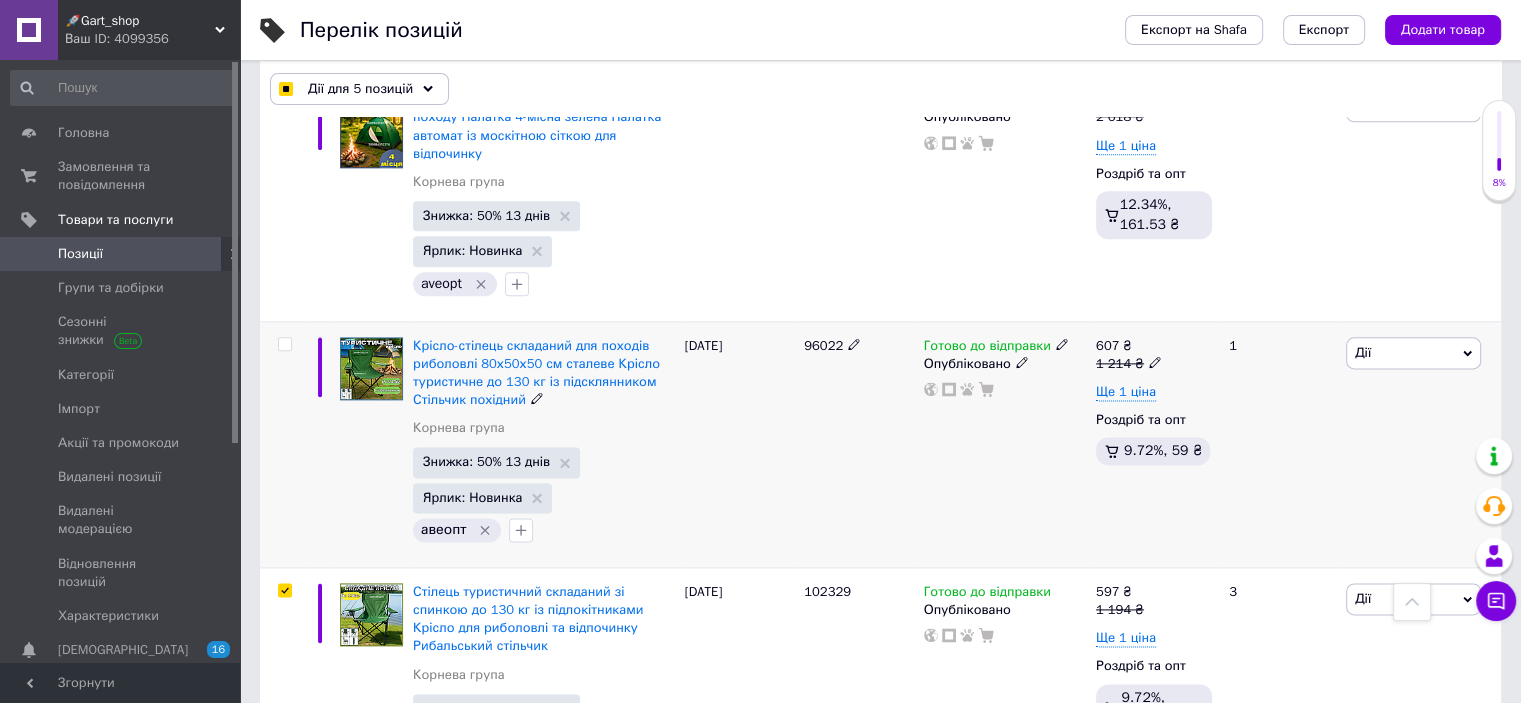 click at bounding box center [284, 344] 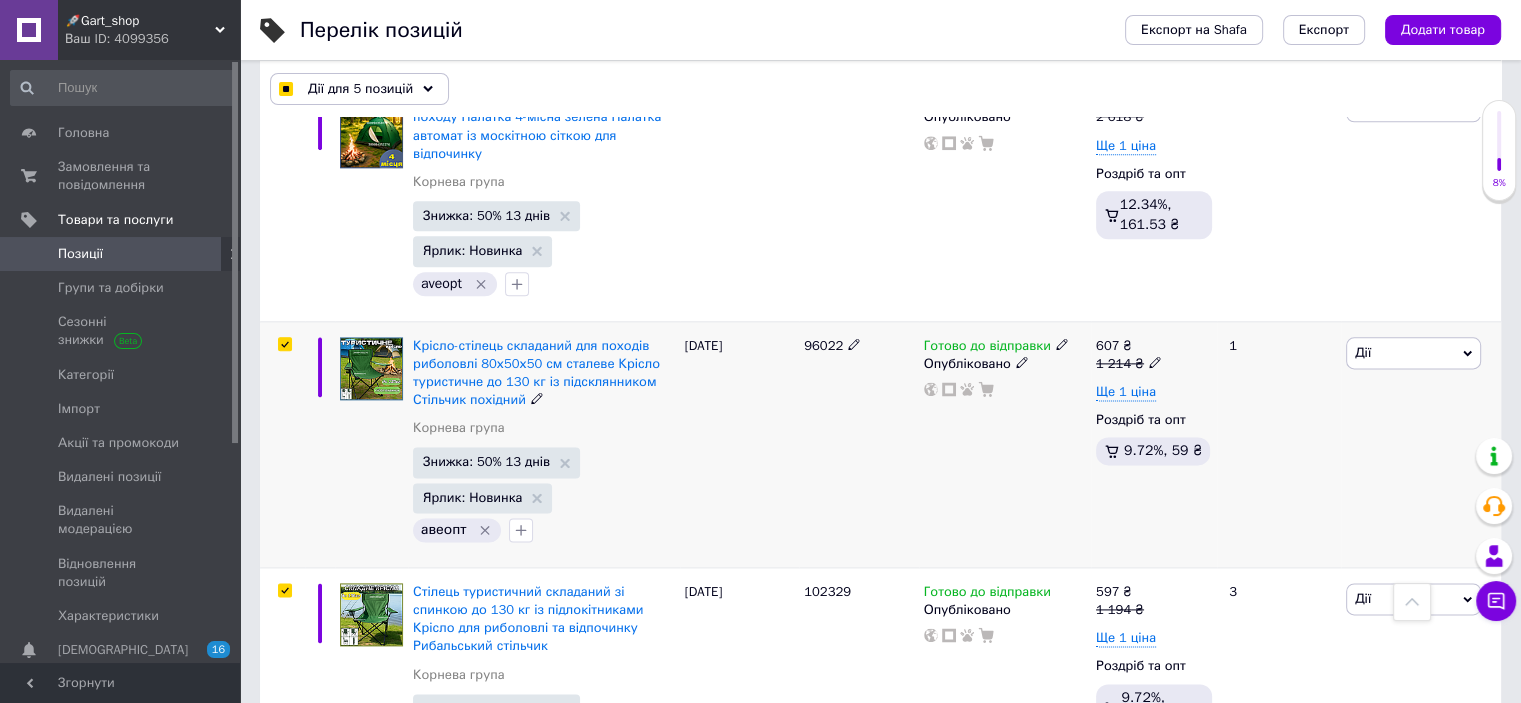 checkbox on "true" 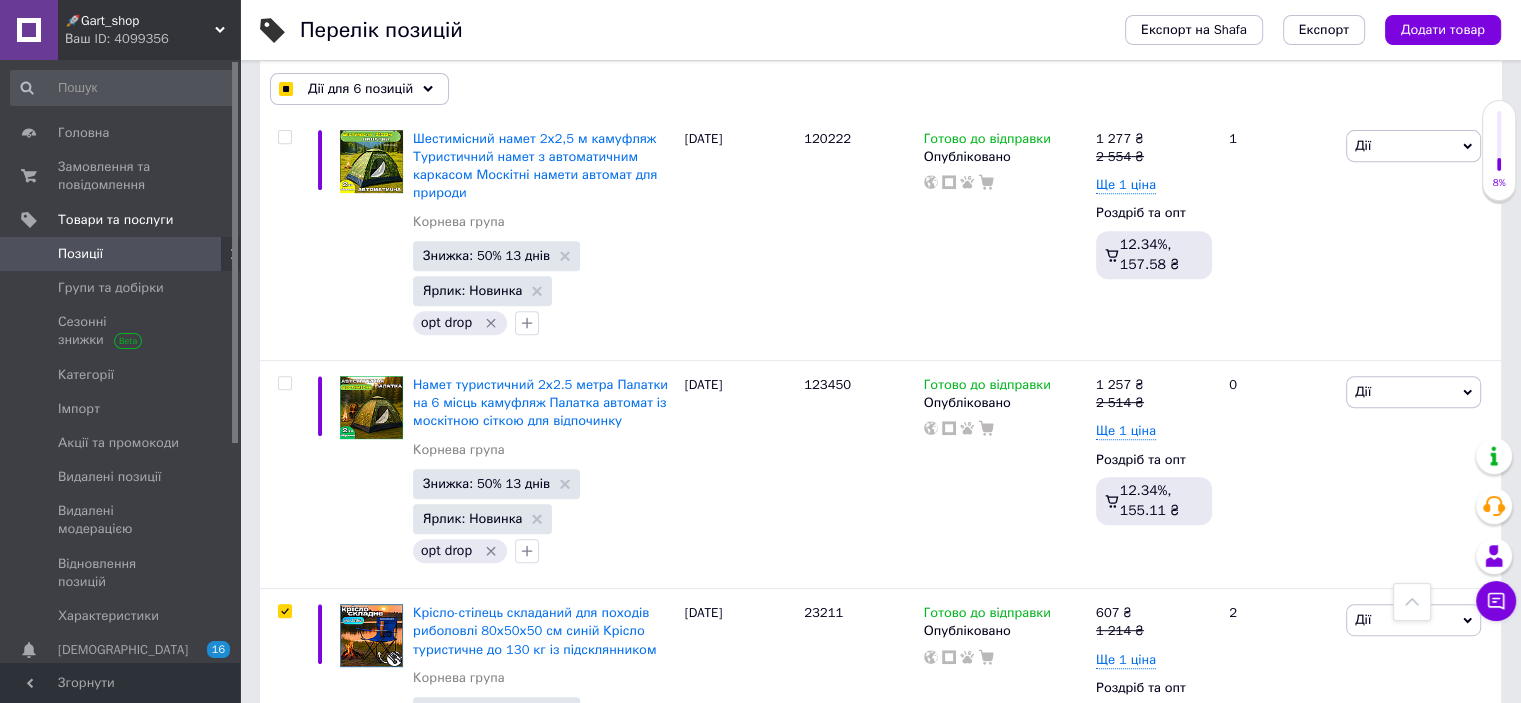 scroll, scrollTop: 700, scrollLeft: 0, axis: vertical 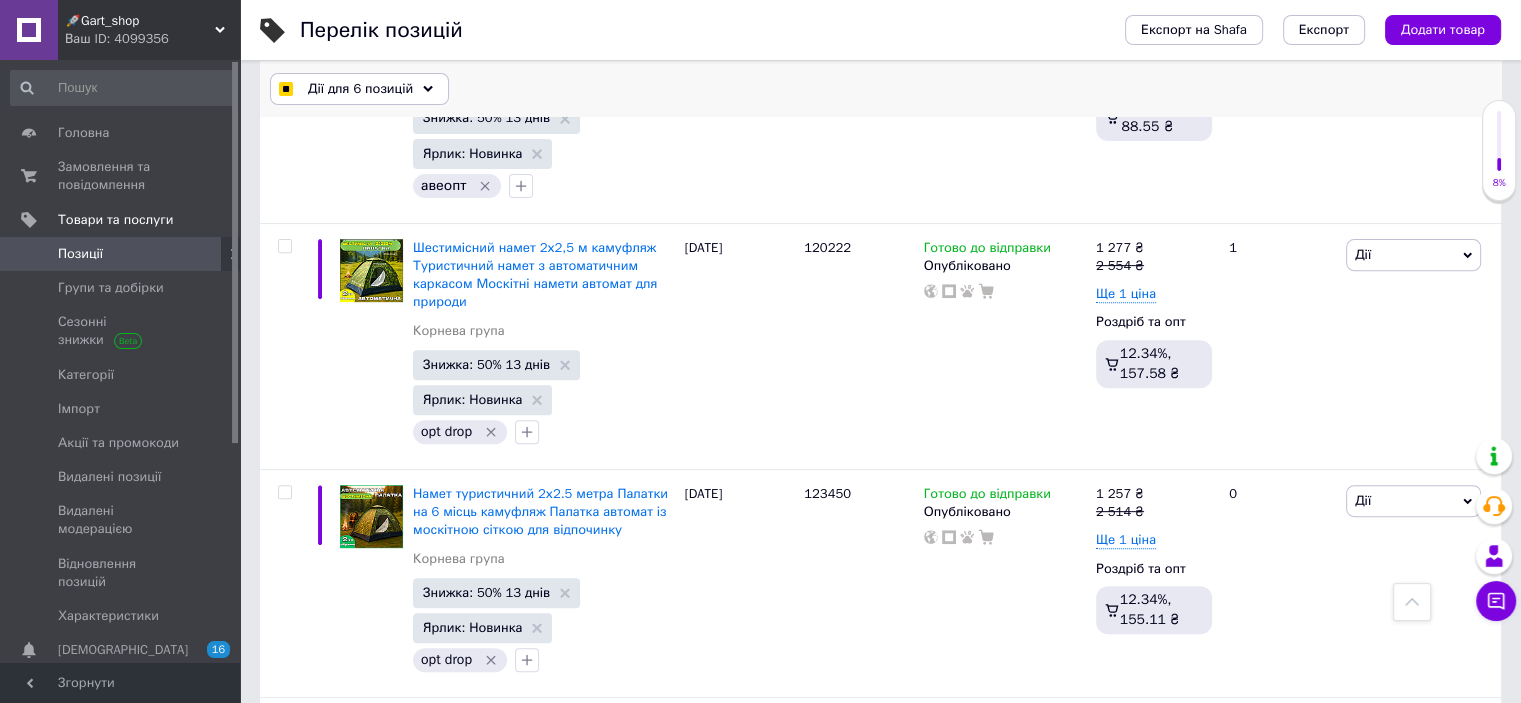 click on "Дії для 6 позицій" at bounding box center (360, 89) 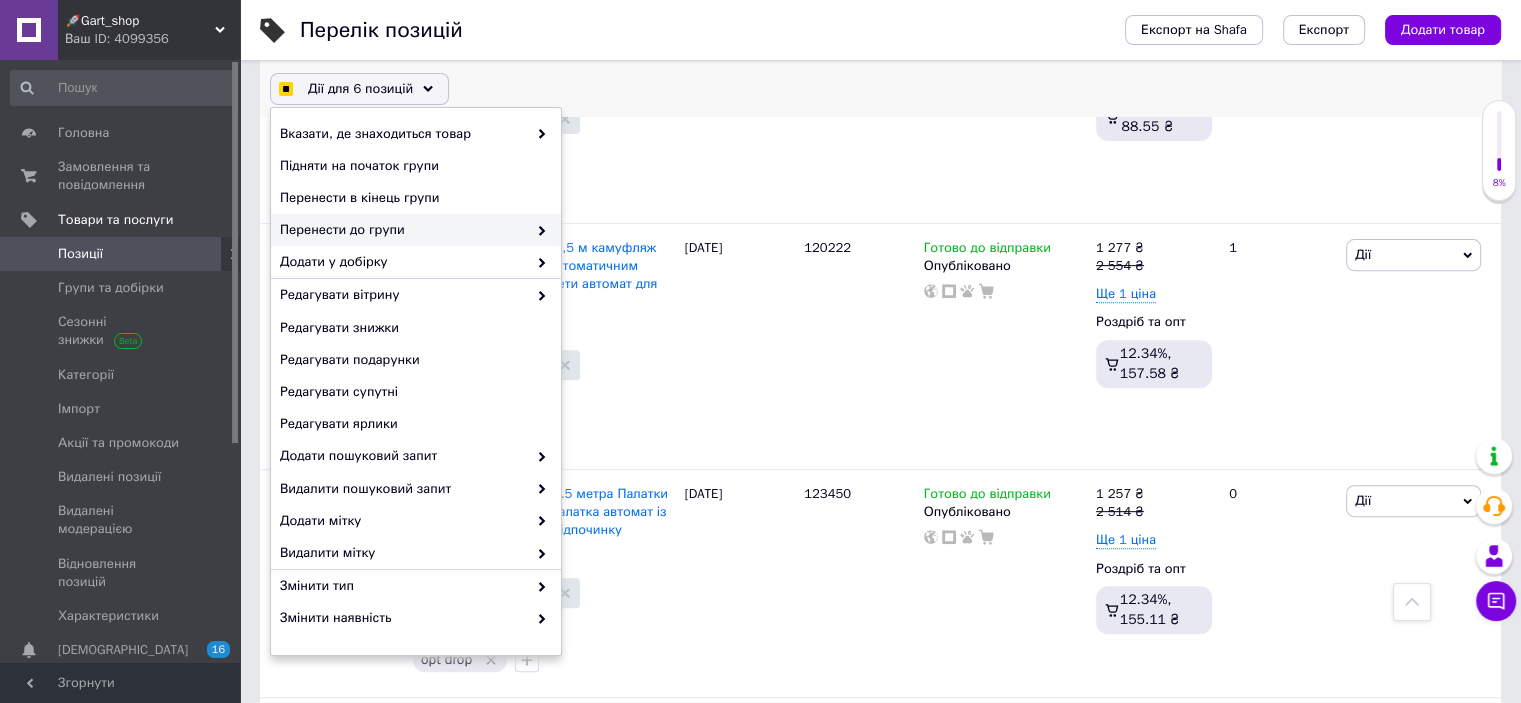 checkbox on "true" 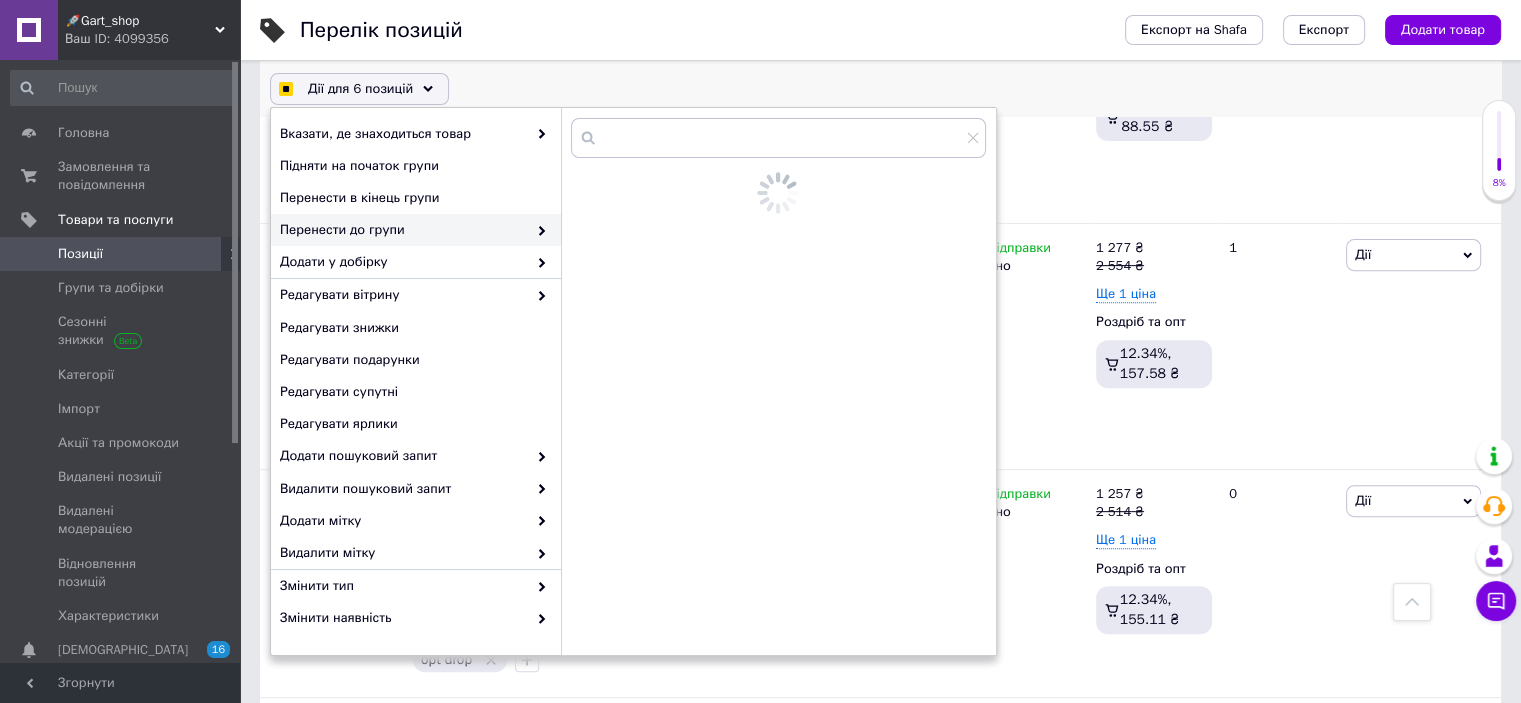 checkbox on "true" 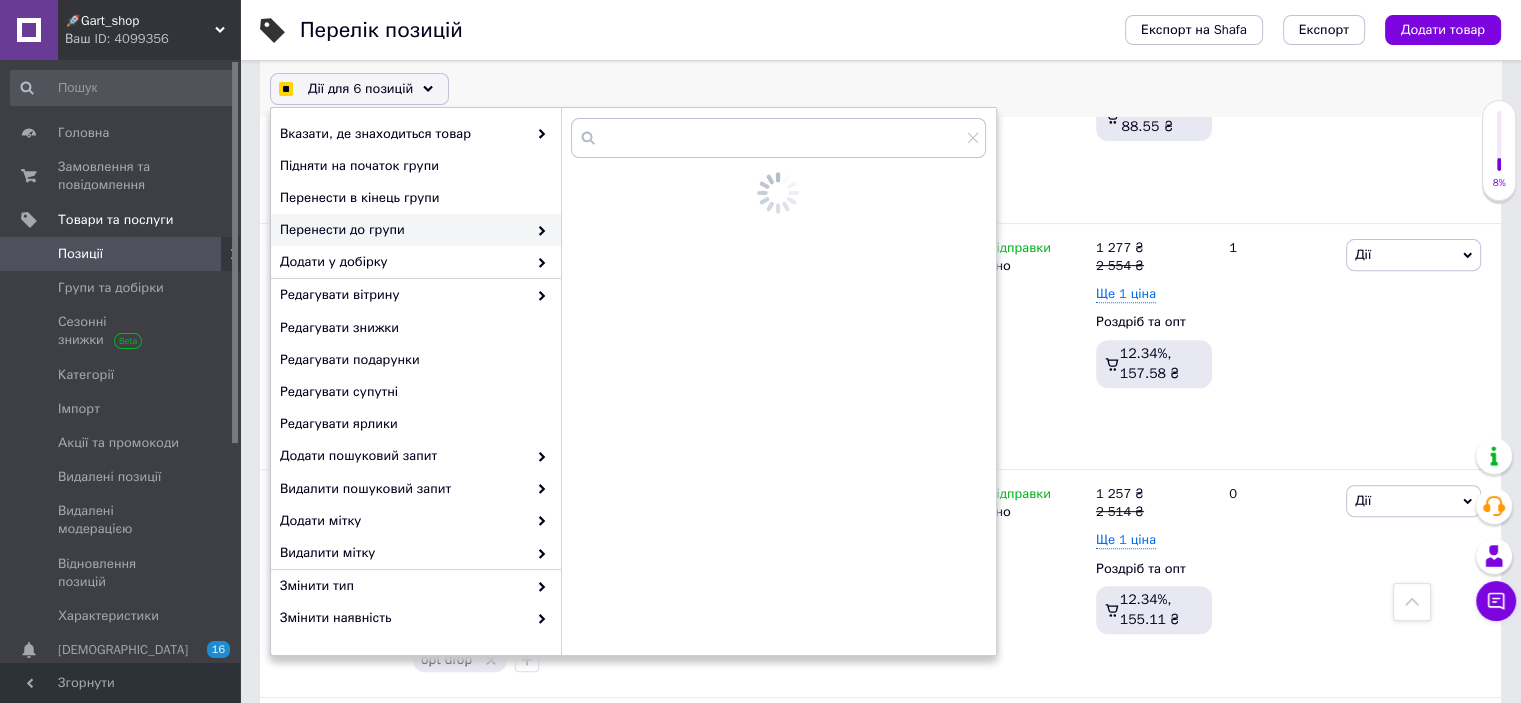 checkbox on "true" 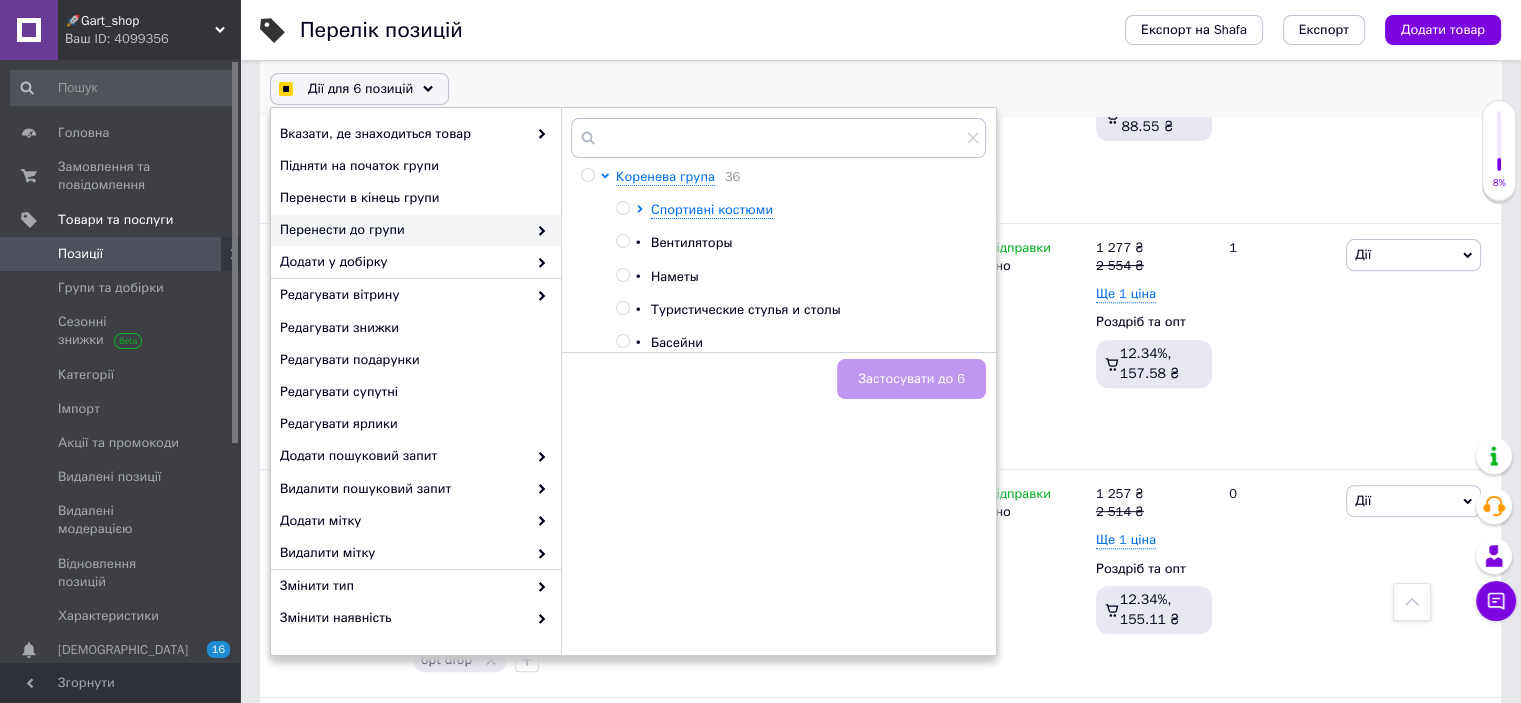 click on "Вентиляторы" at bounding box center [691, 242] 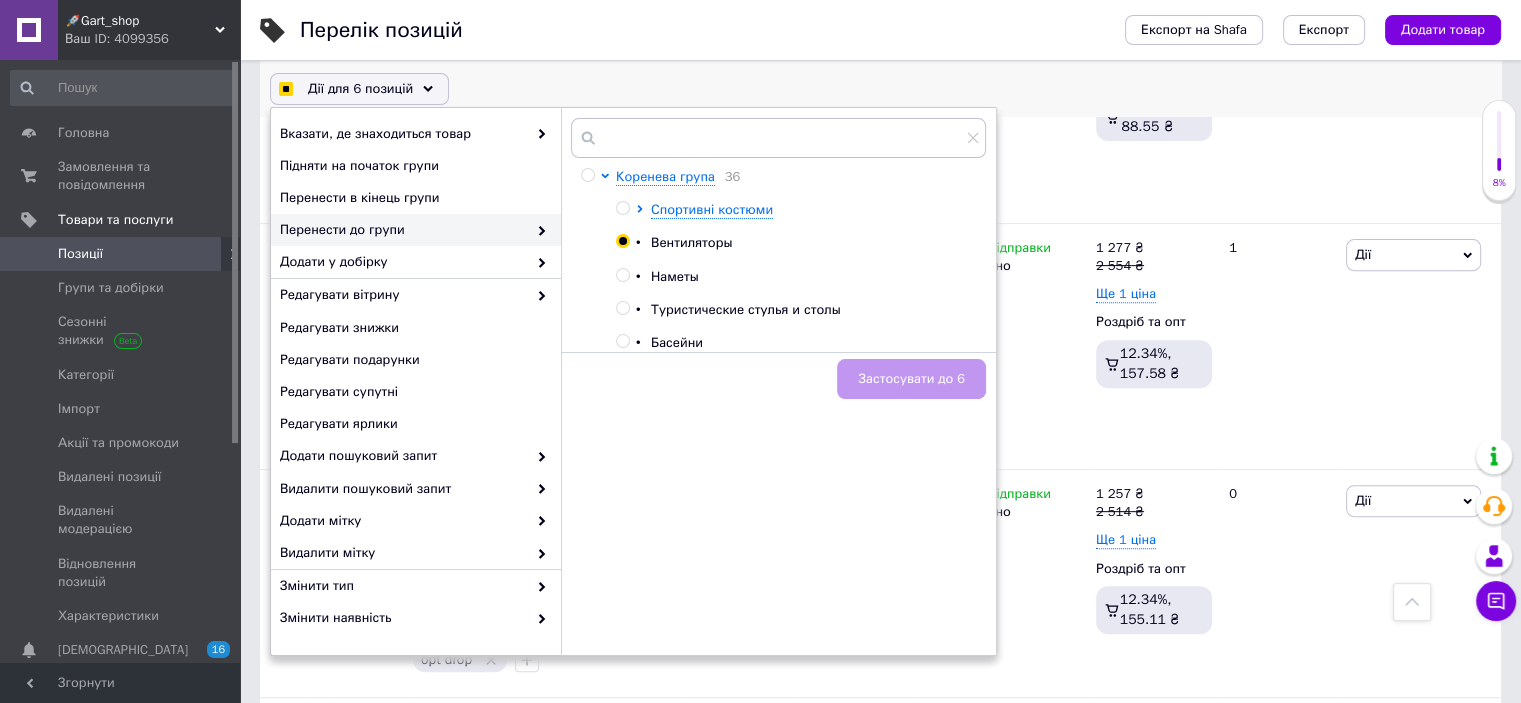 checkbox on "true" 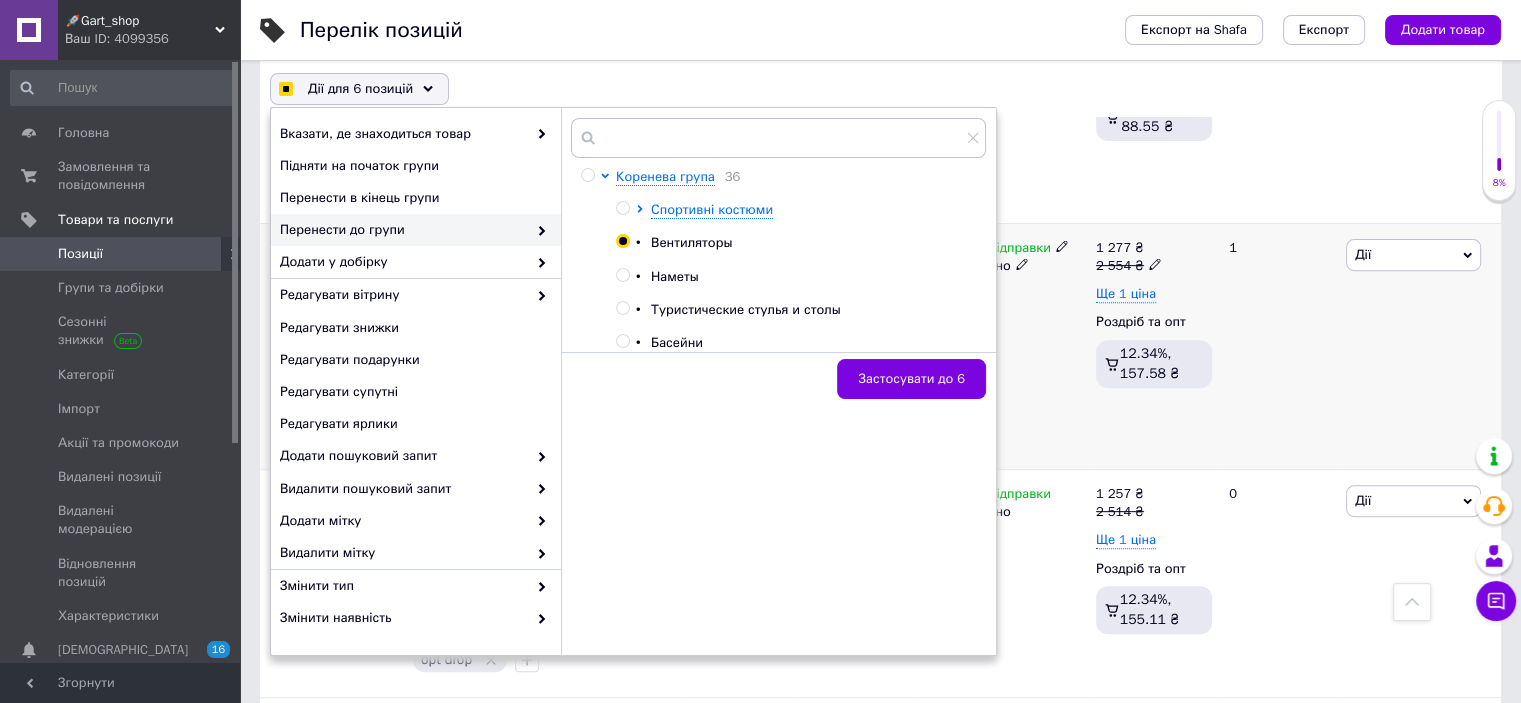 checkbox on "true" 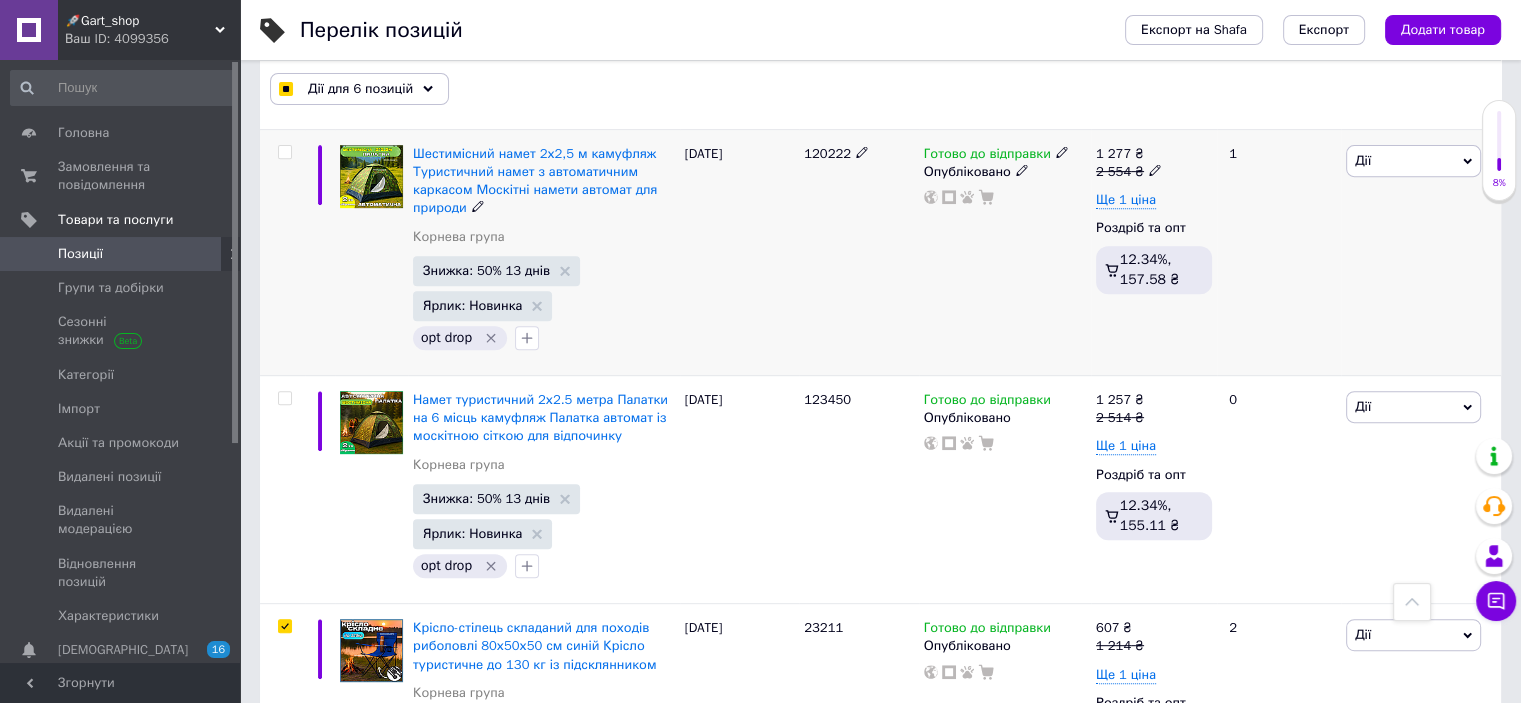 scroll, scrollTop: 900, scrollLeft: 0, axis: vertical 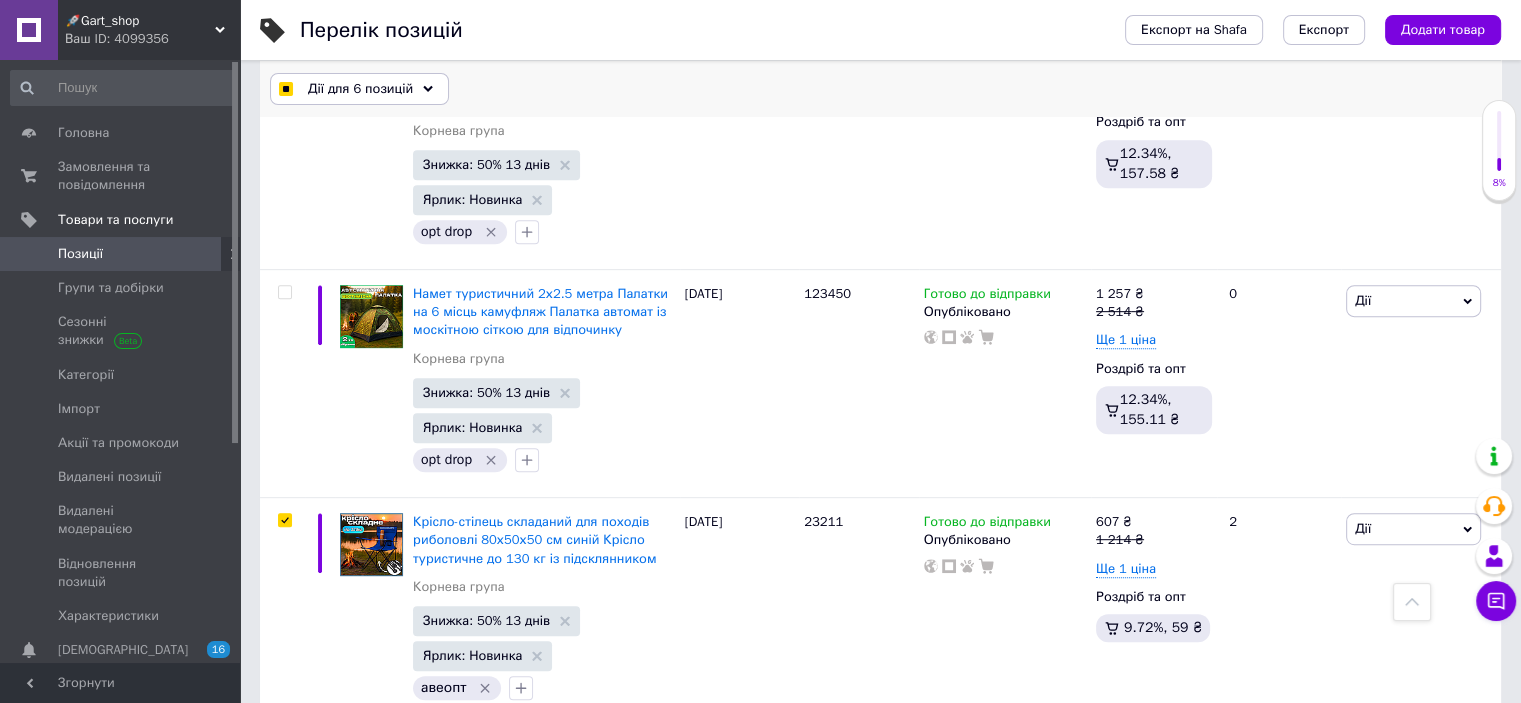 click on "Дії для 6 позицій" at bounding box center (359, 89) 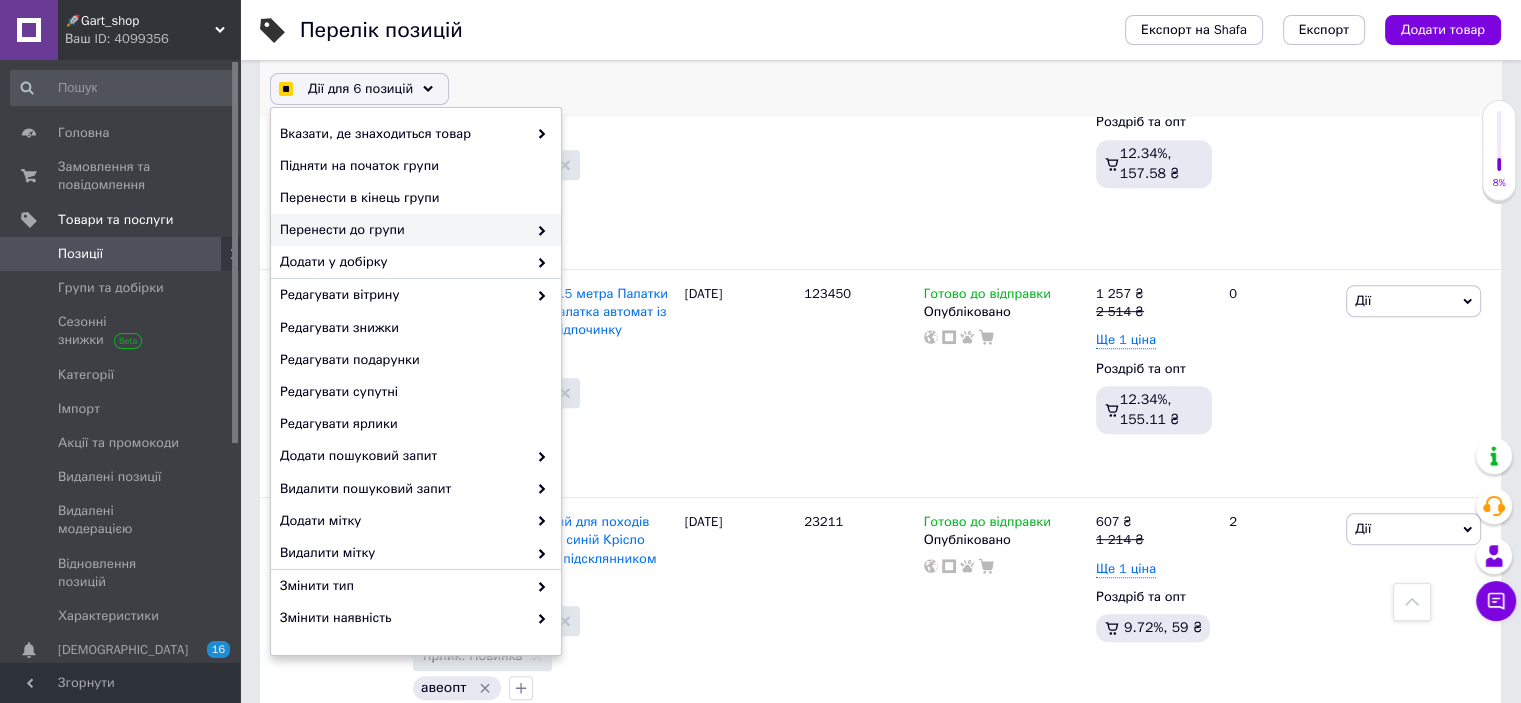 click on "Перенести до групи" at bounding box center (403, 230) 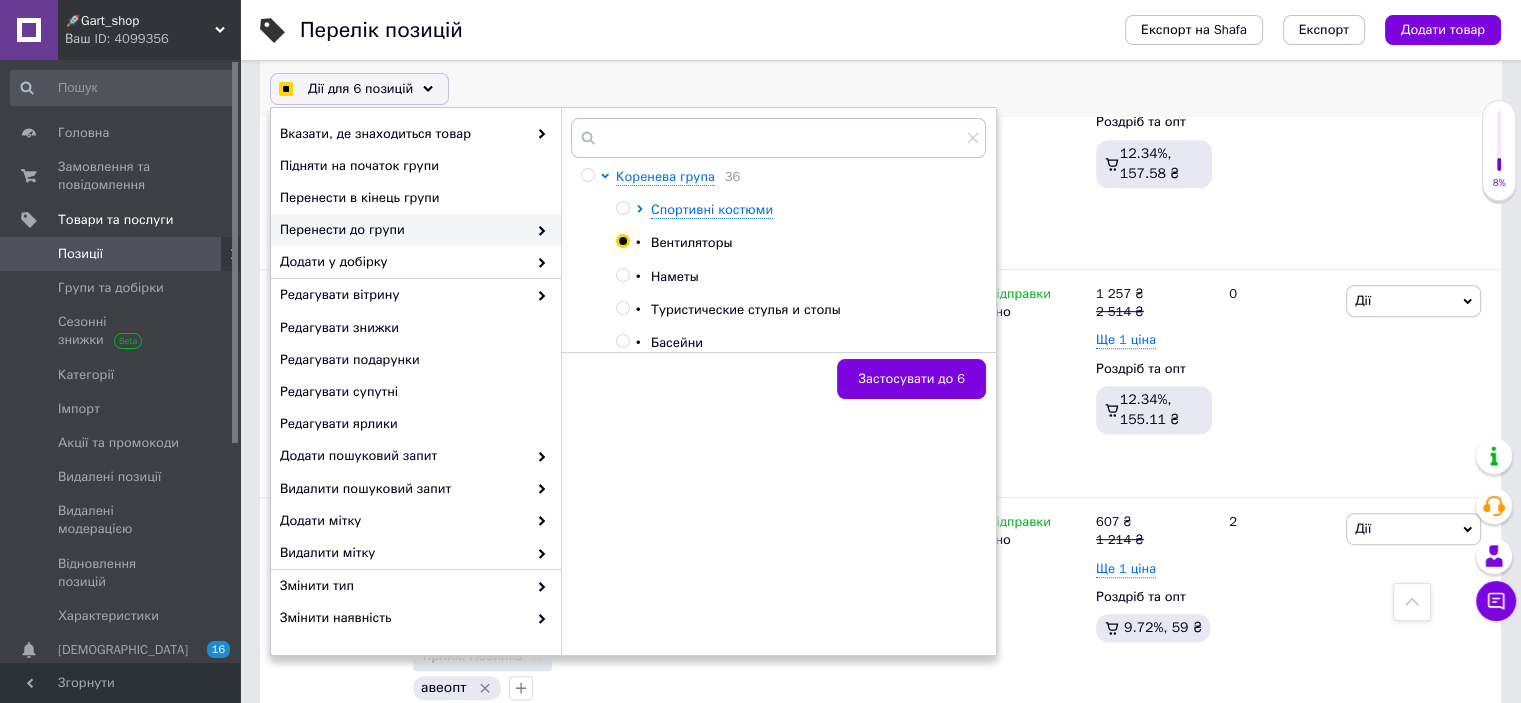 checkbox on "true" 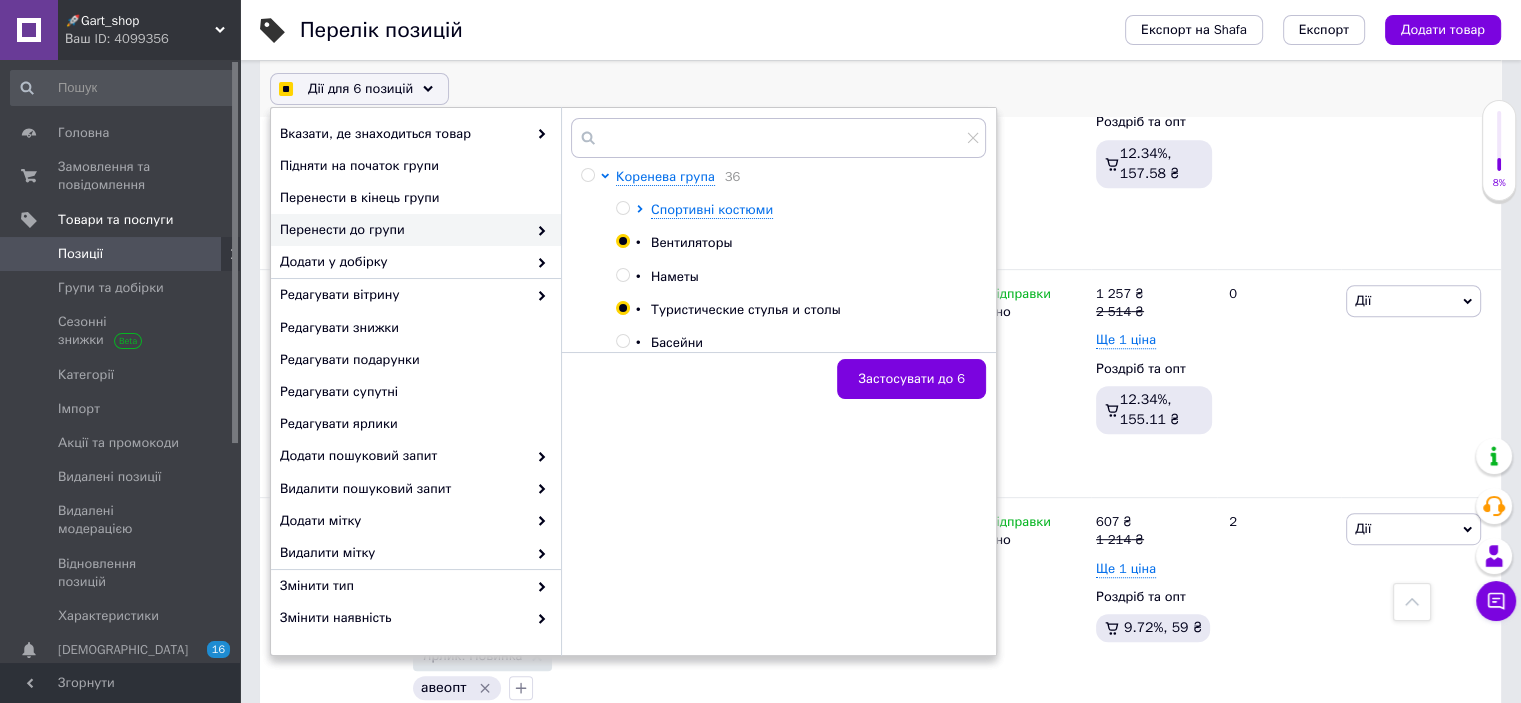checkbox on "true" 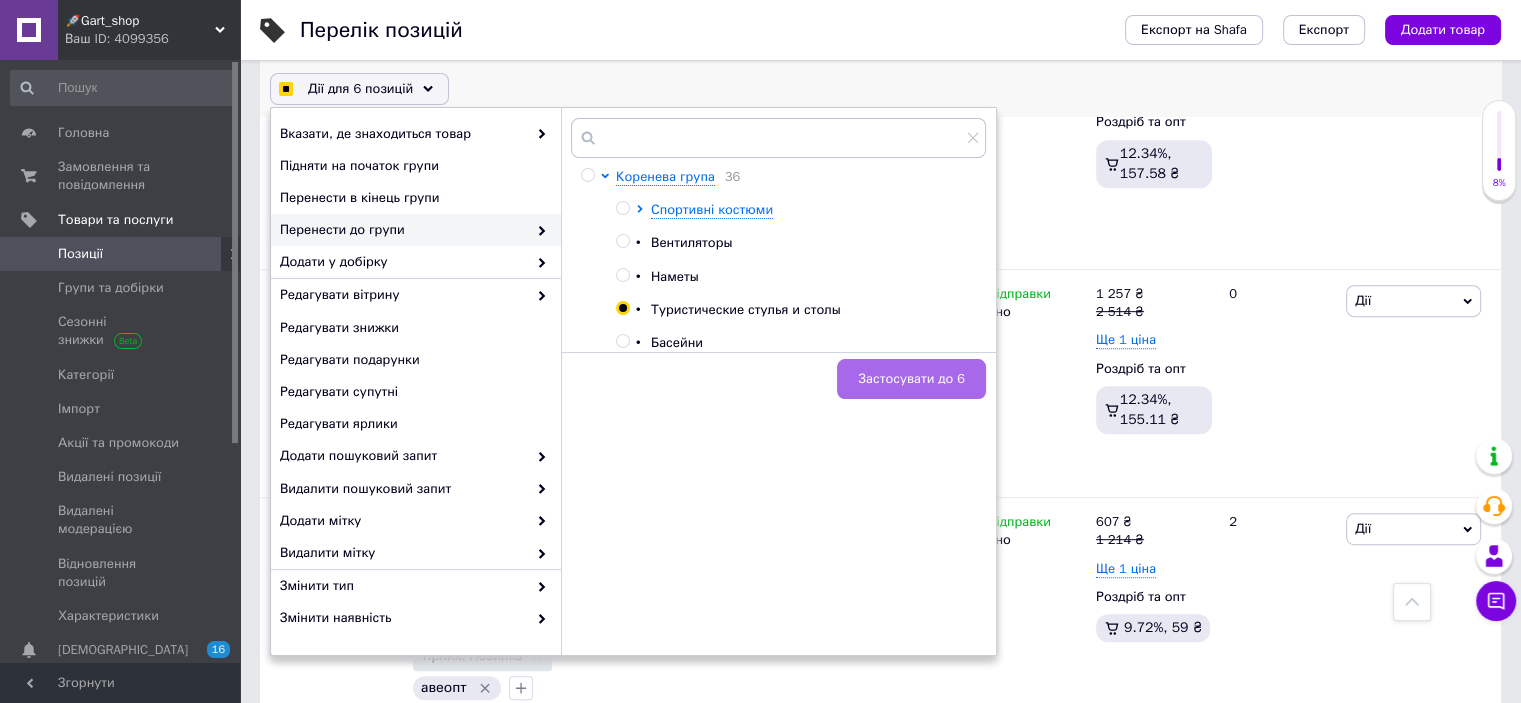 checkbox on "true" 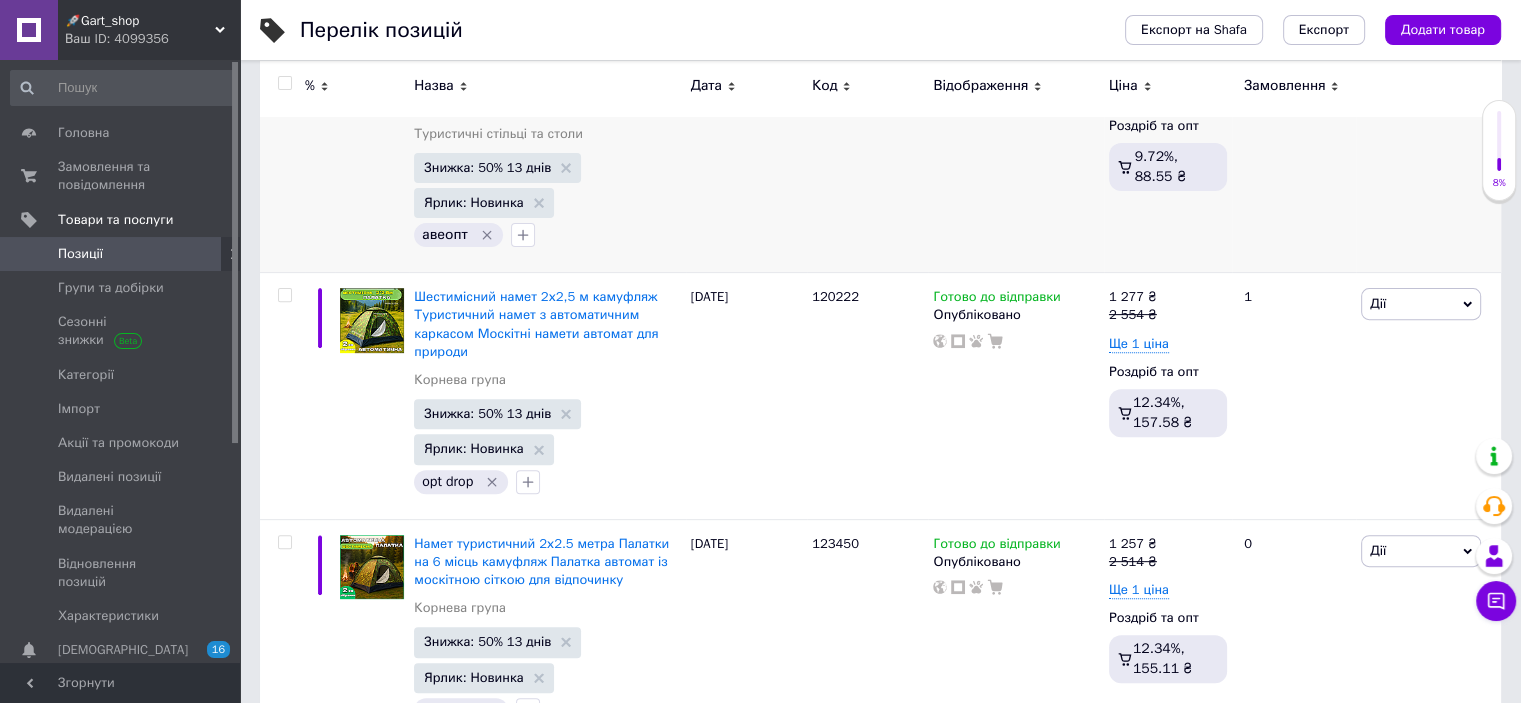scroll, scrollTop: 700, scrollLeft: 0, axis: vertical 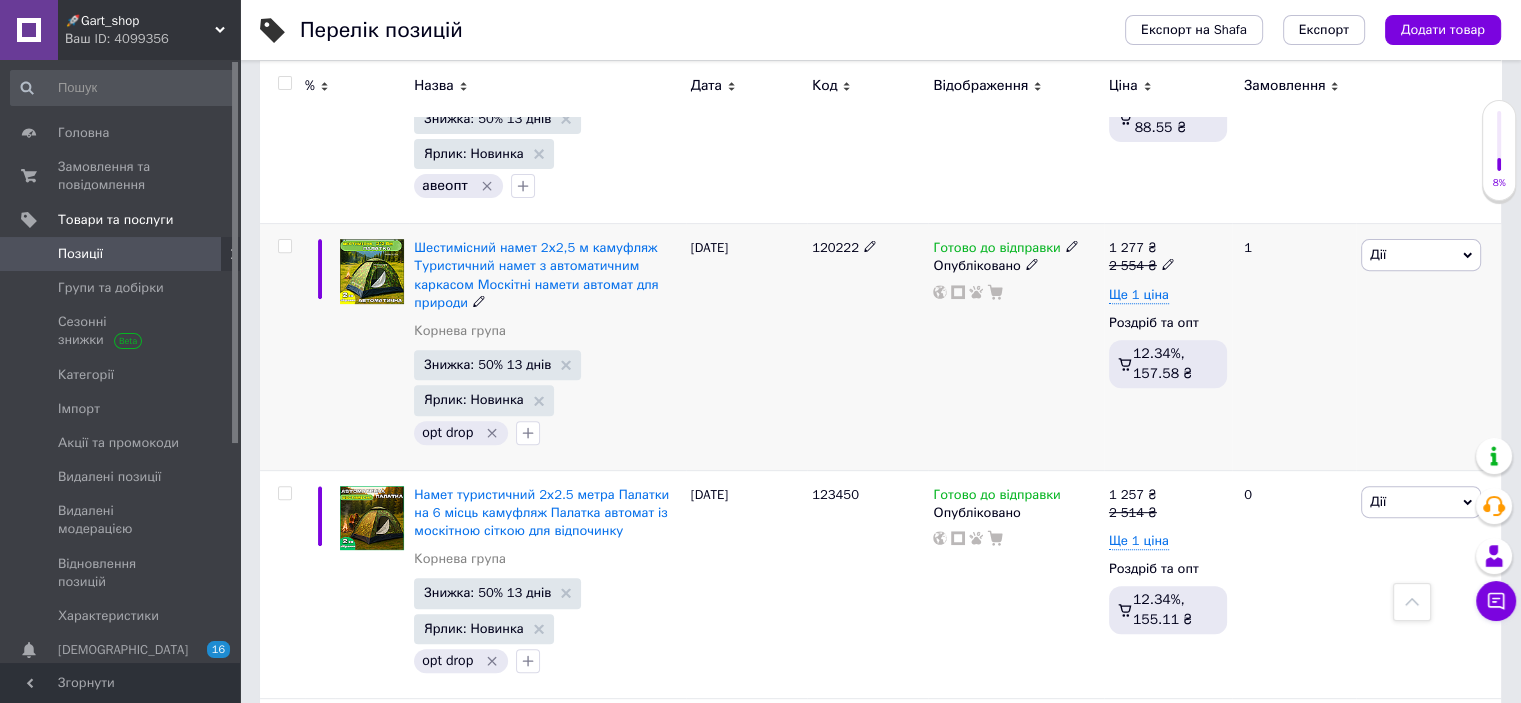 click at bounding box center (284, 246) 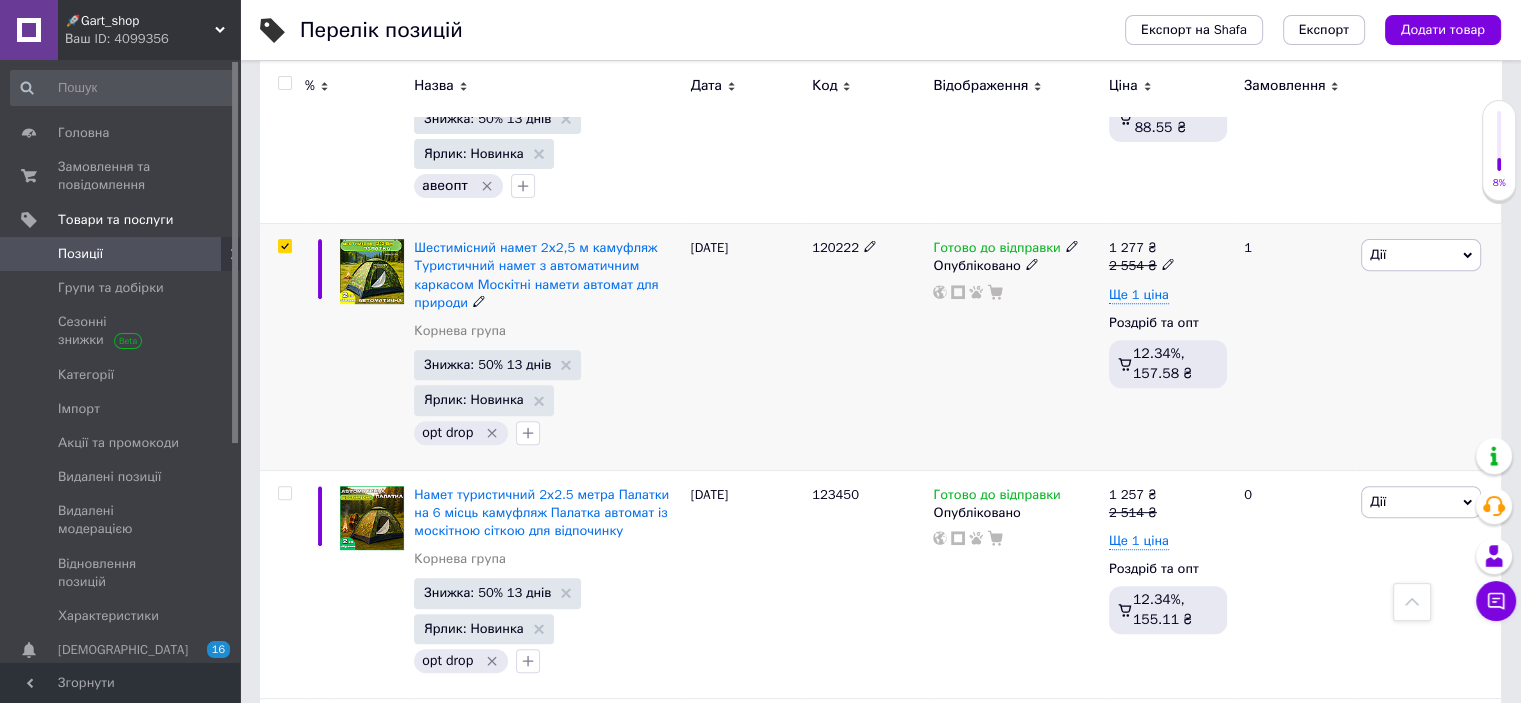 checkbox on "true" 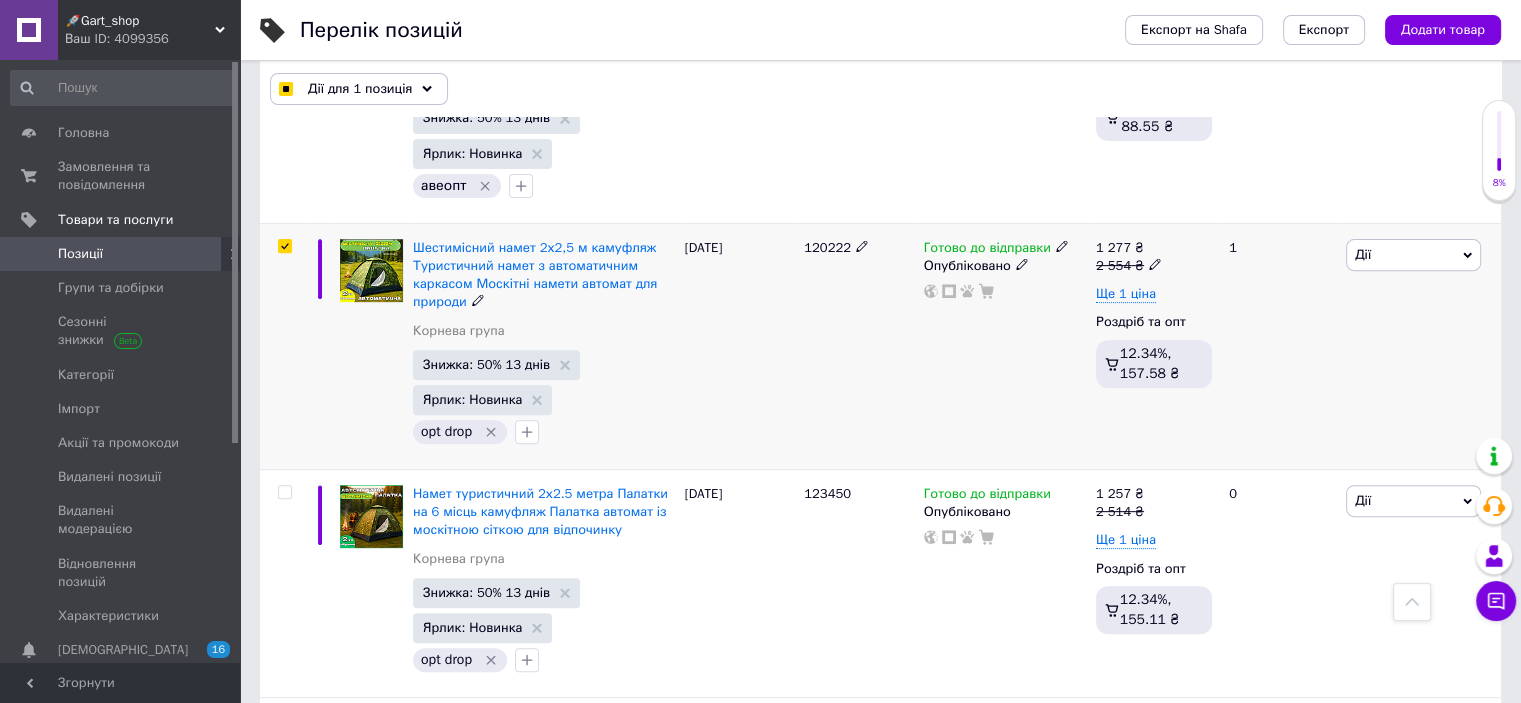 scroll, scrollTop: 699, scrollLeft: 0, axis: vertical 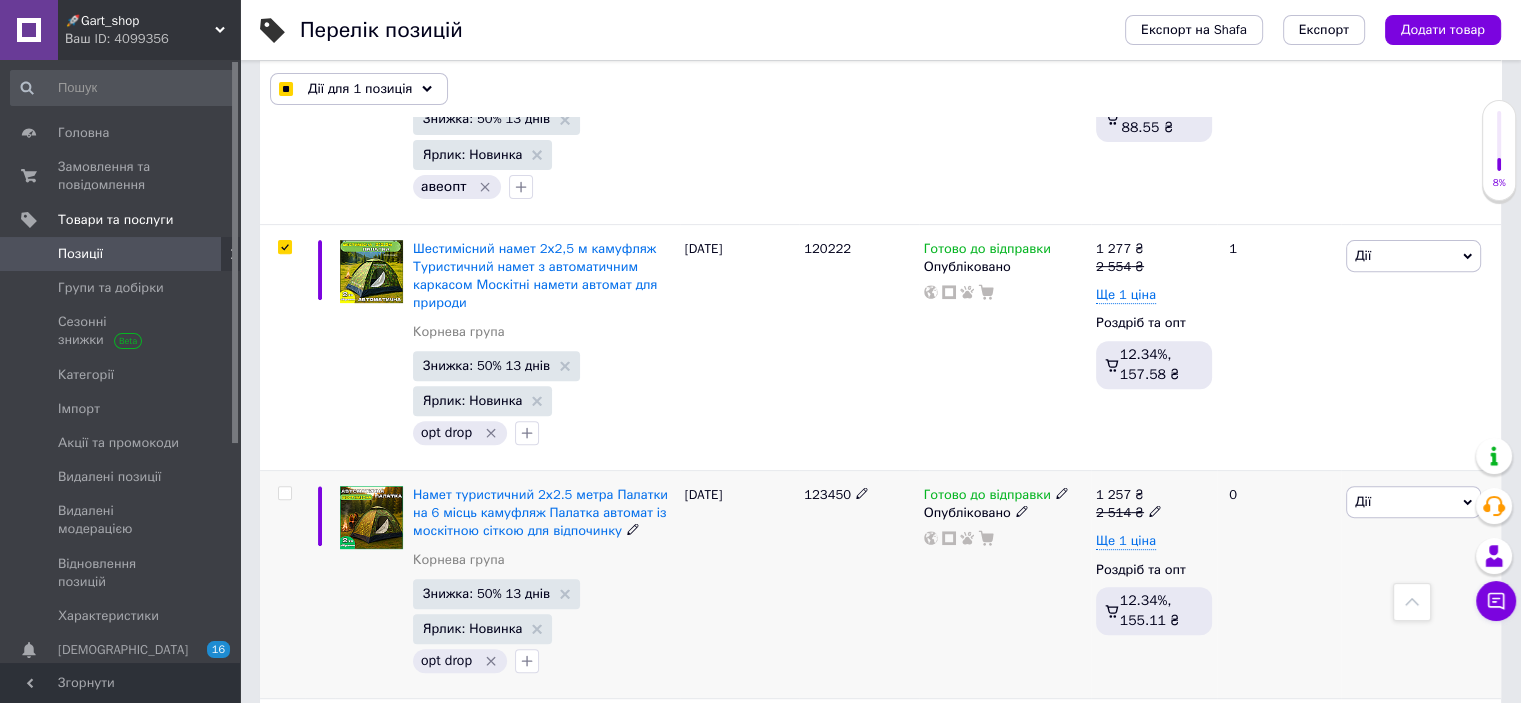 click at bounding box center (284, 493) 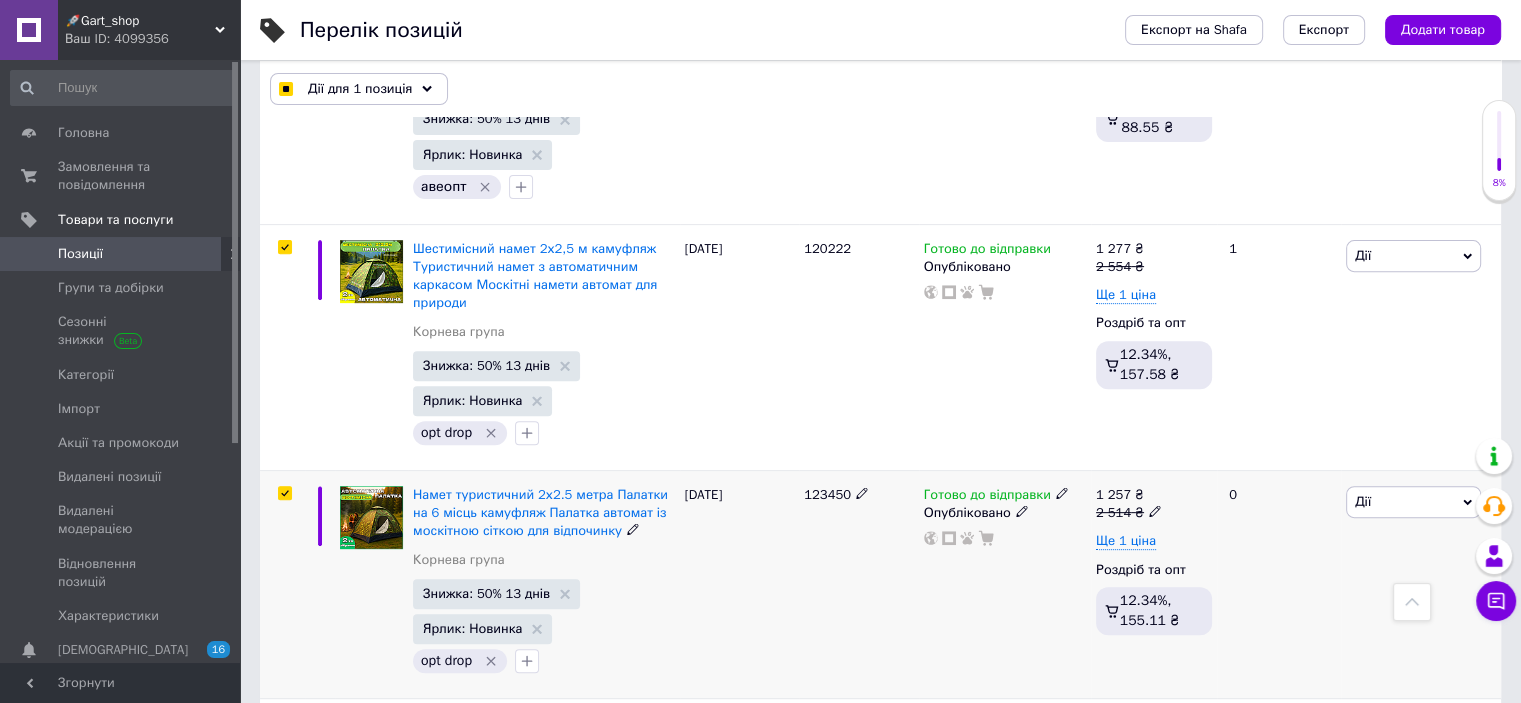 checkbox on "true" 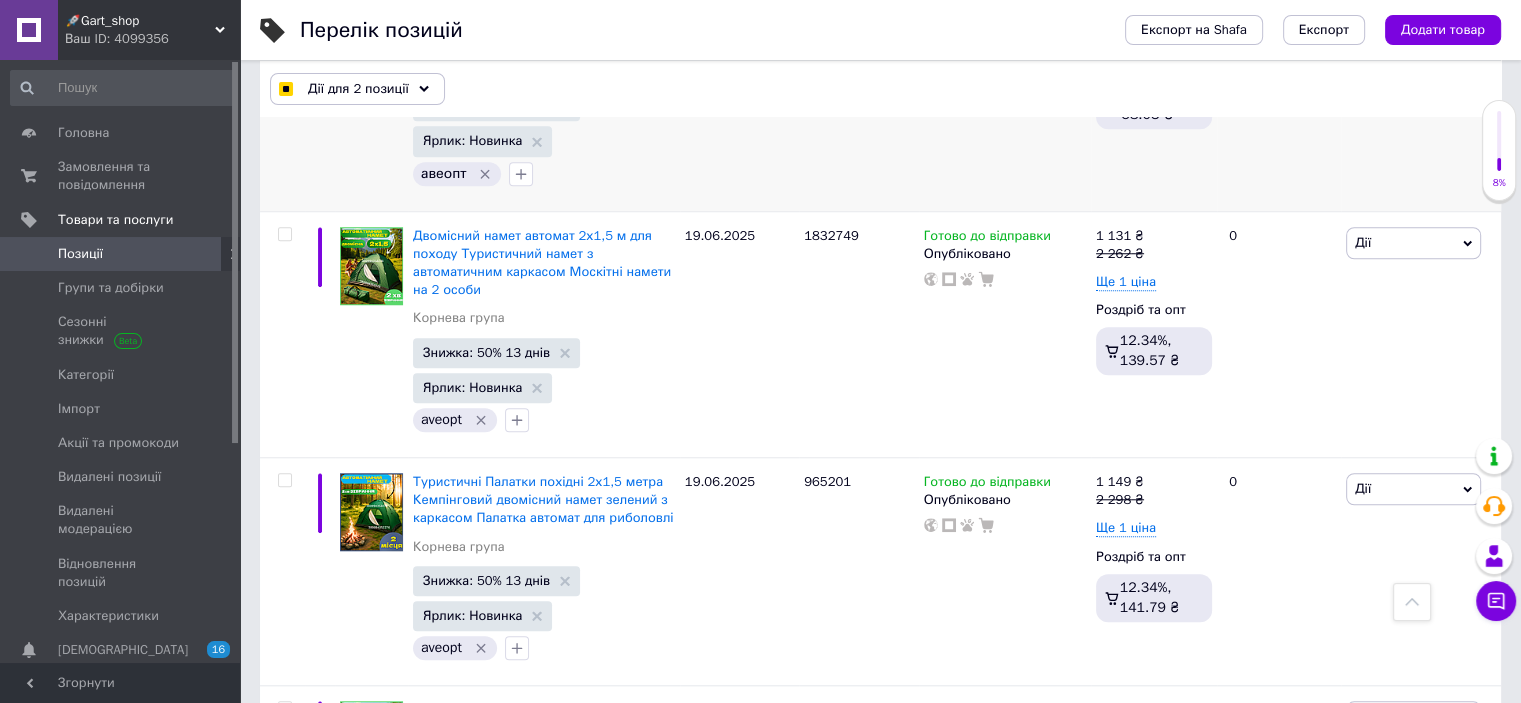 scroll, scrollTop: 1699, scrollLeft: 0, axis: vertical 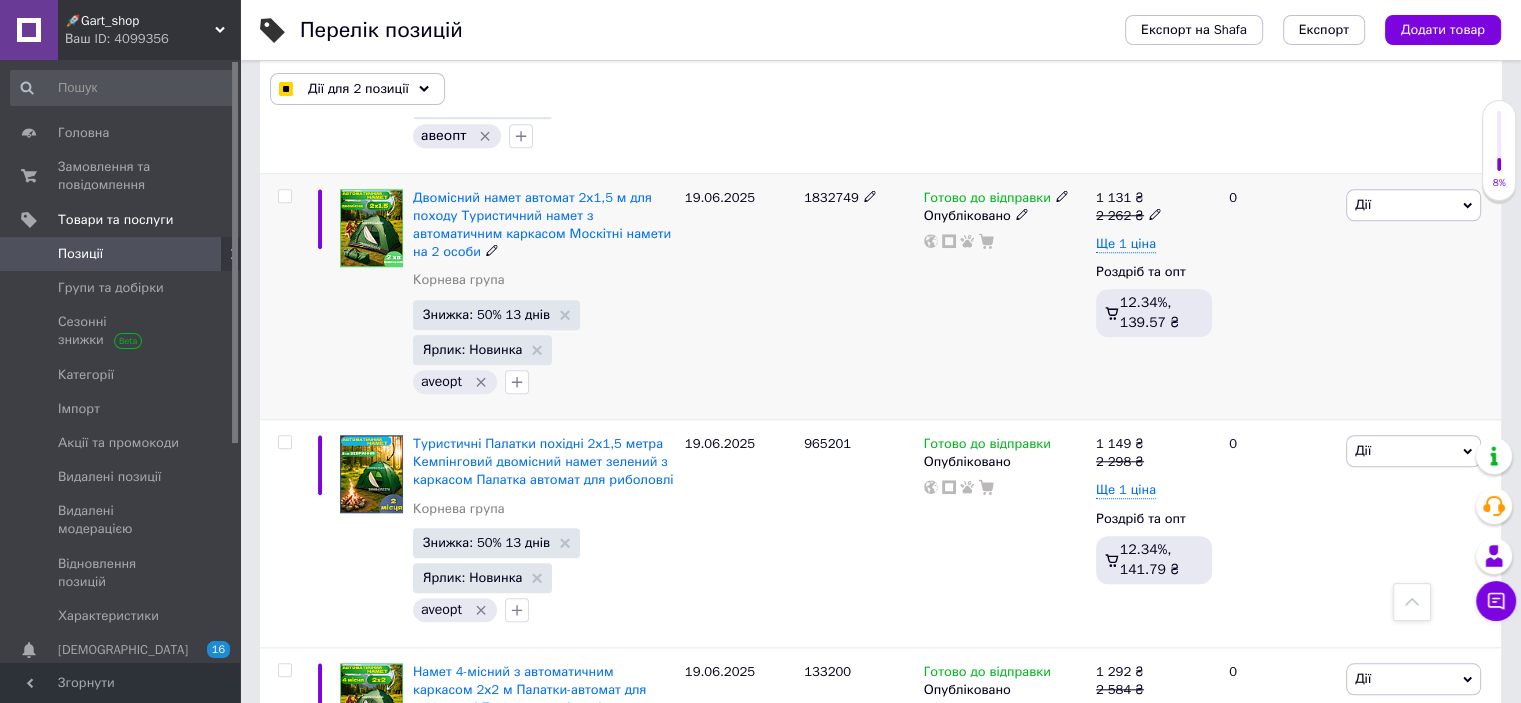 click at bounding box center (284, 196) 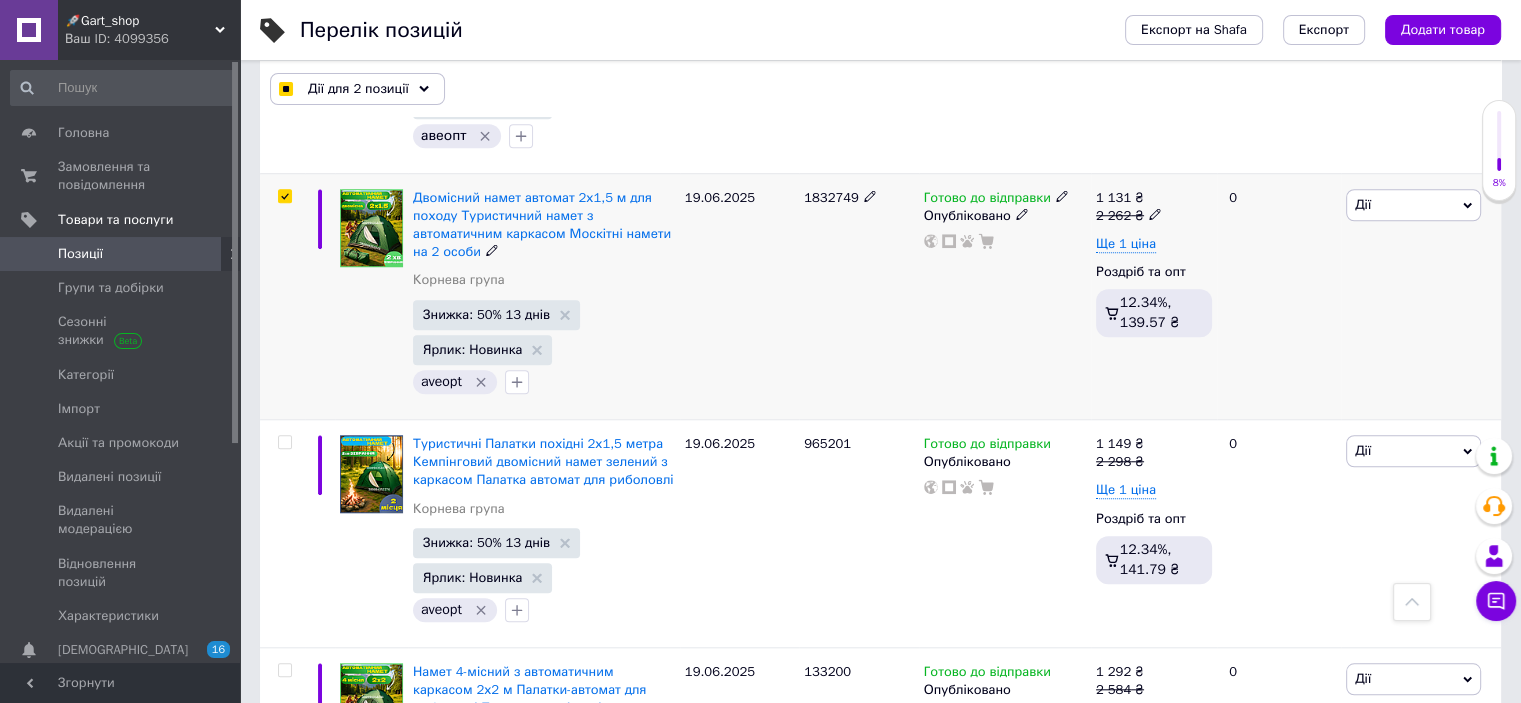 checkbox on "true" 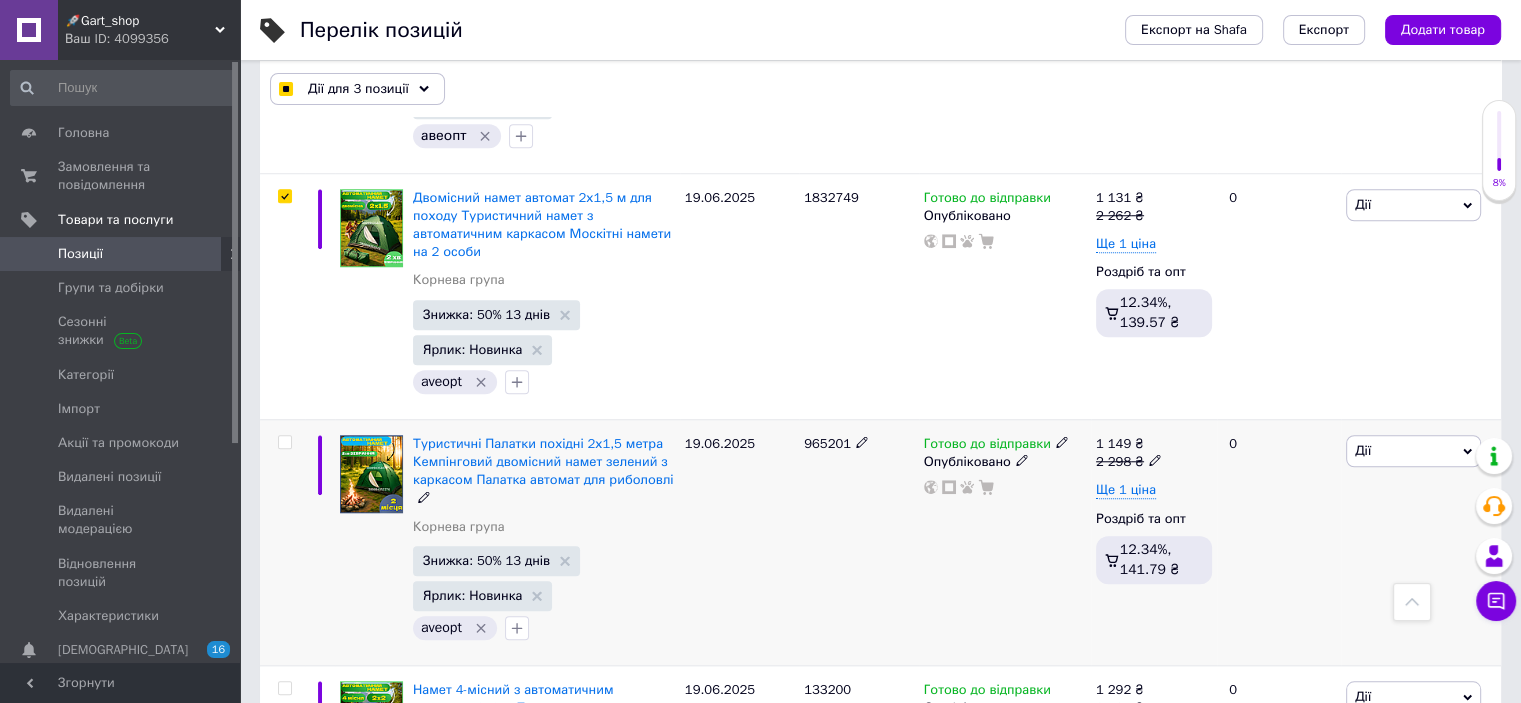 click at bounding box center [284, 442] 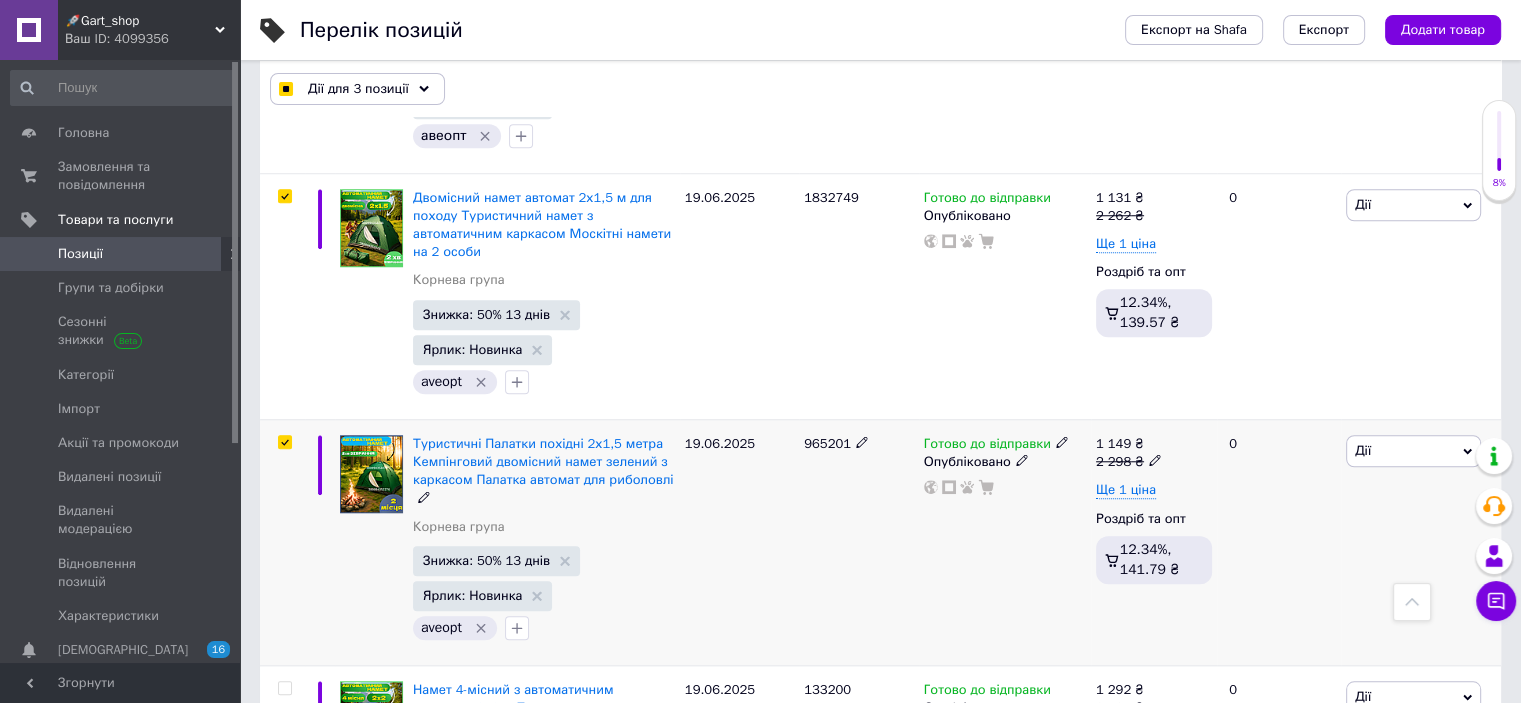 checkbox on "true" 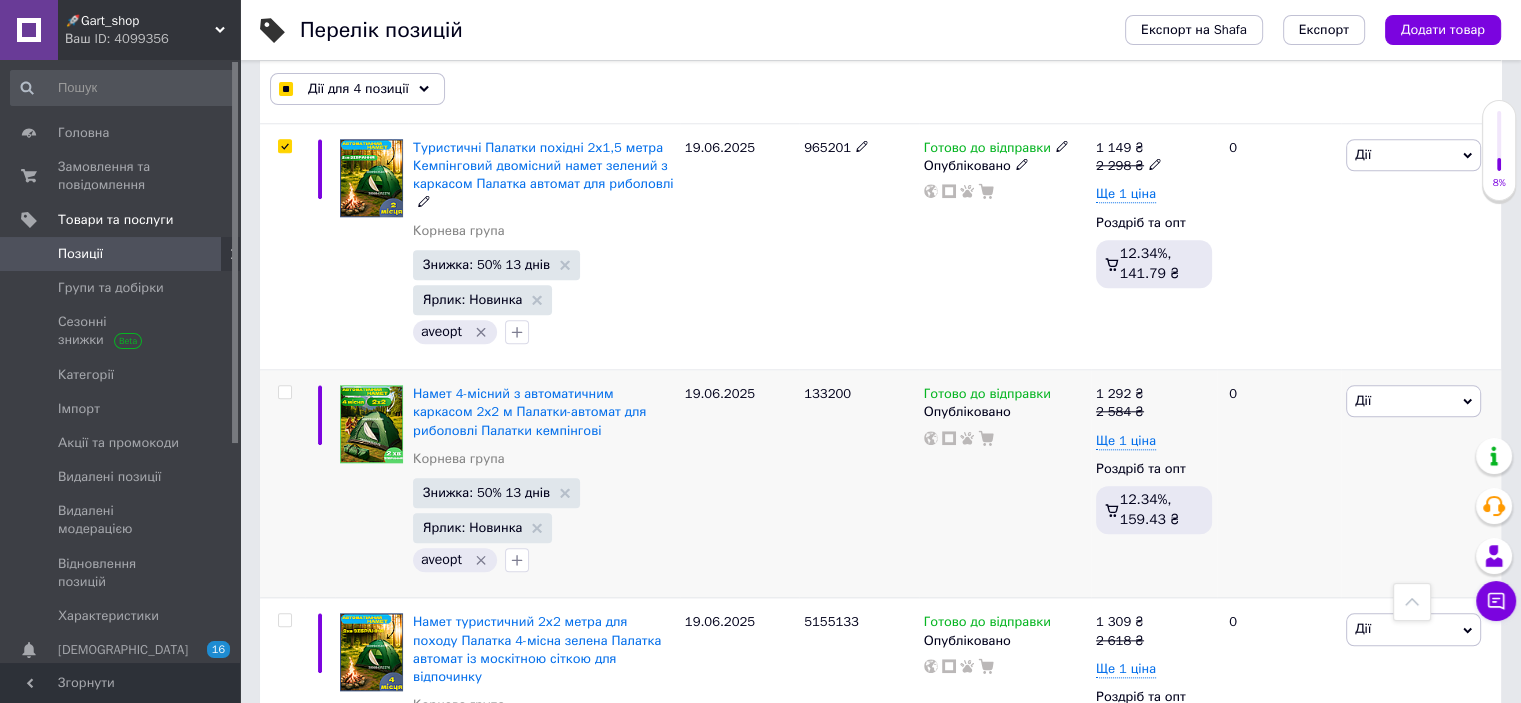 scroll, scrollTop: 1999, scrollLeft: 0, axis: vertical 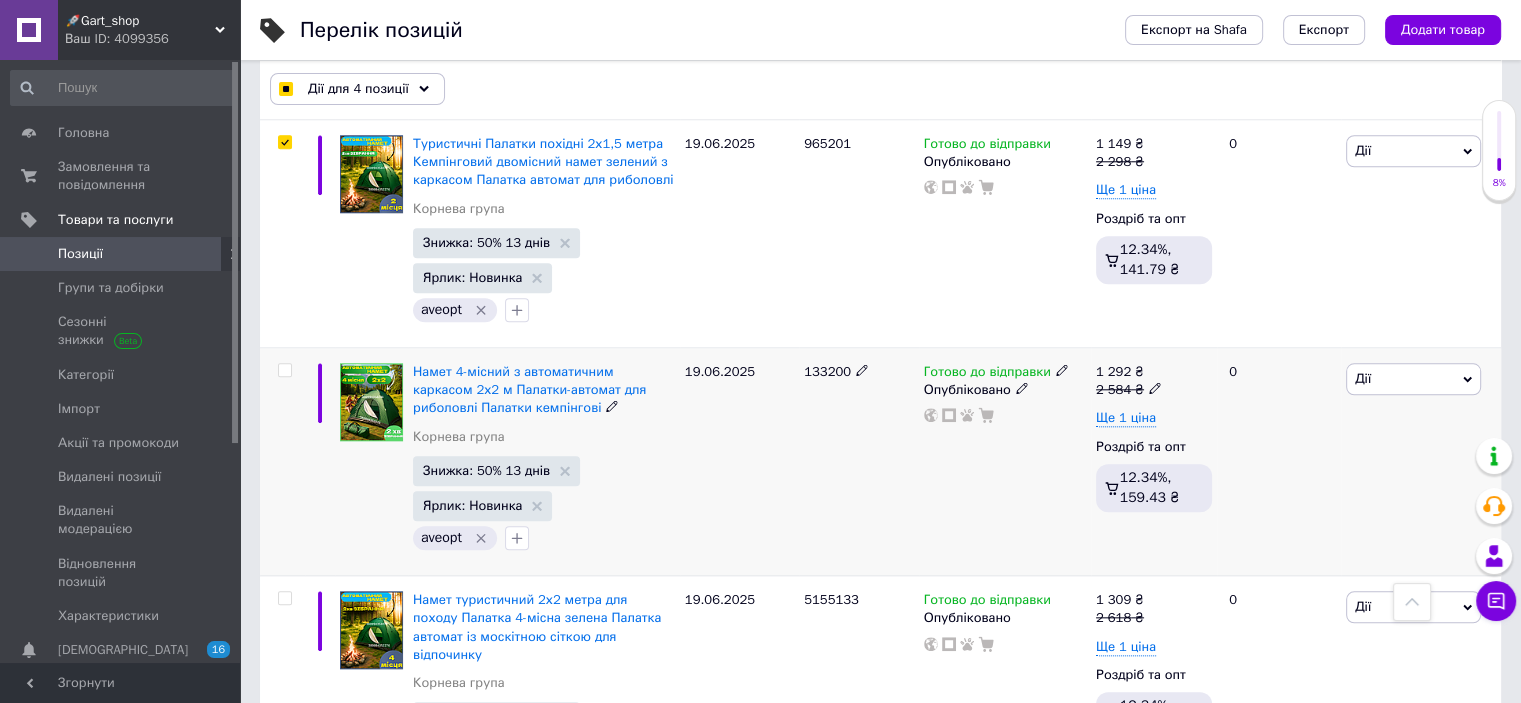 click at bounding box center [284, 370] 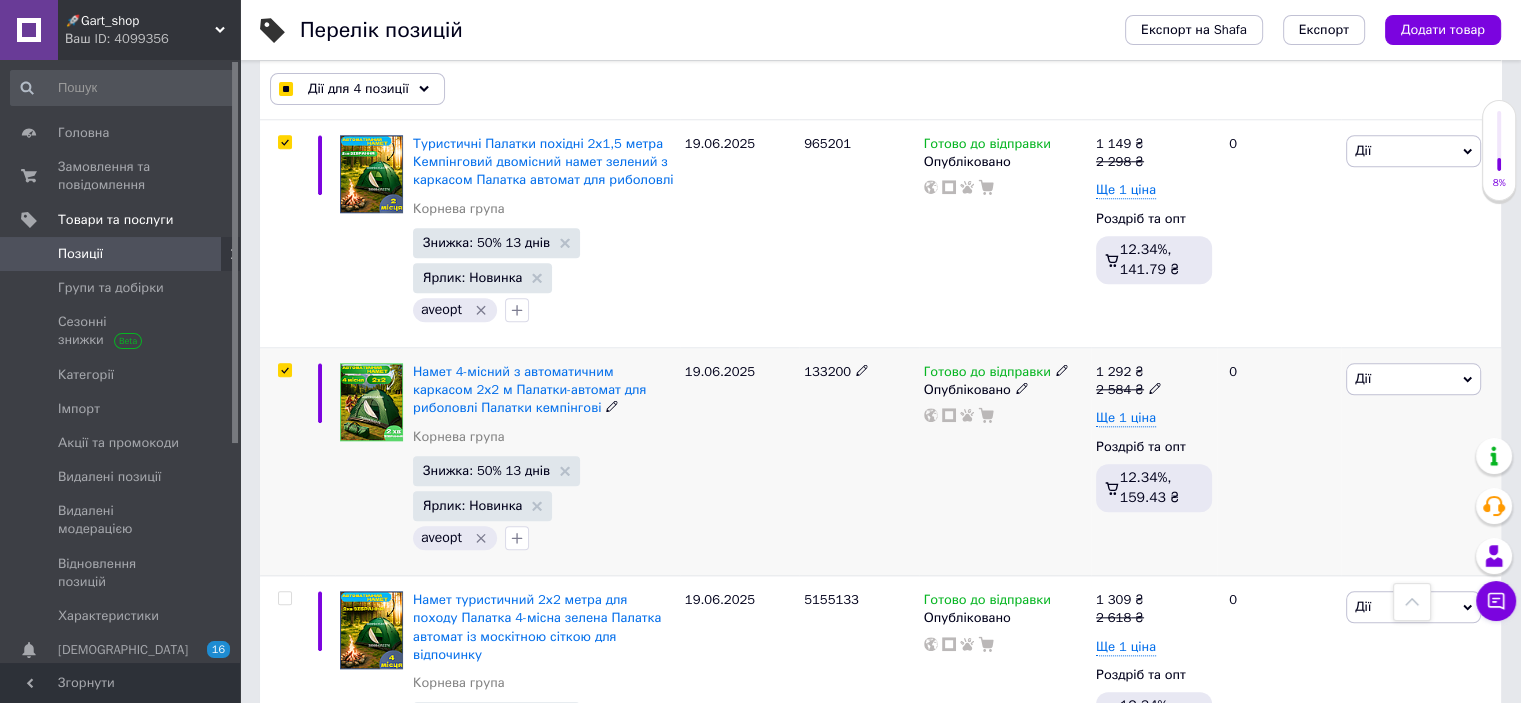 checkbox on "true" 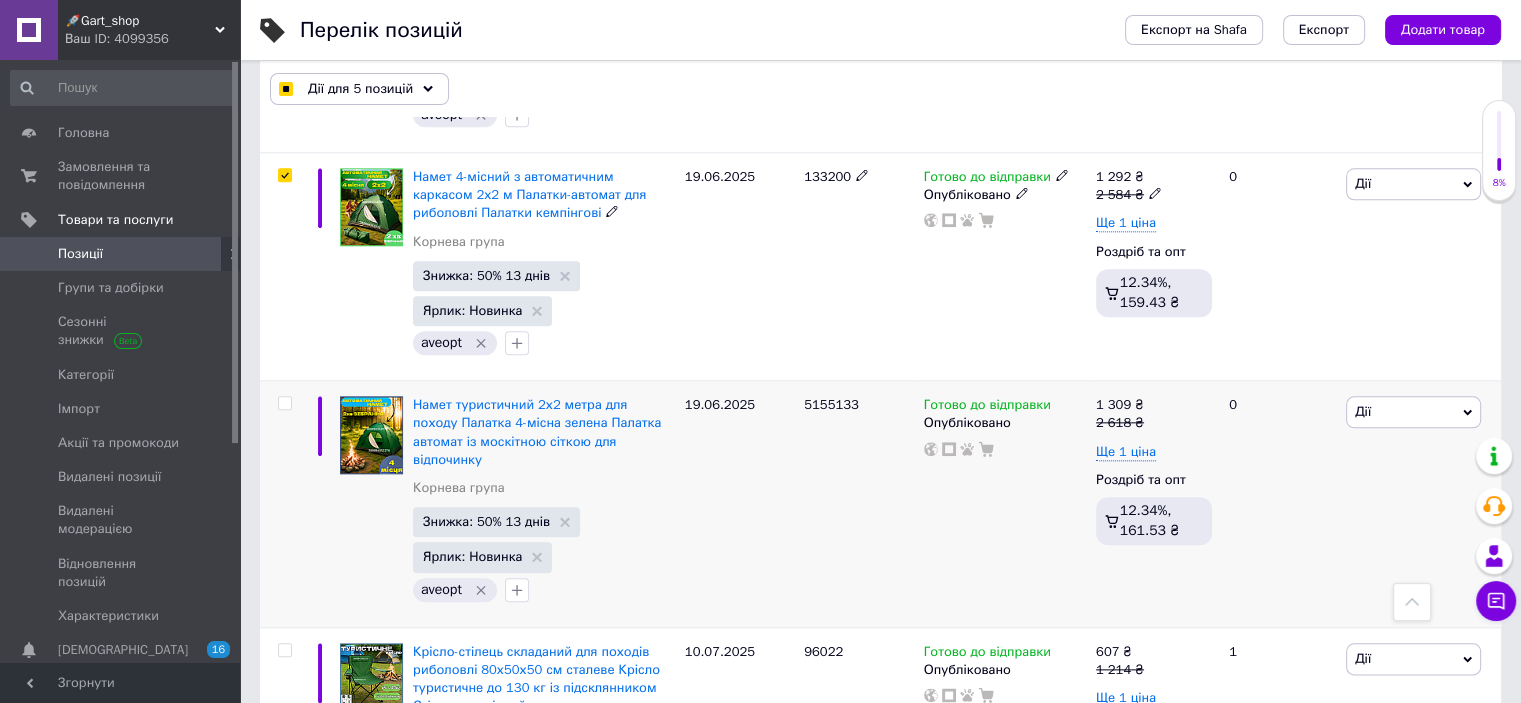 scroll, scrollTop: 2199, scrollLeft: 0, axis: vertical 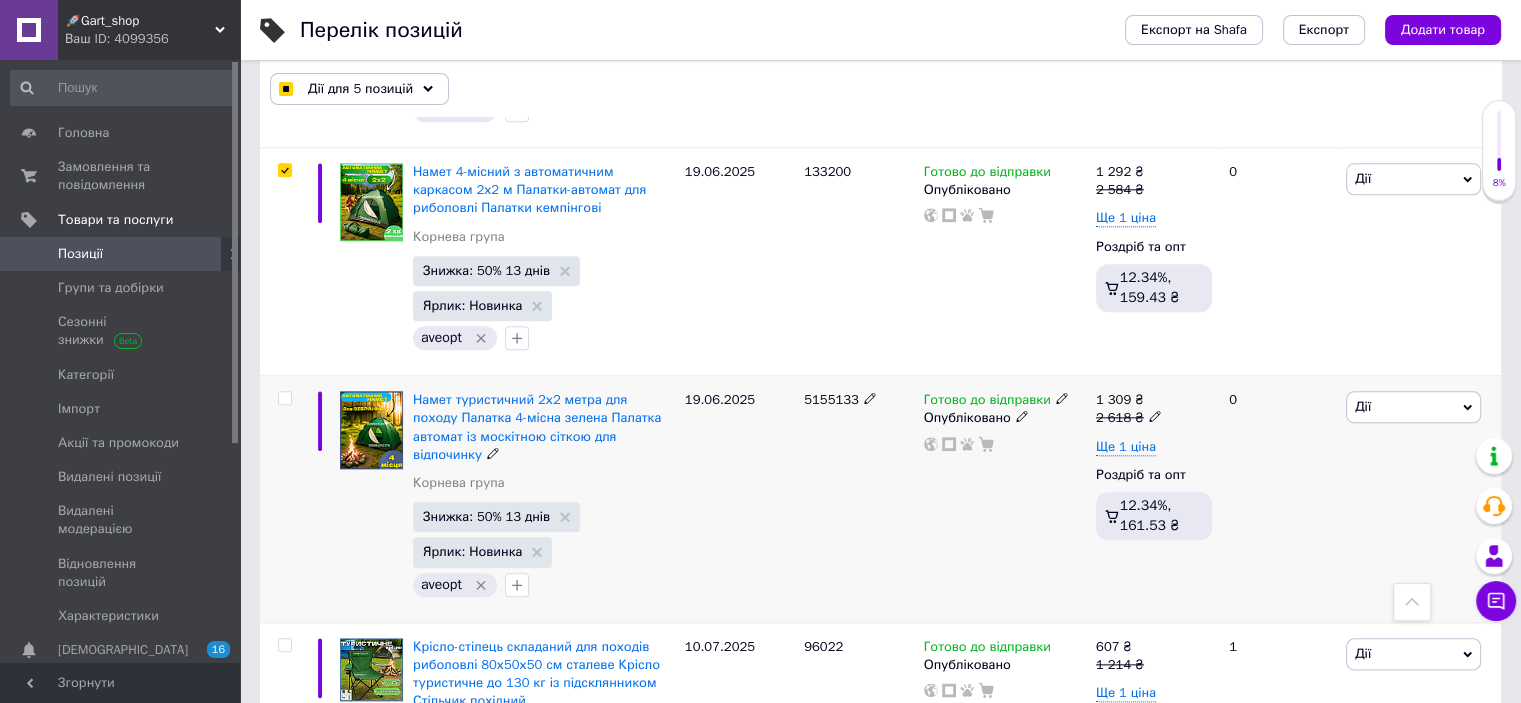 click at bounding box center [284, 398] 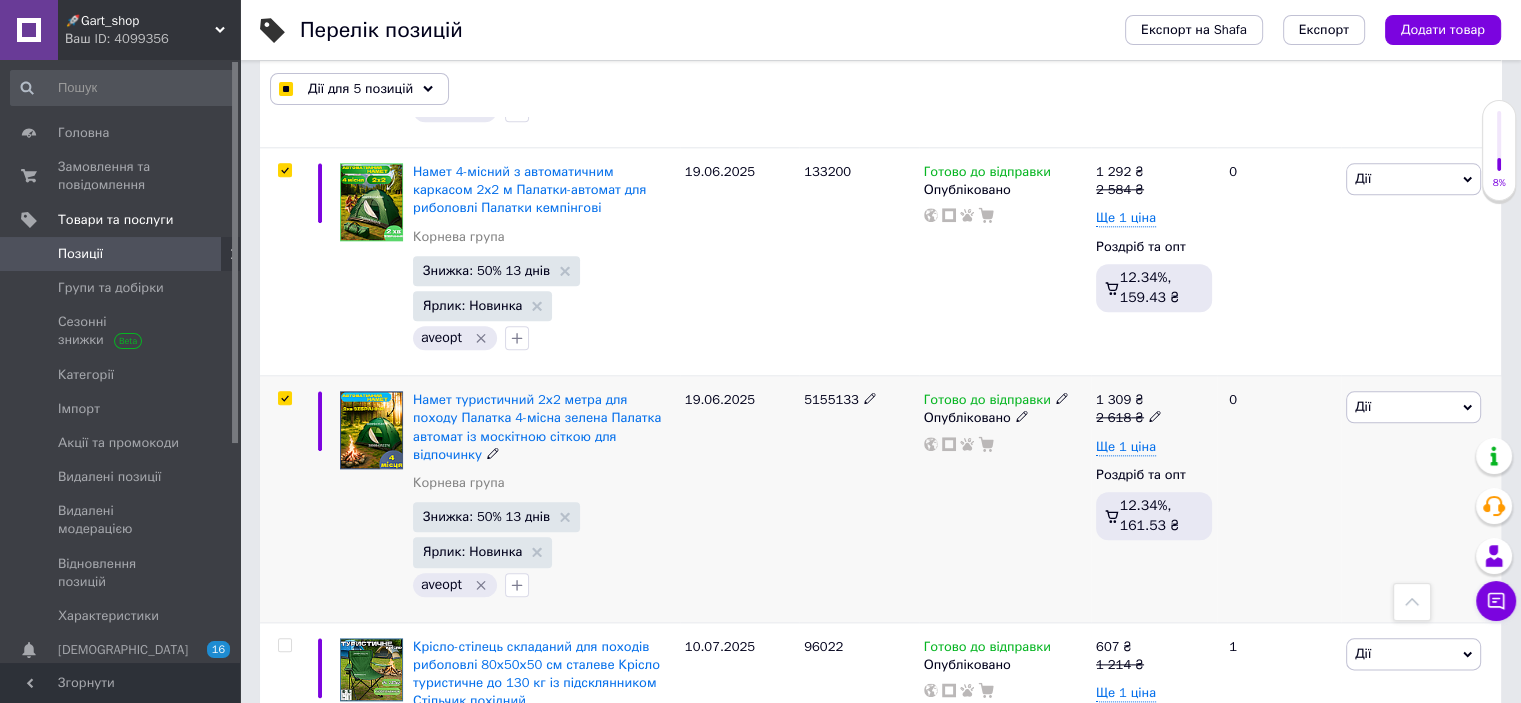 checkbox on "true" 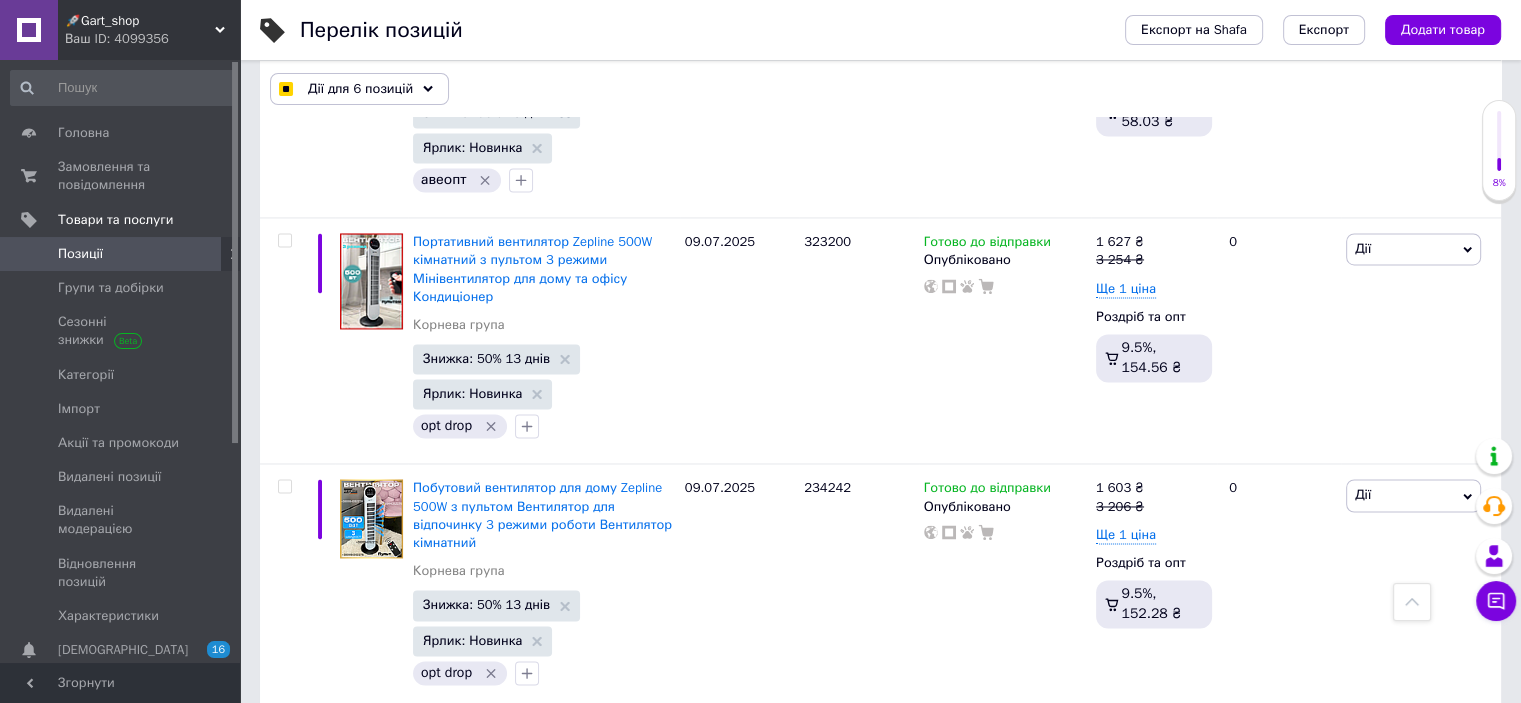scroll, scrollTop: 3099, scrollLeft: 0, axis: vertical 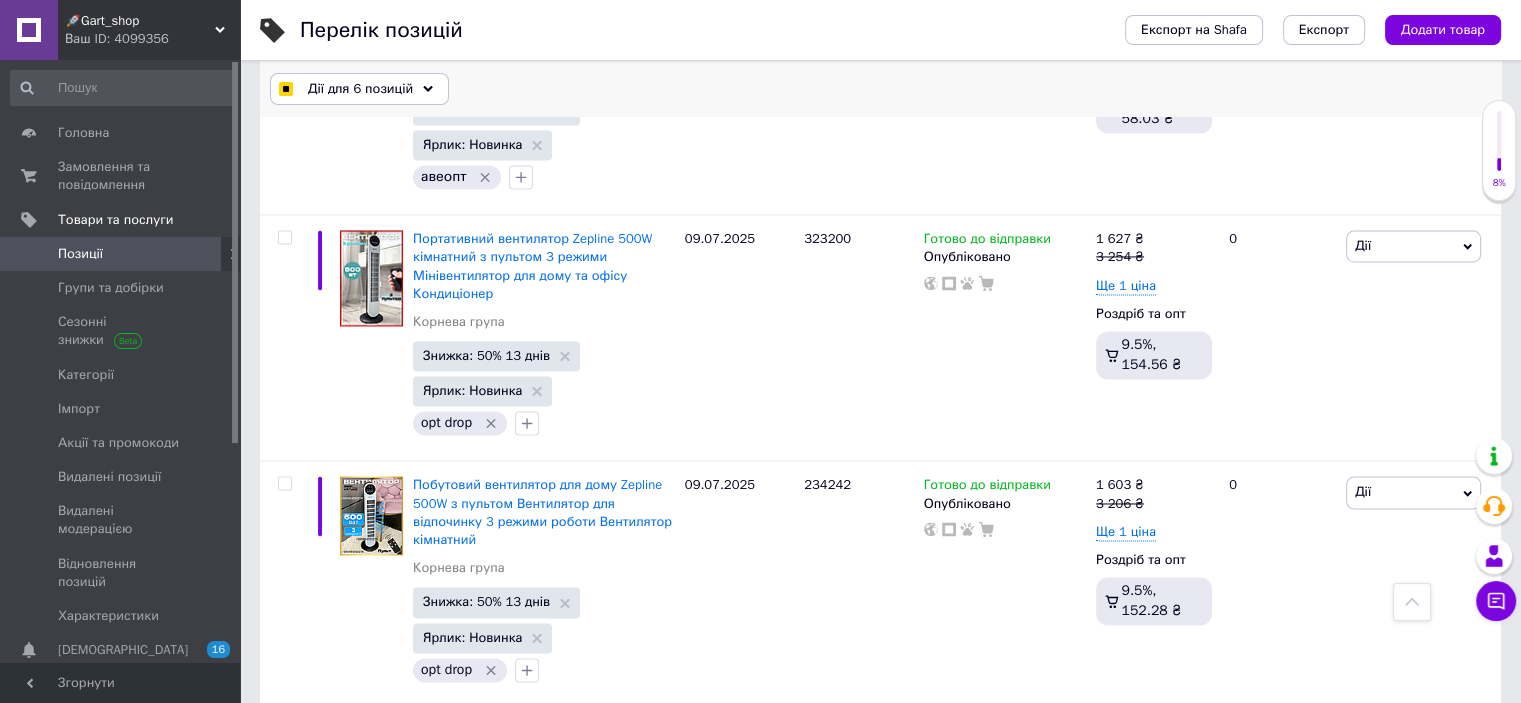 click on "Дії для 6 позицій" at bounding box center [359, 89] 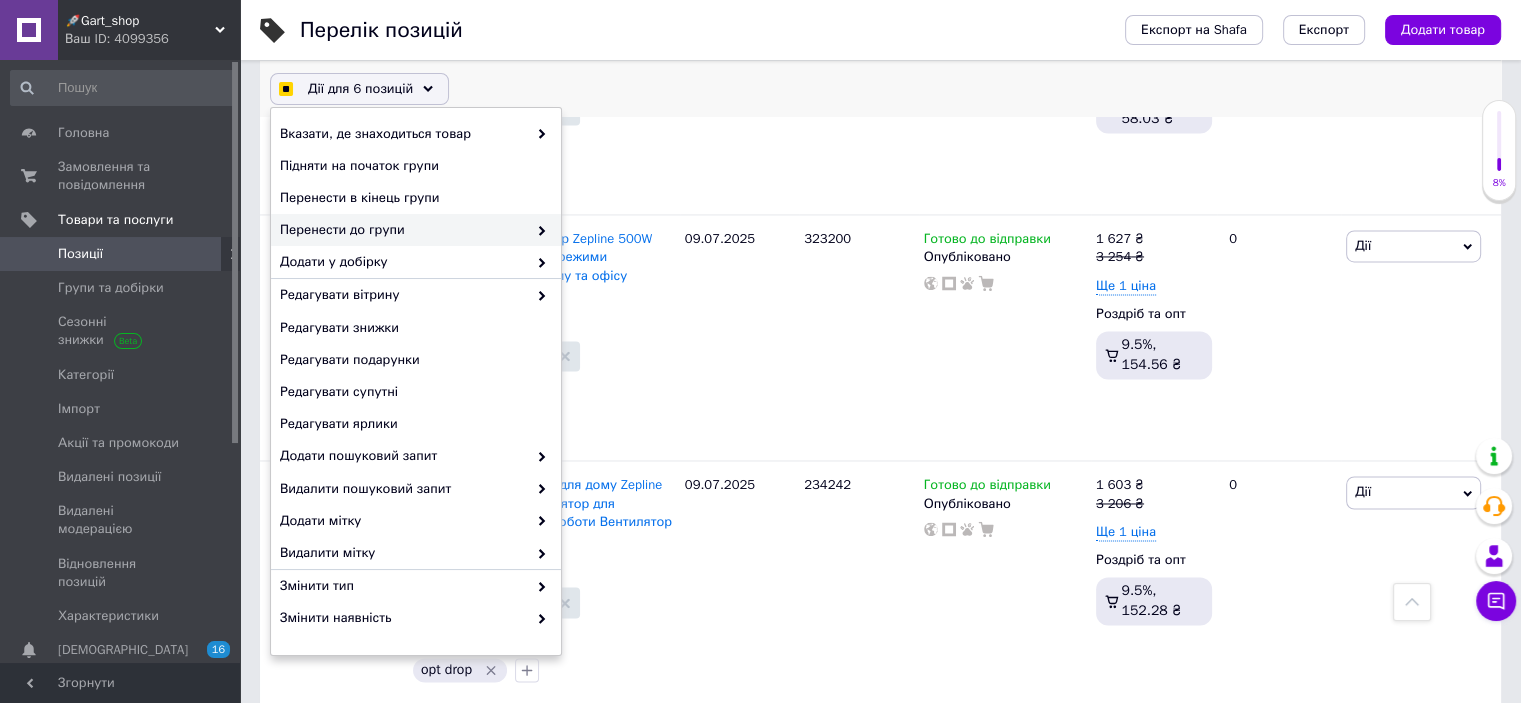 checkbox on "true" 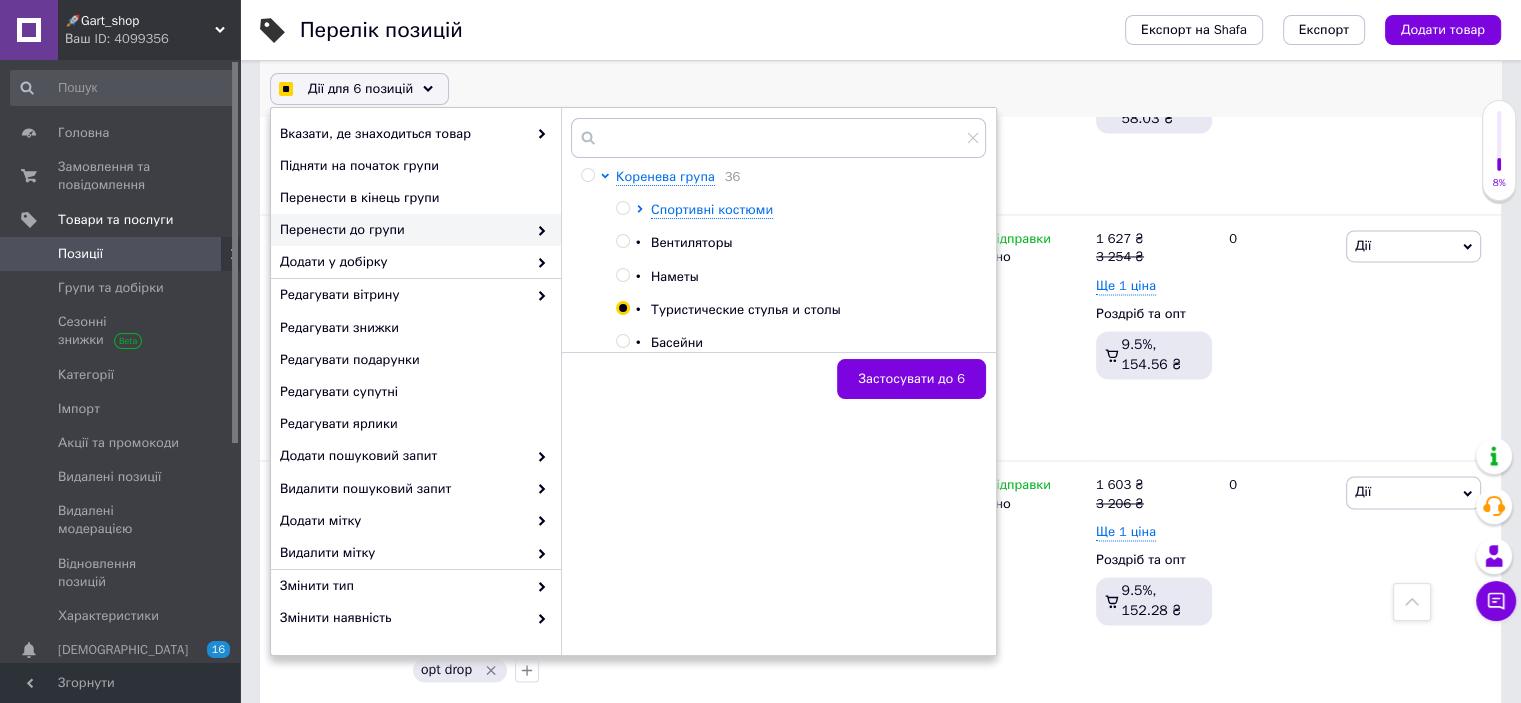 click on "Наметы" at bounding box center (675, 276) 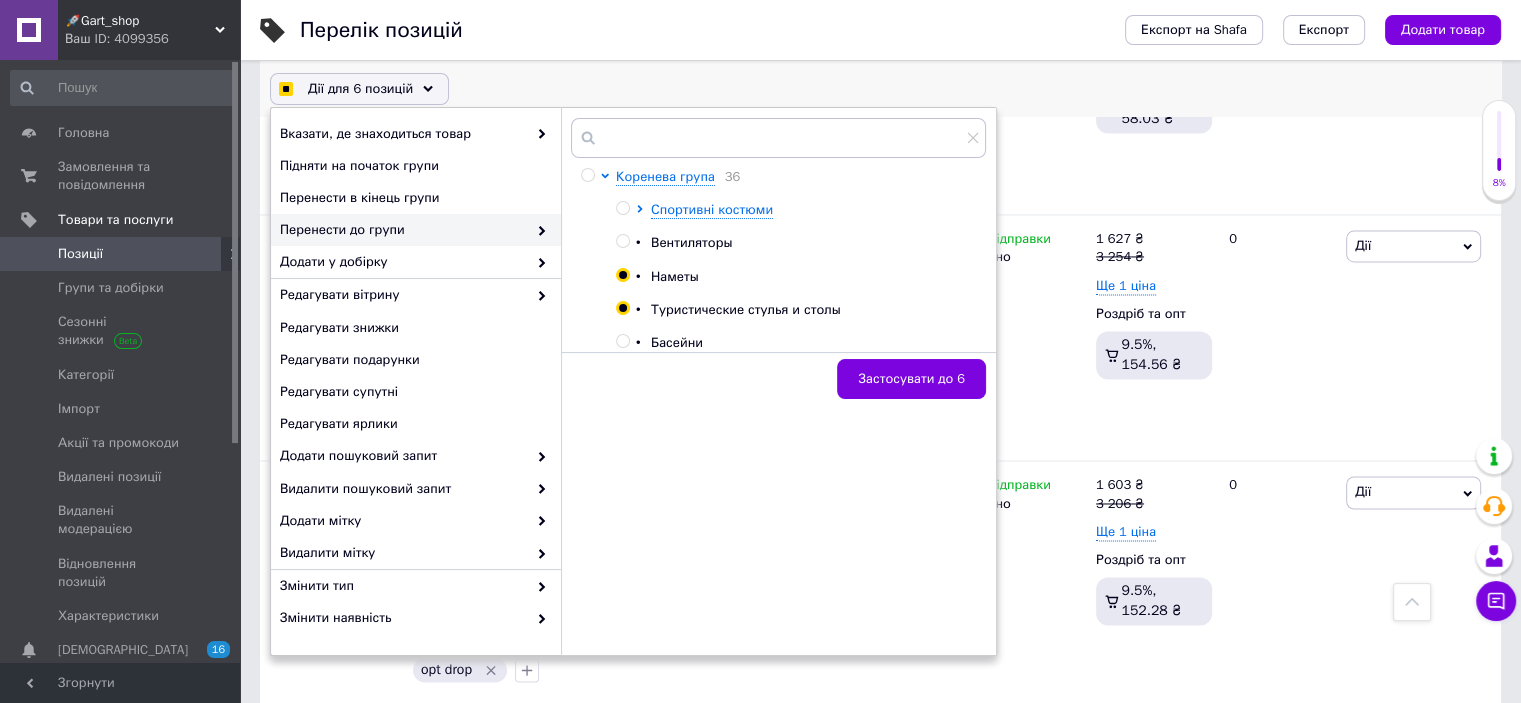 checkbox on "true" 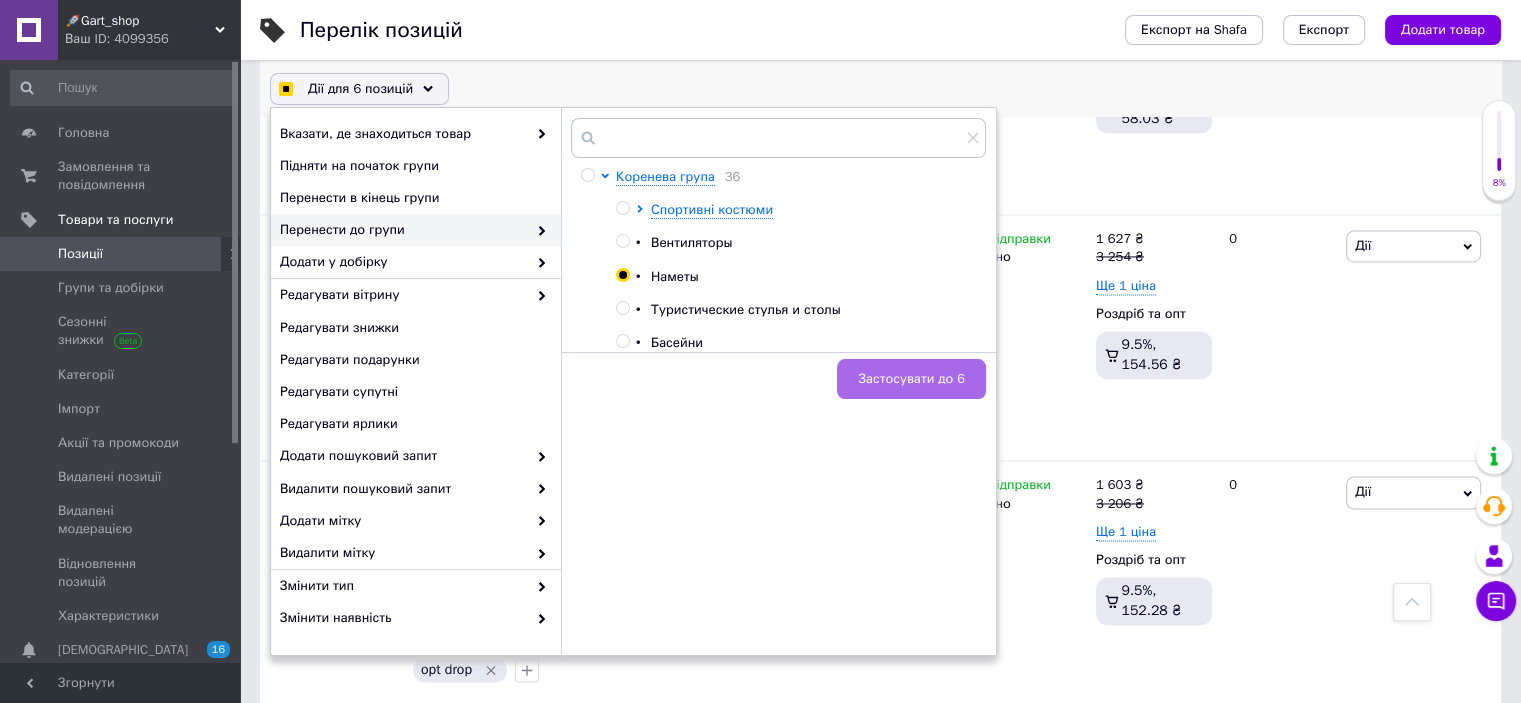 click on "Застосувати до 6" at bounding box center [911, 379] 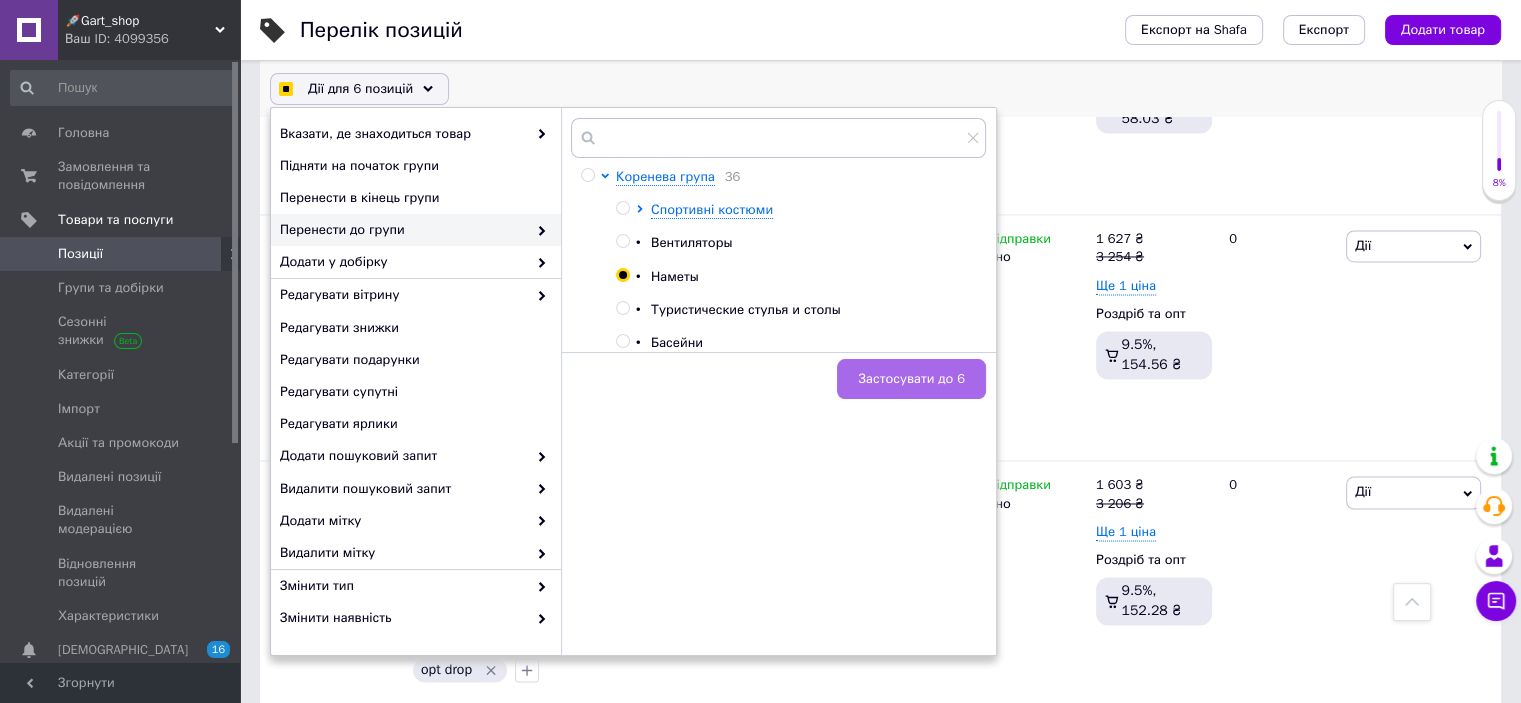checkbox on "false" 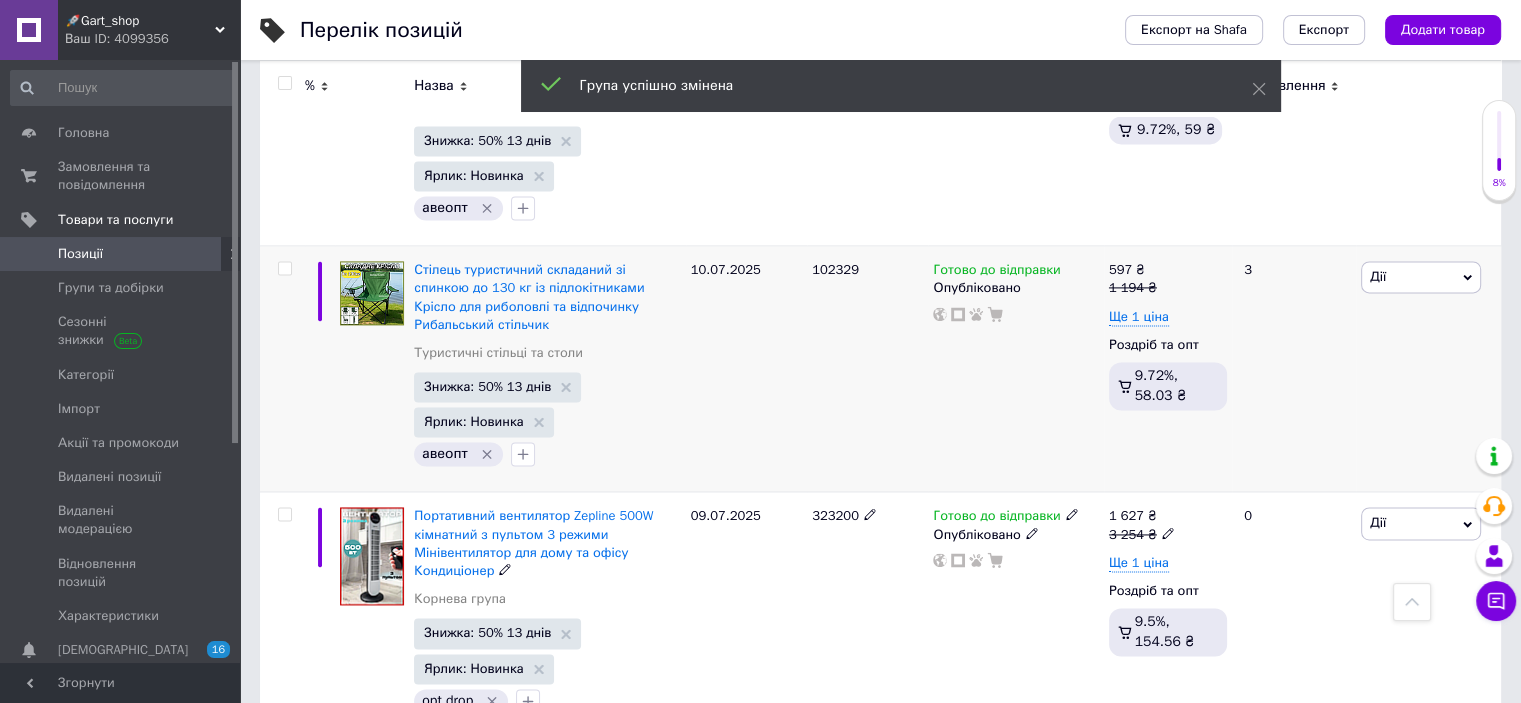 scroll, scrollTop: 2799, scrollLeft: 0, axis: vertical 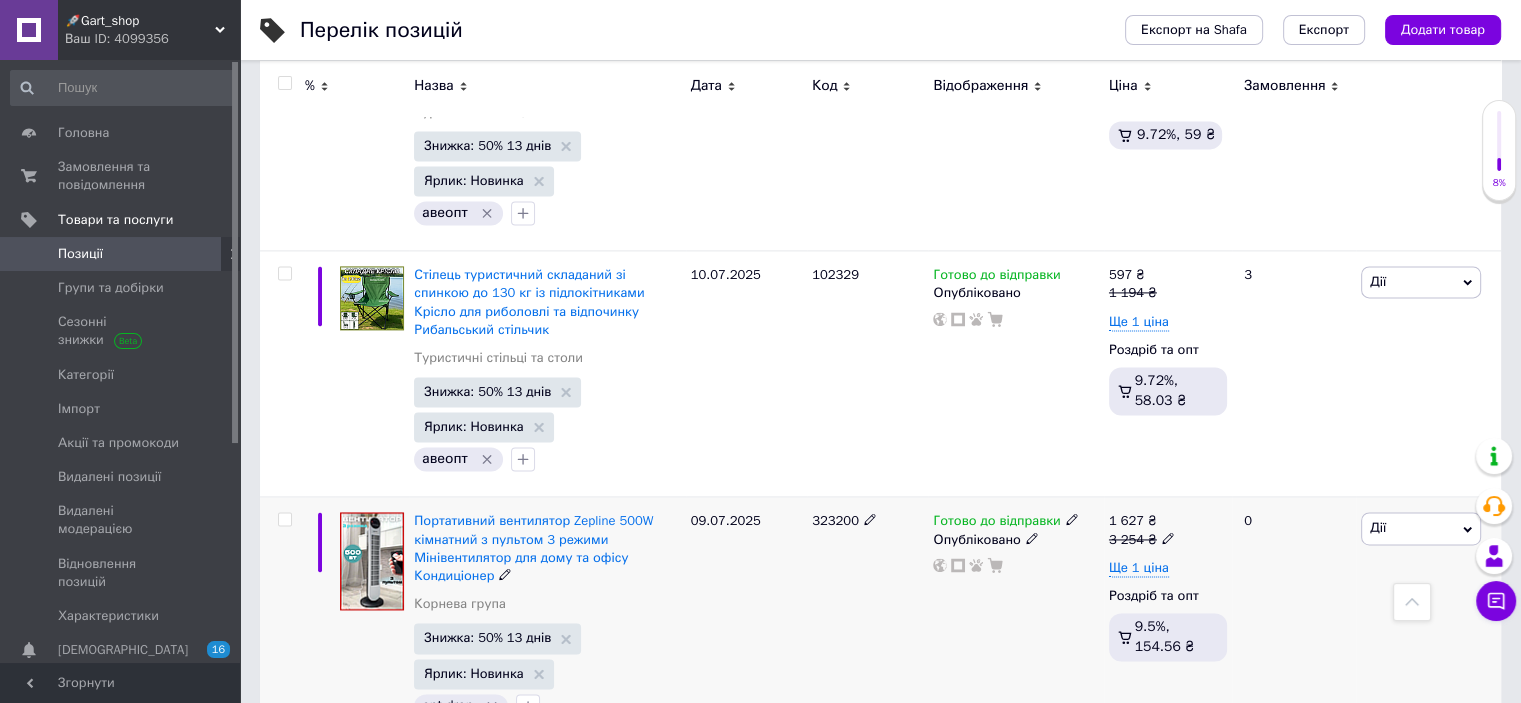 click at bounding box center (284, 519) 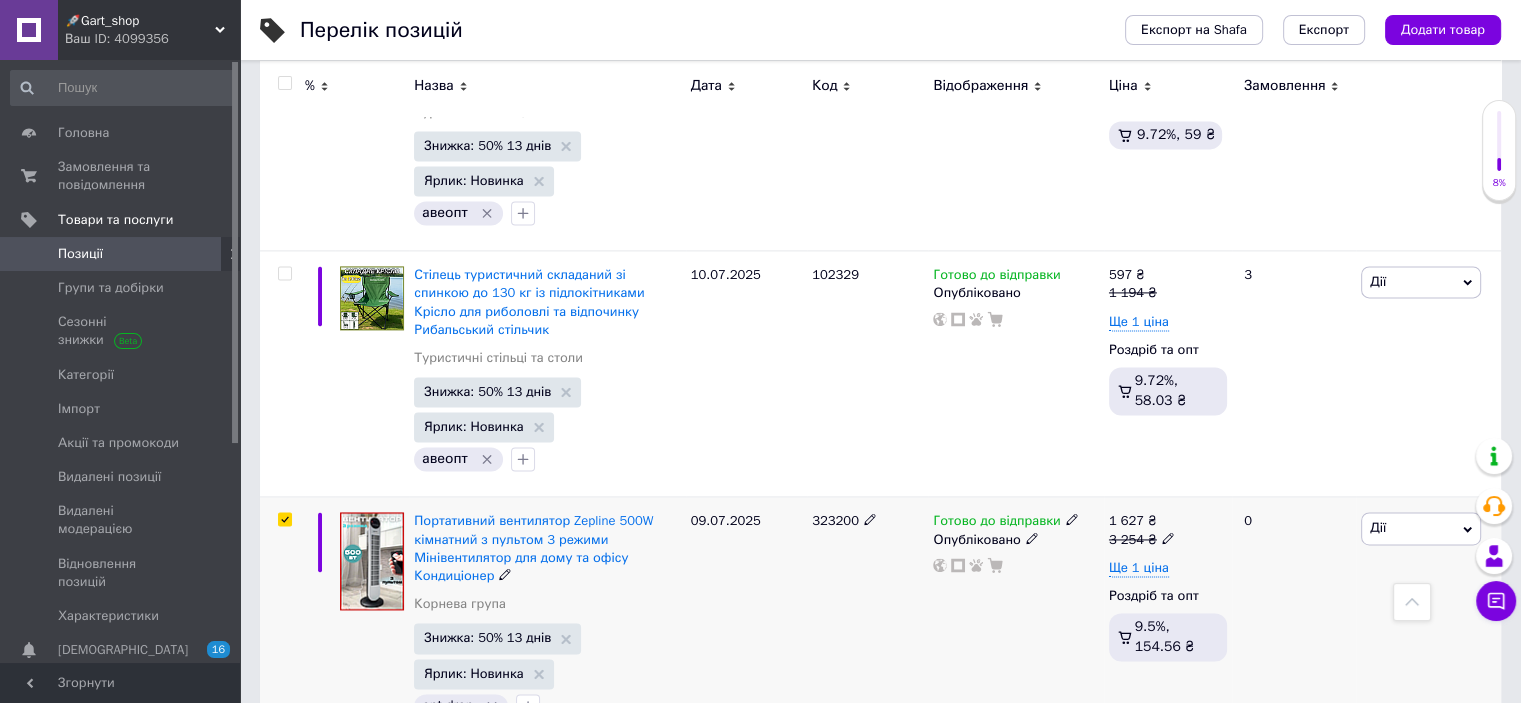 checkbox on "true" 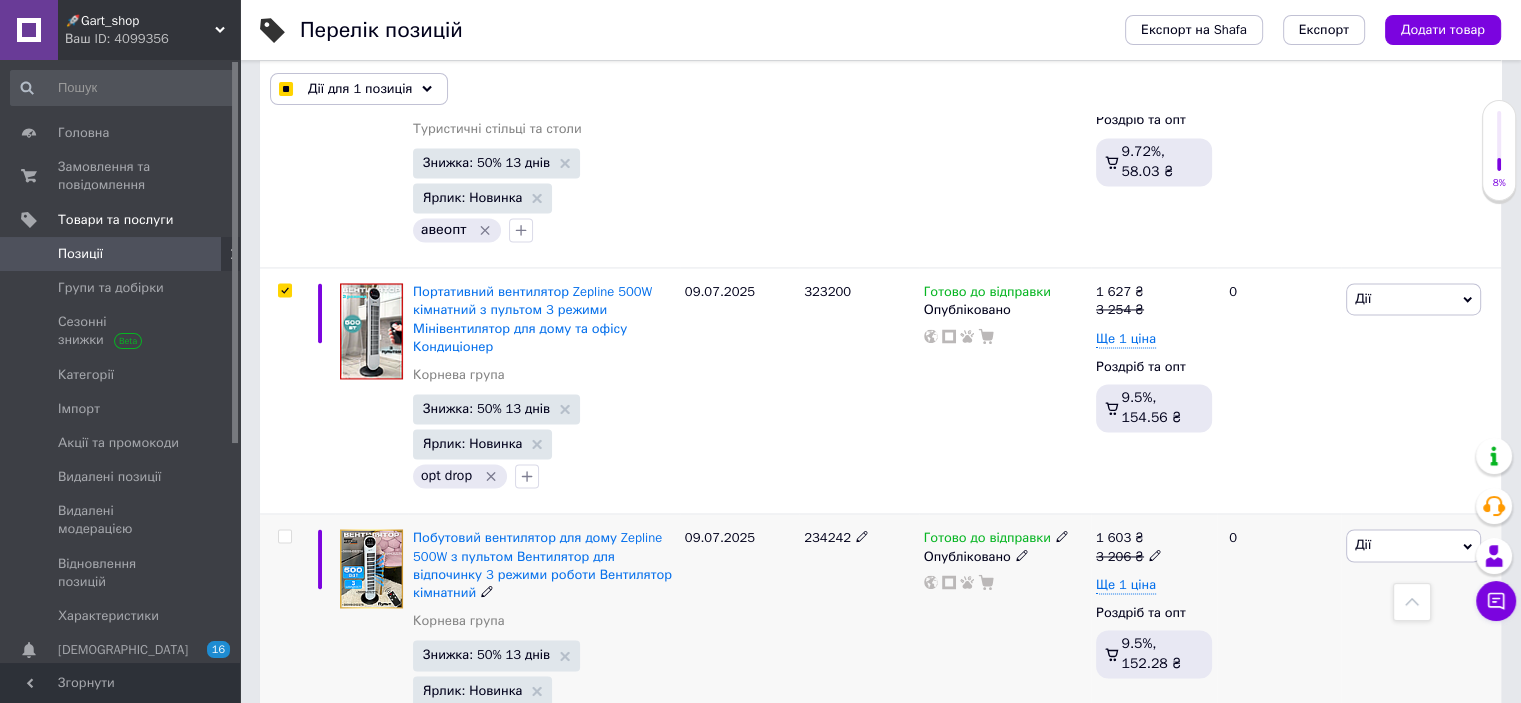 scroll, scrollTop: 3199, scrollLeft: 0, axis: vertical 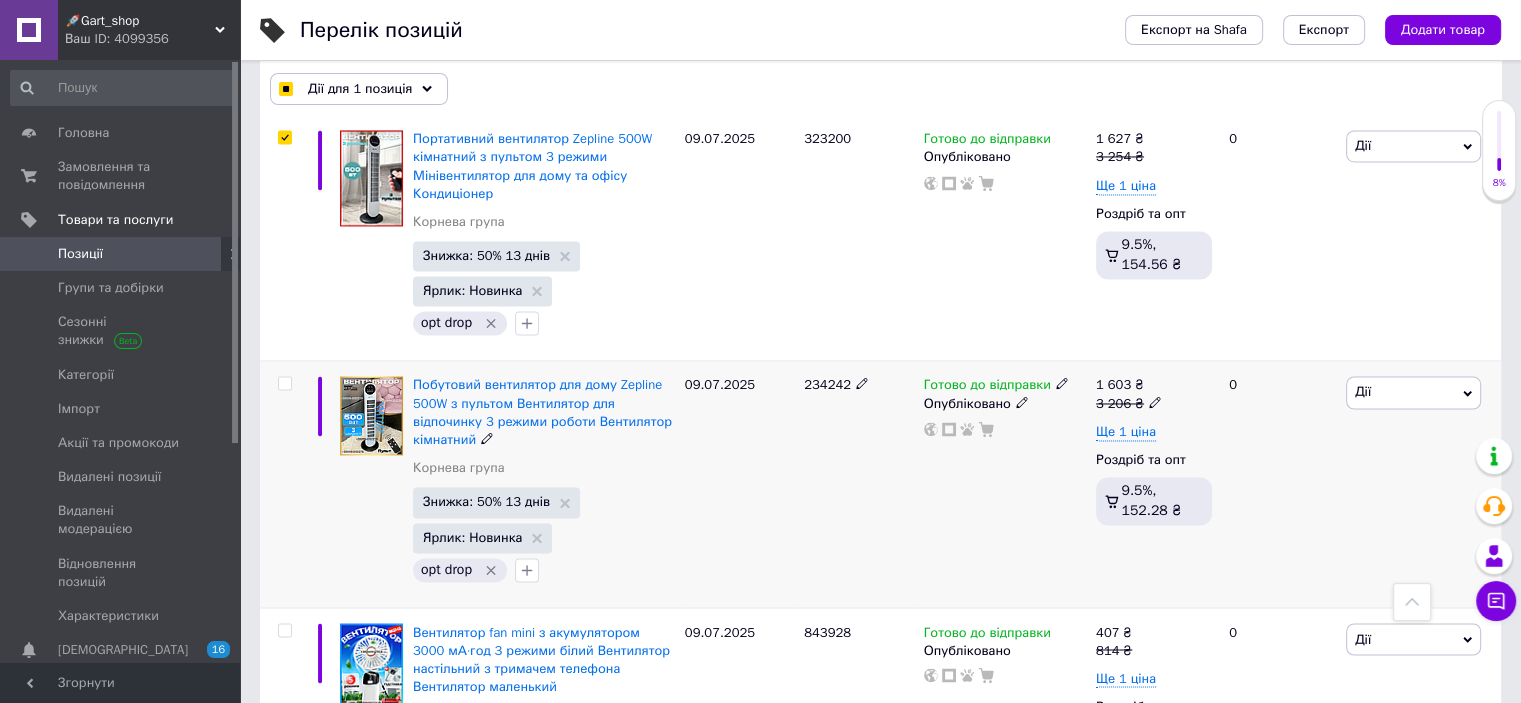 click at bounding box center (284, 383) 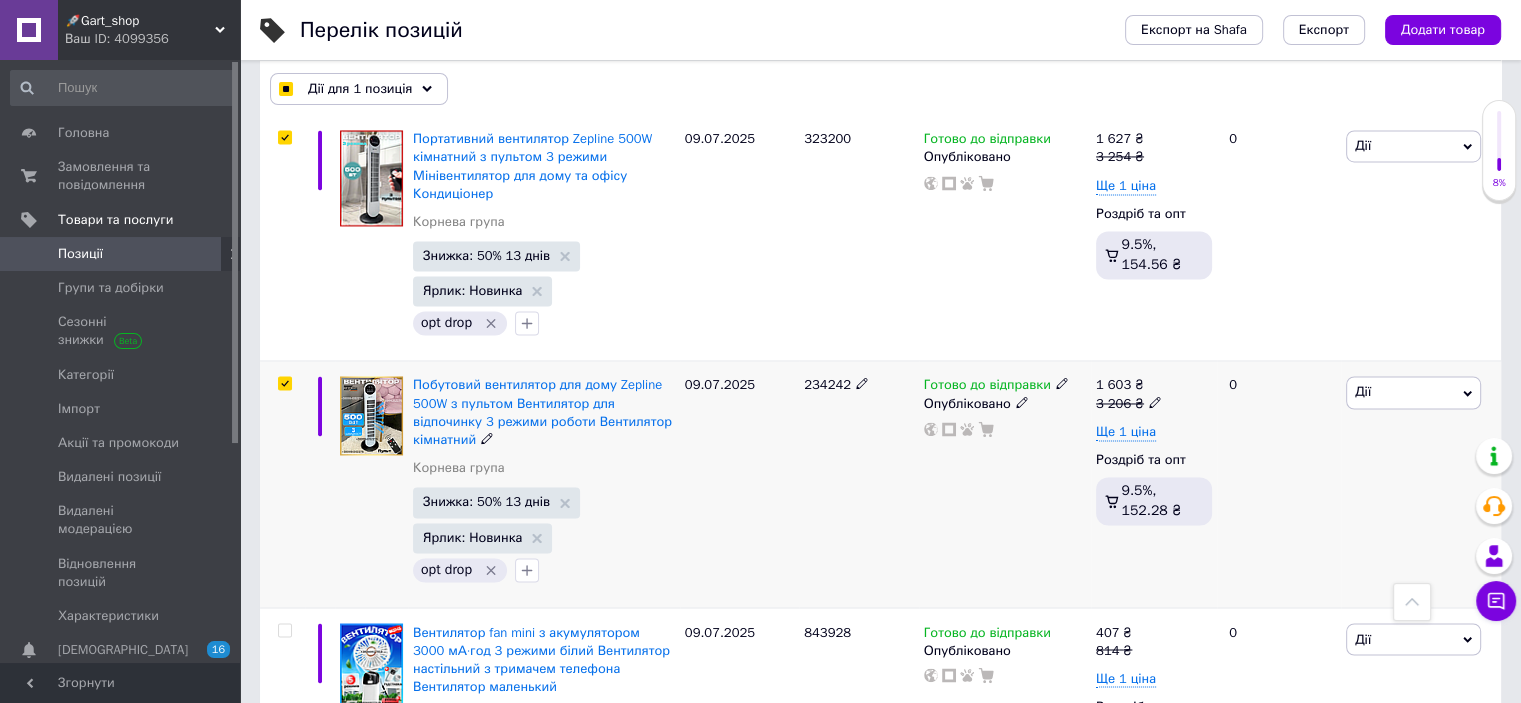 checkbox on "true" 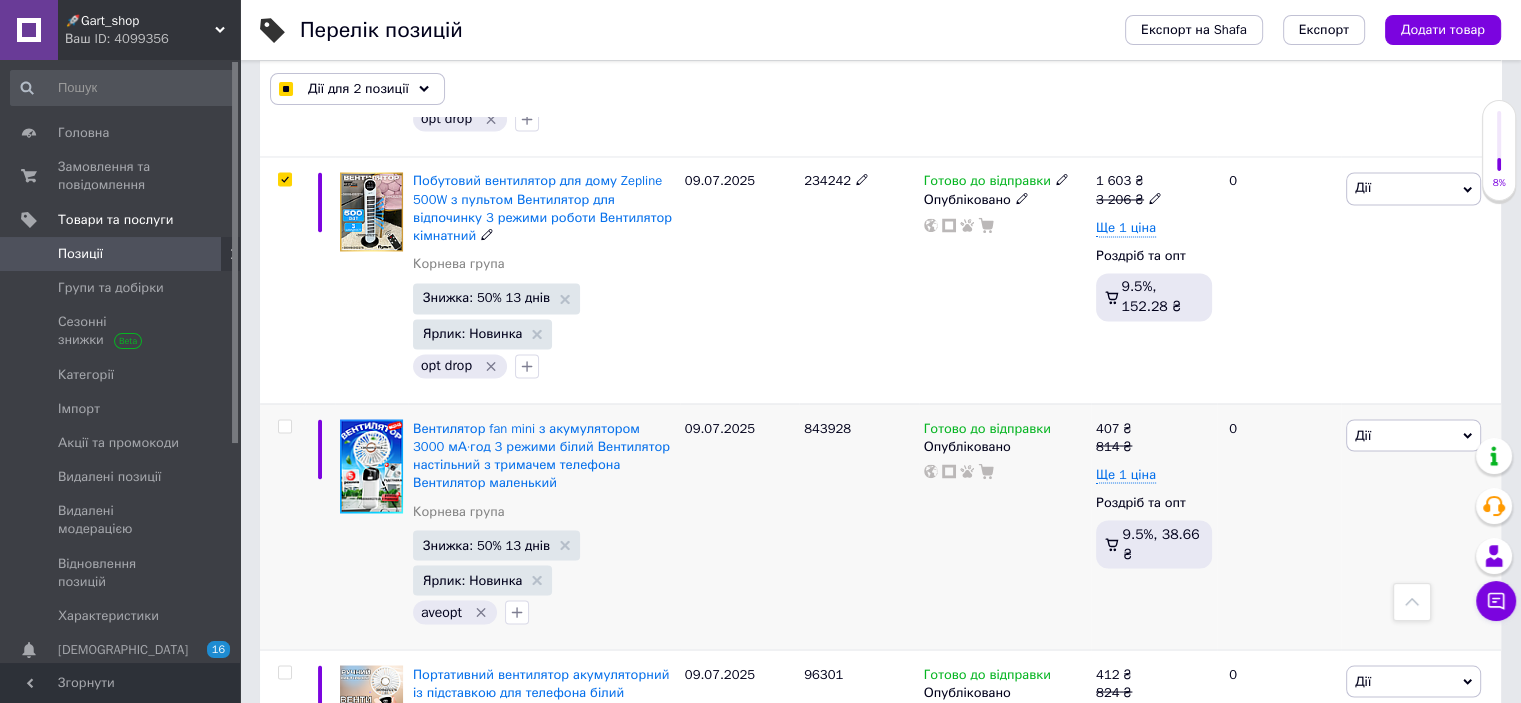 scroll, scrollTop: 3499, scrollLeft: 0, axis: vertical 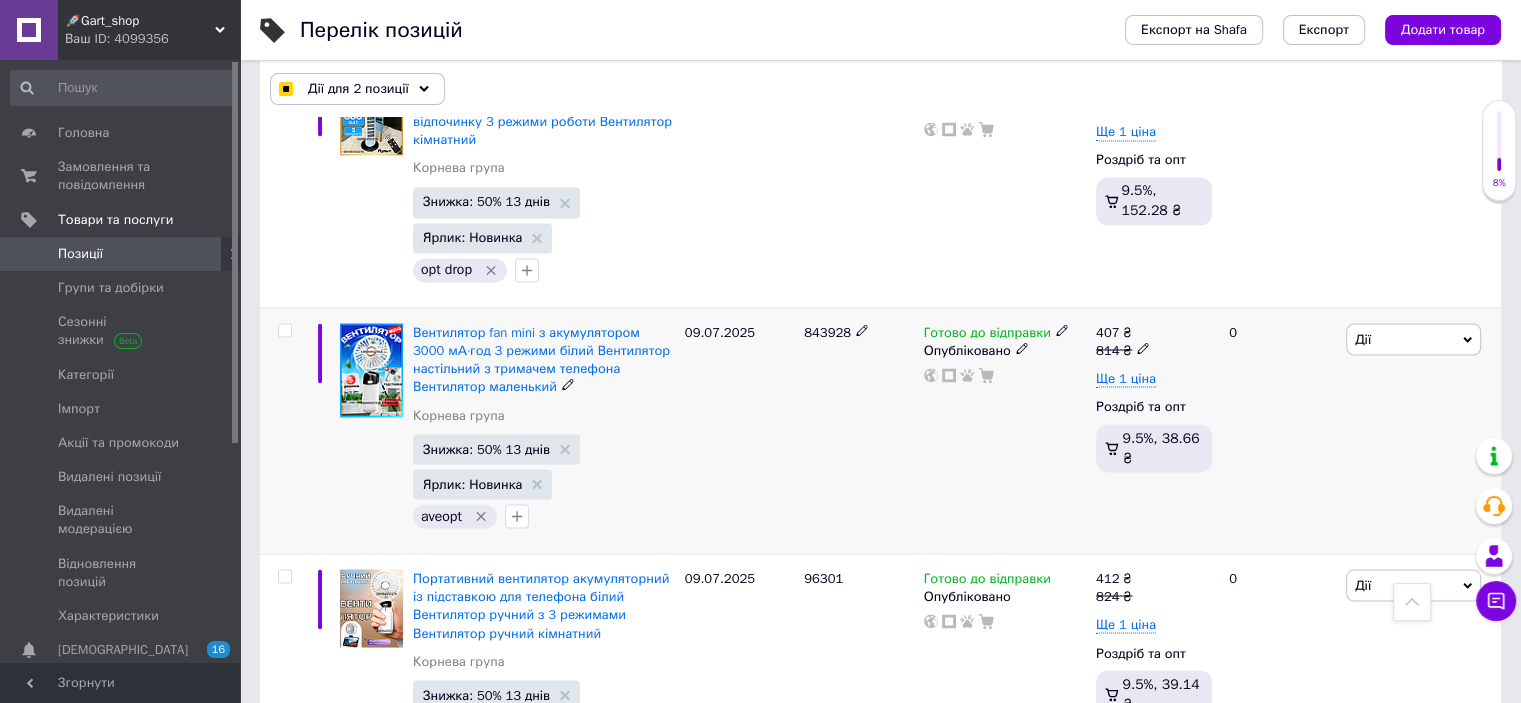 click at bounding box center [284, 330] 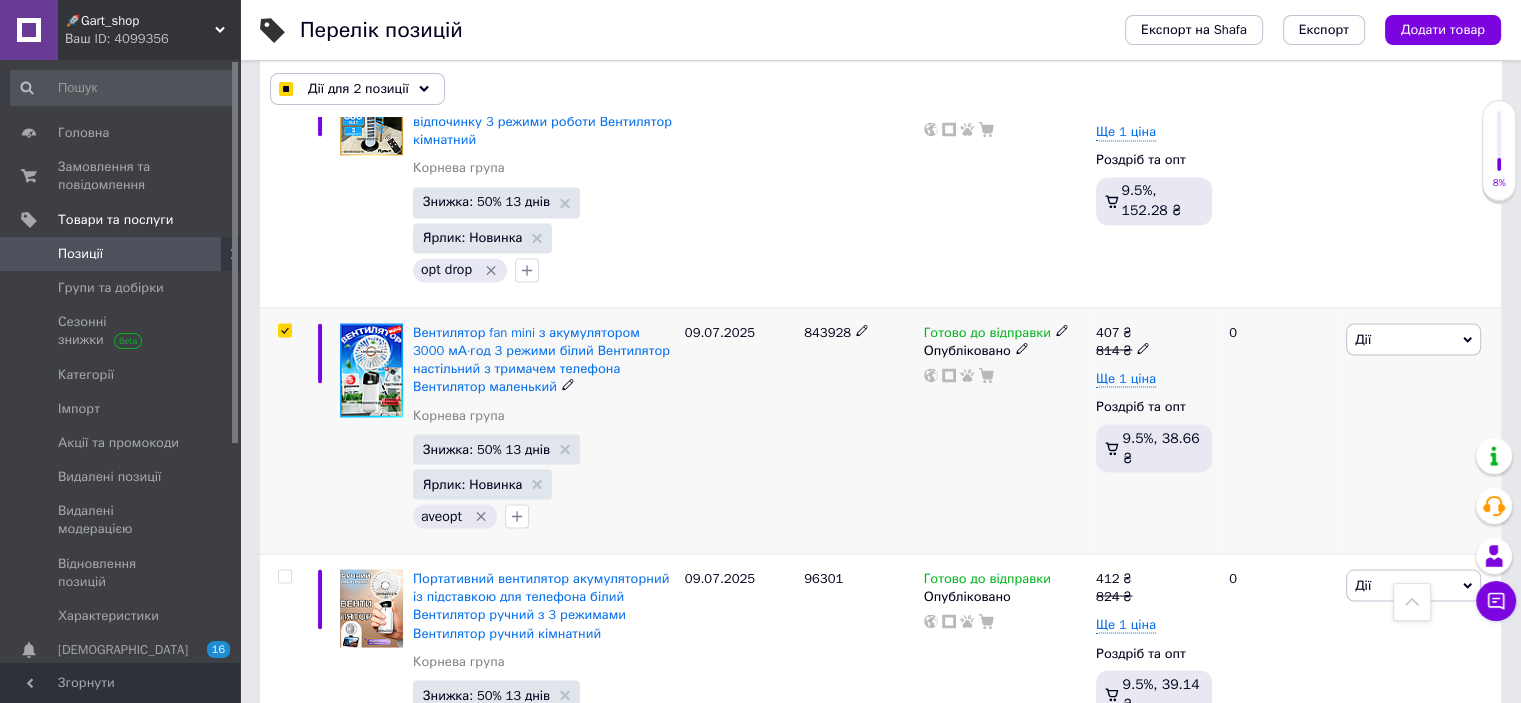 checkbox on "true" 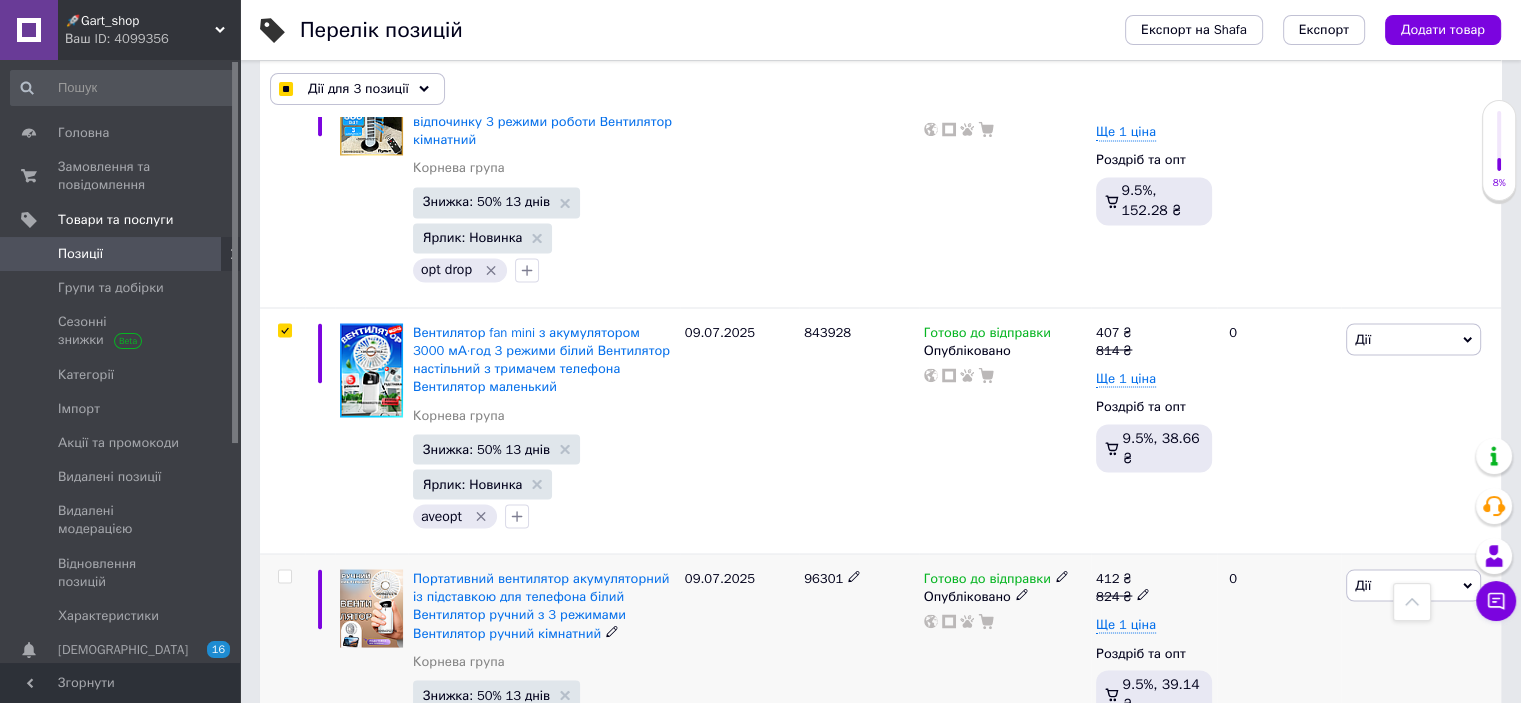 click at bounding box center (284, 576) 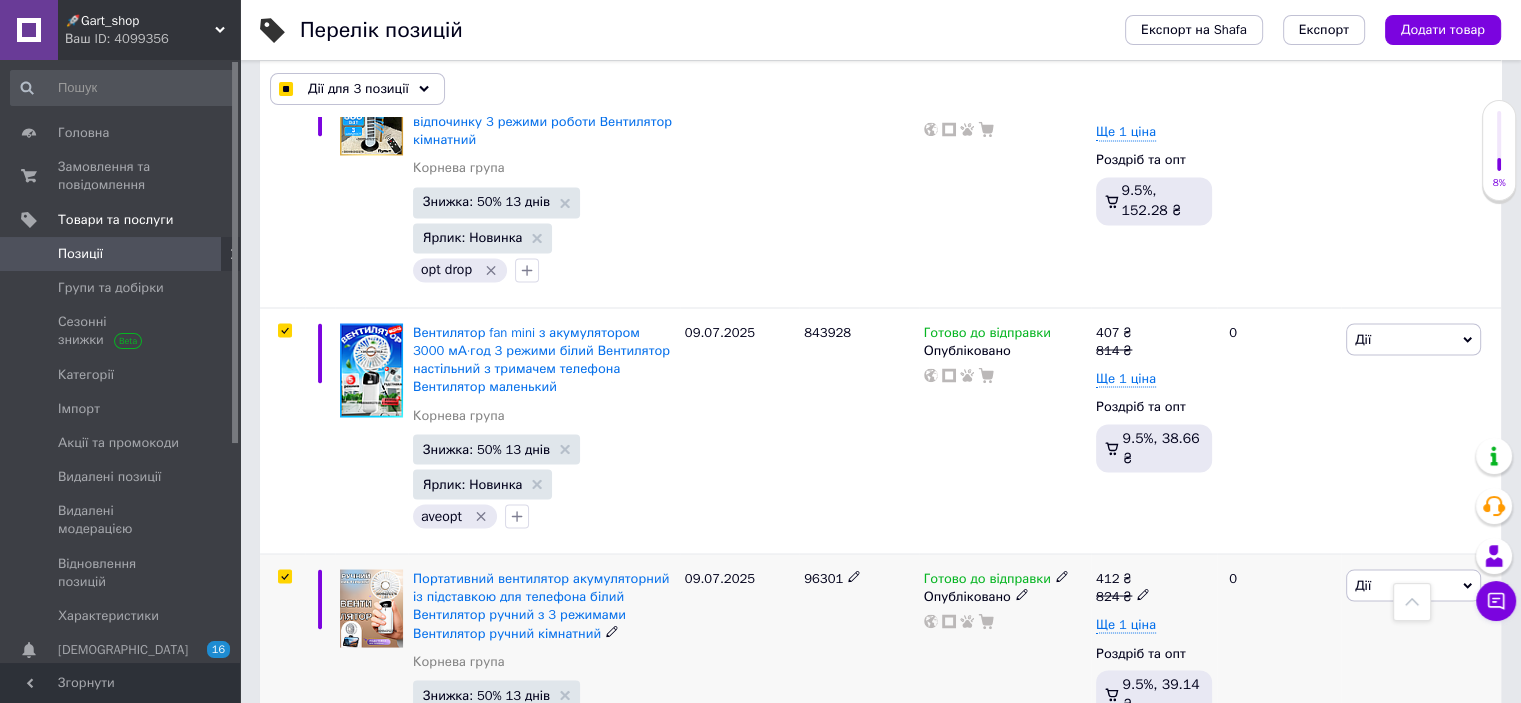 checkbox on "true" 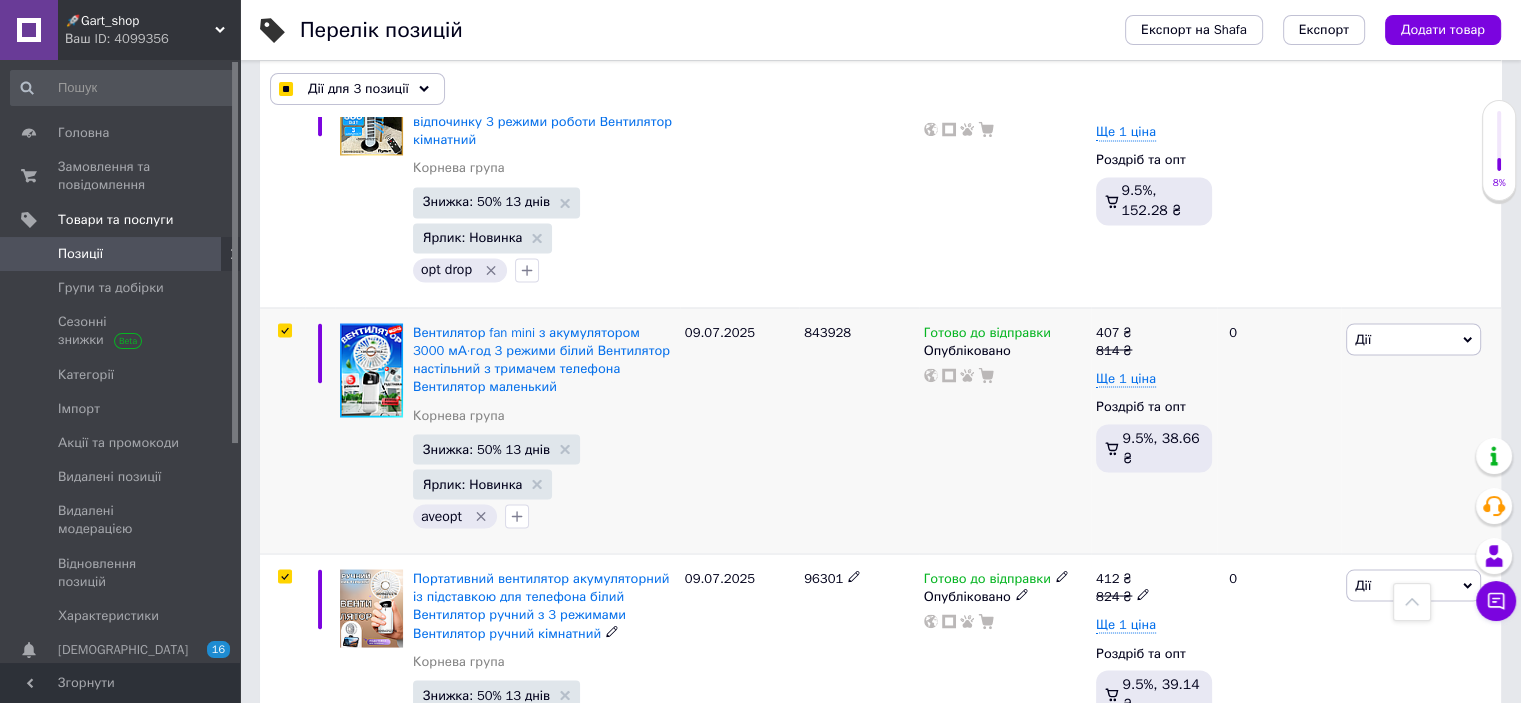 checkbox on "true" 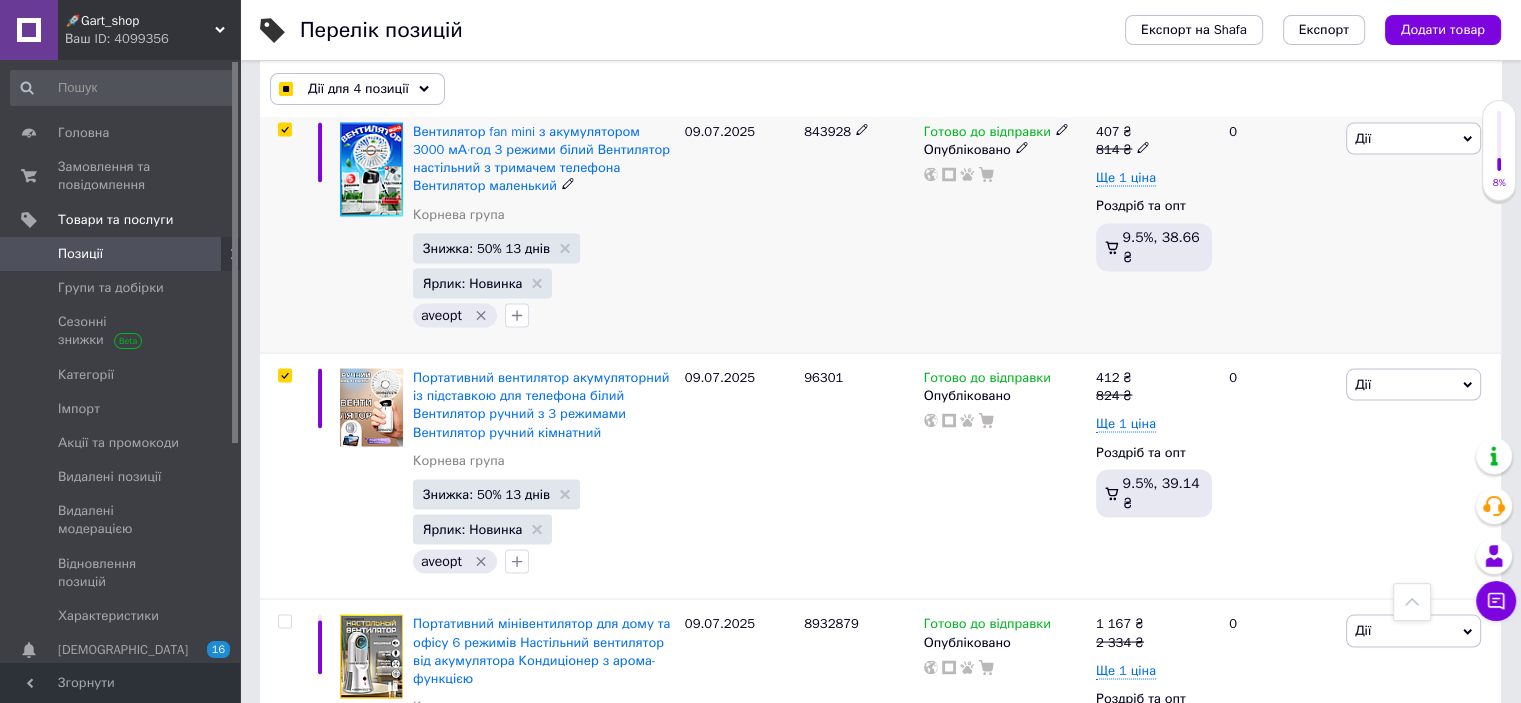 scroll, scrollTop: 3899, scrollLeft: 0, axis: vertical 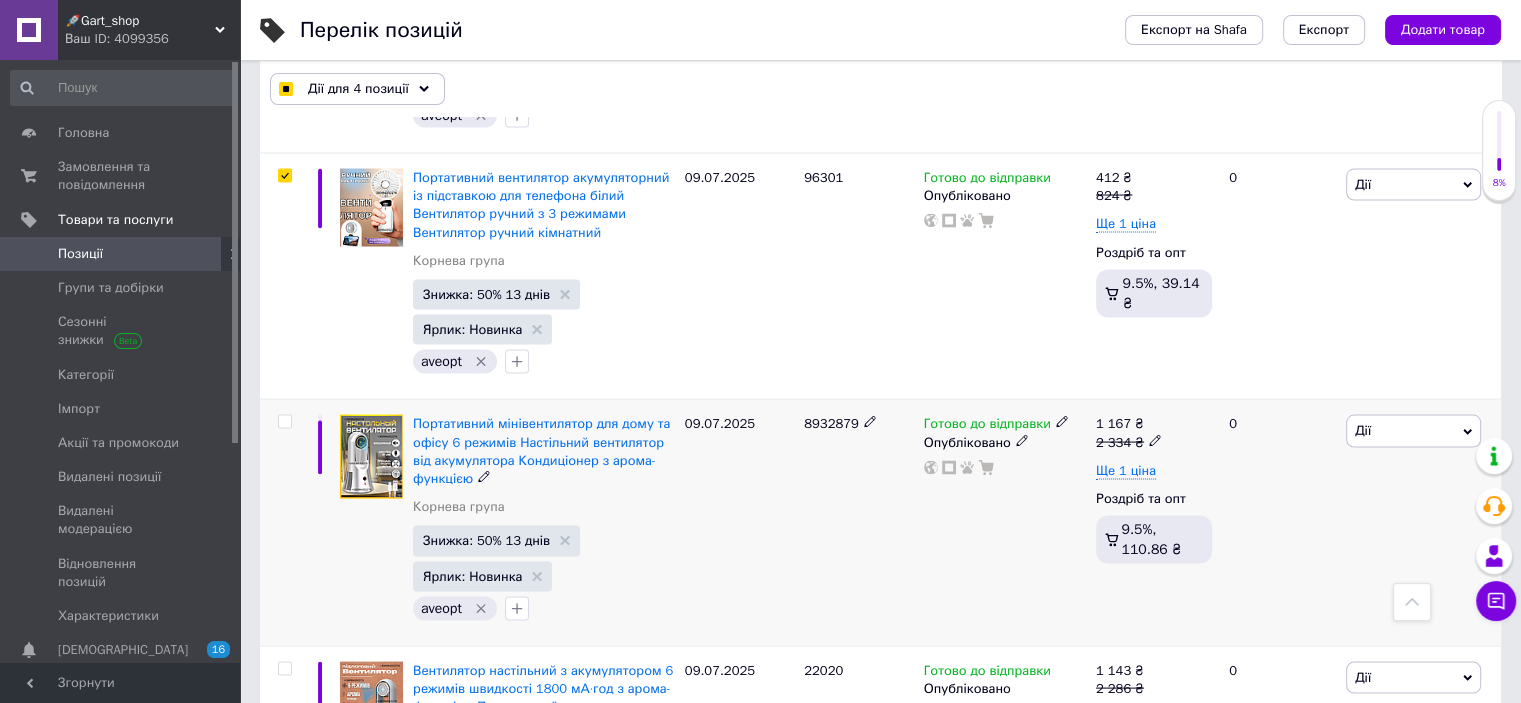click at bounding box center (284, 422) 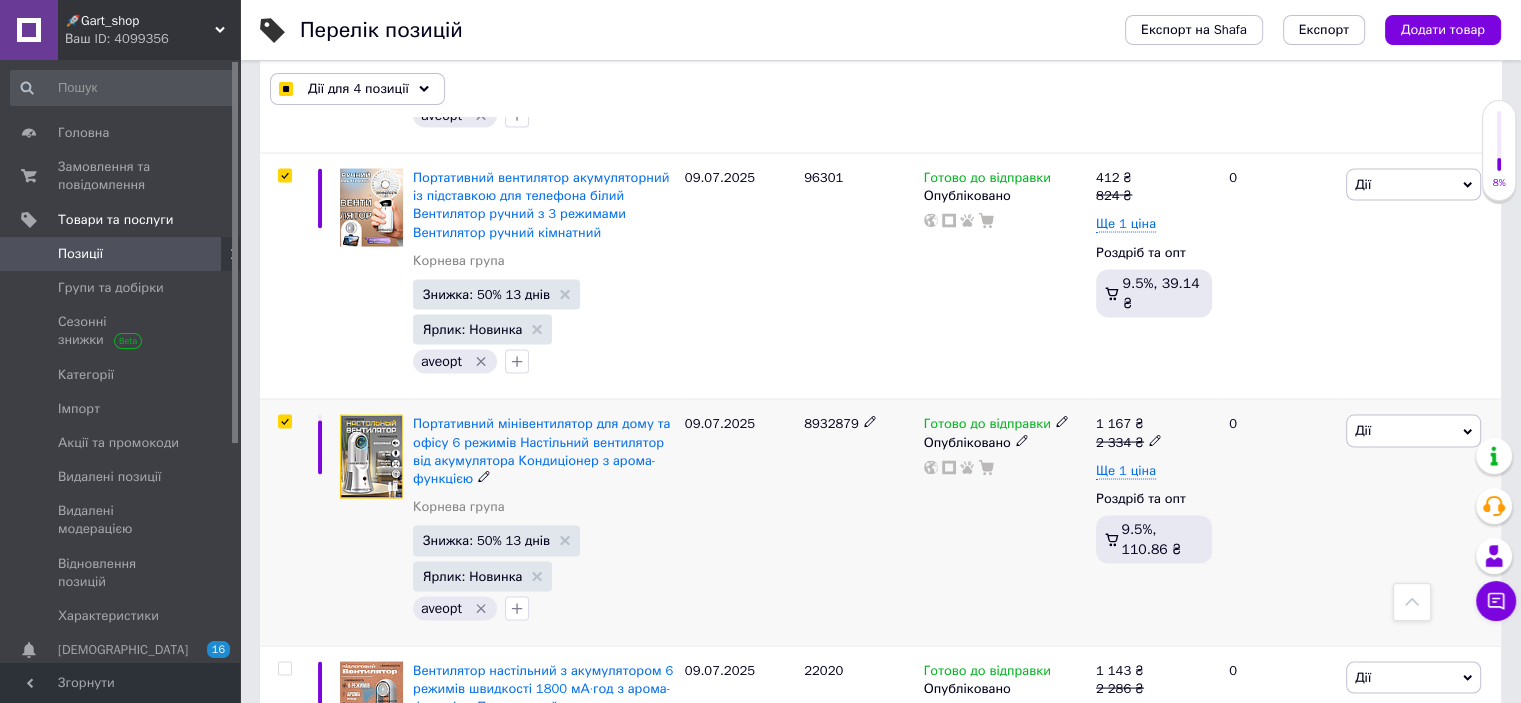 checkbox on "true" 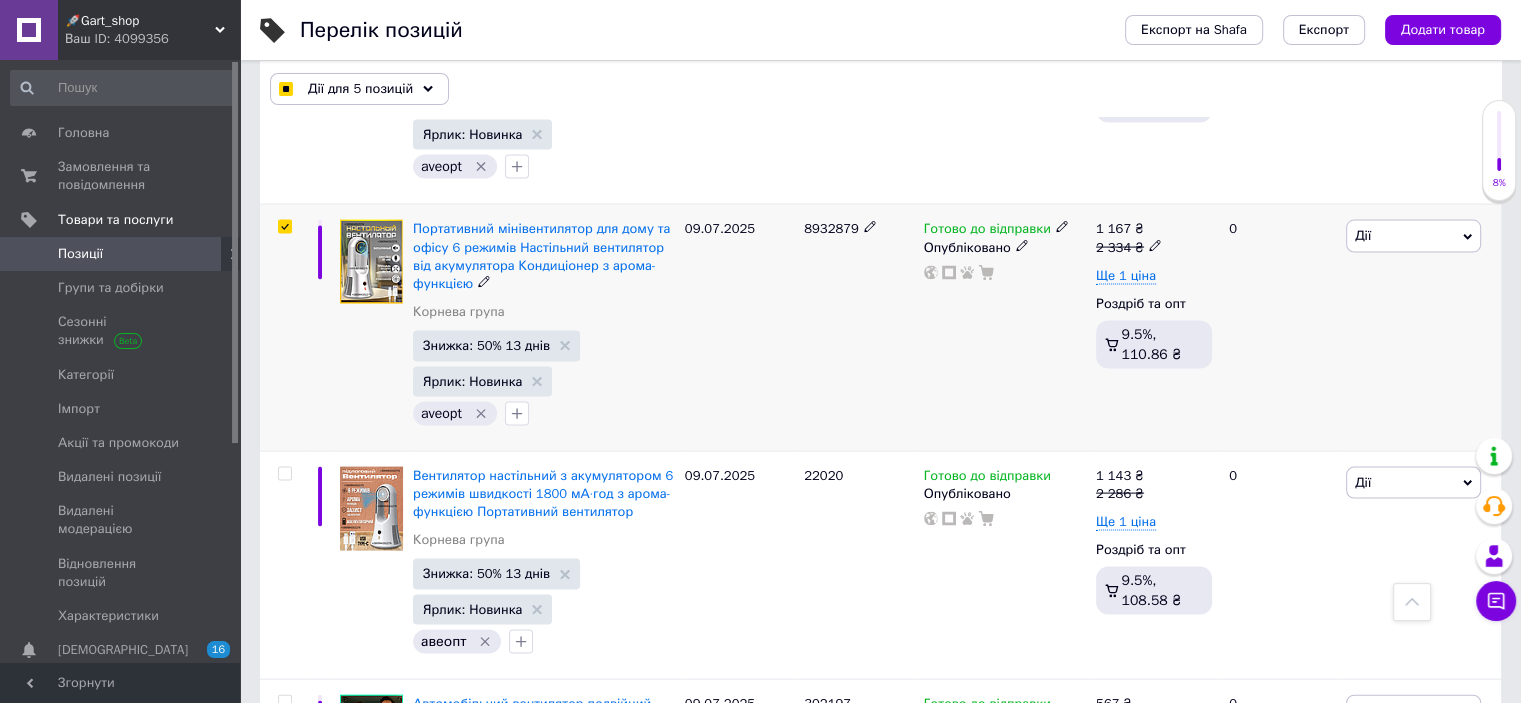 scroll, scrollTop: 4099, scrollLeft: 0, axis: vertical 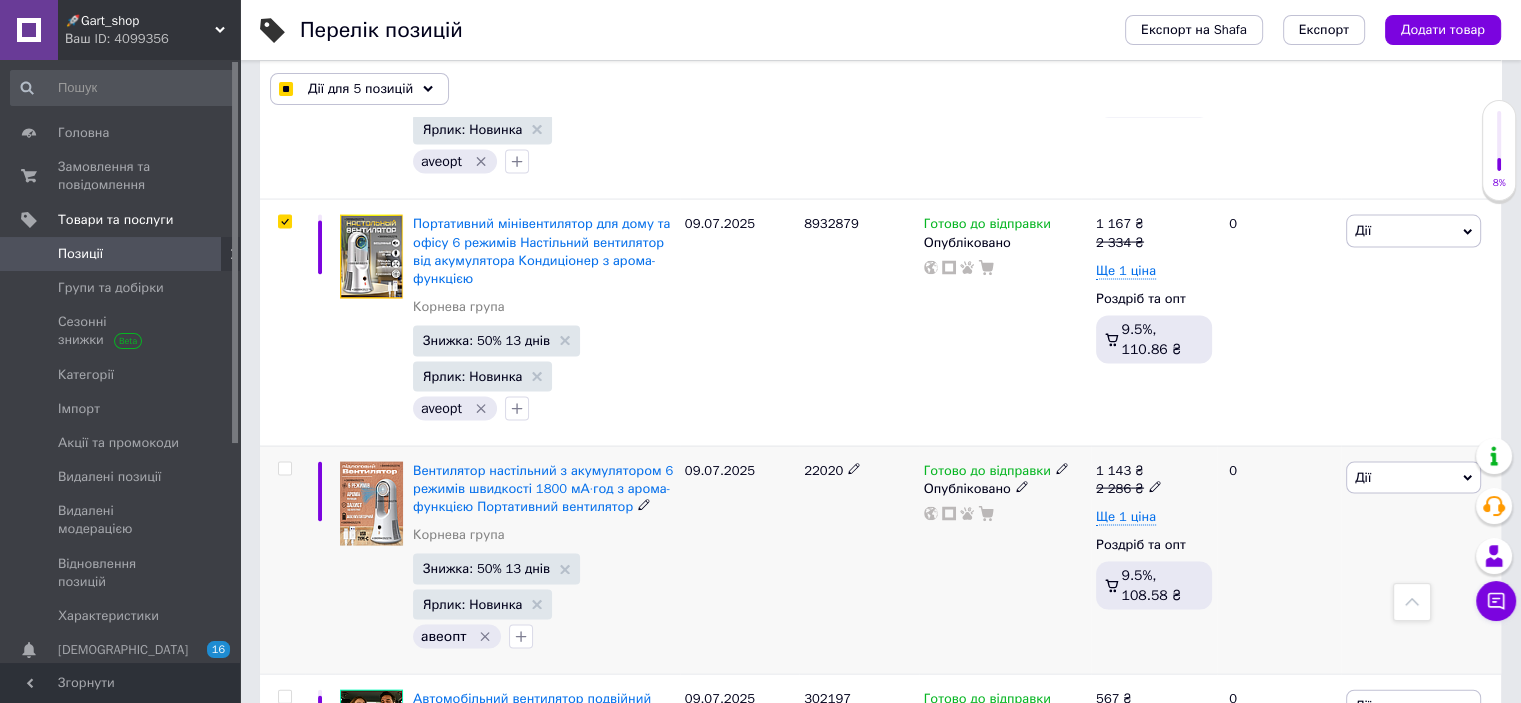 click at bounding box center (284, 469) 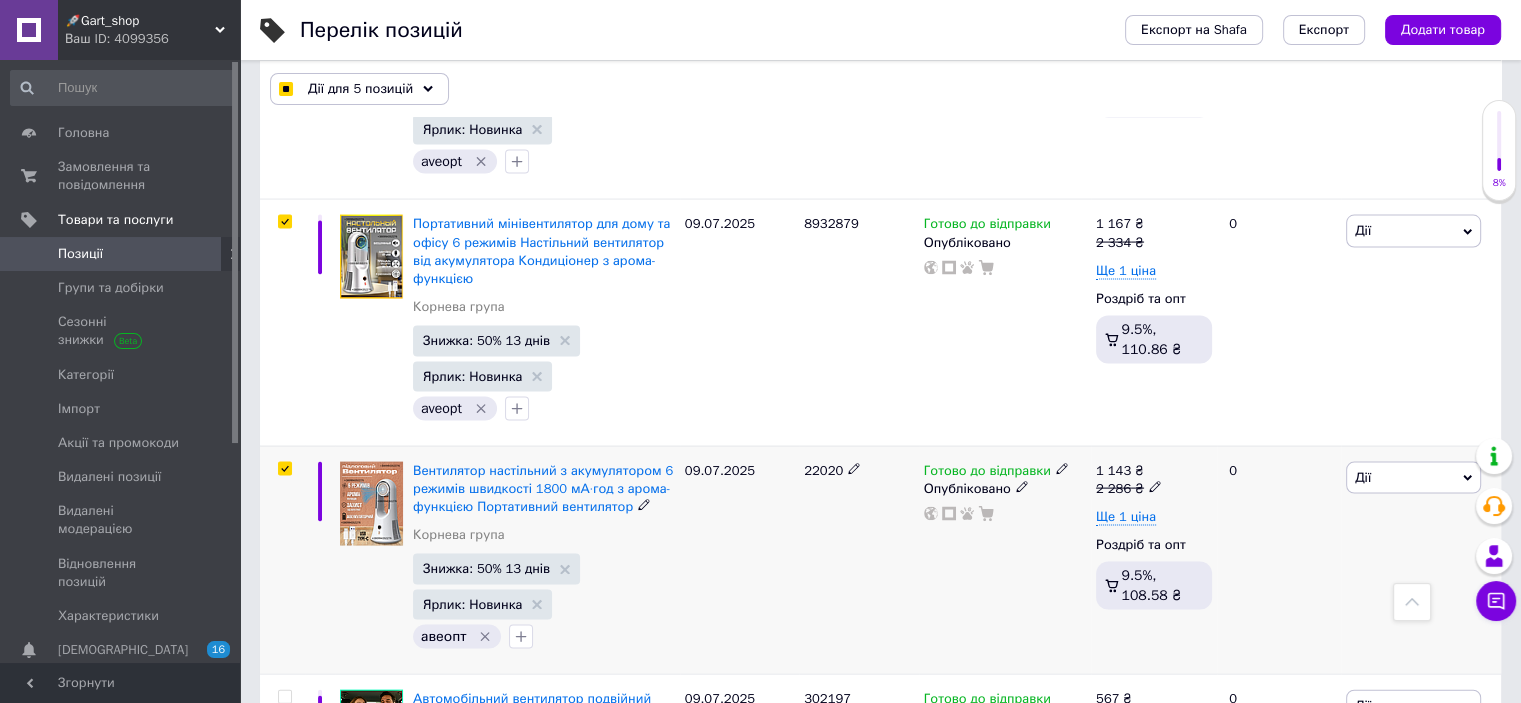 checkbox on "true" 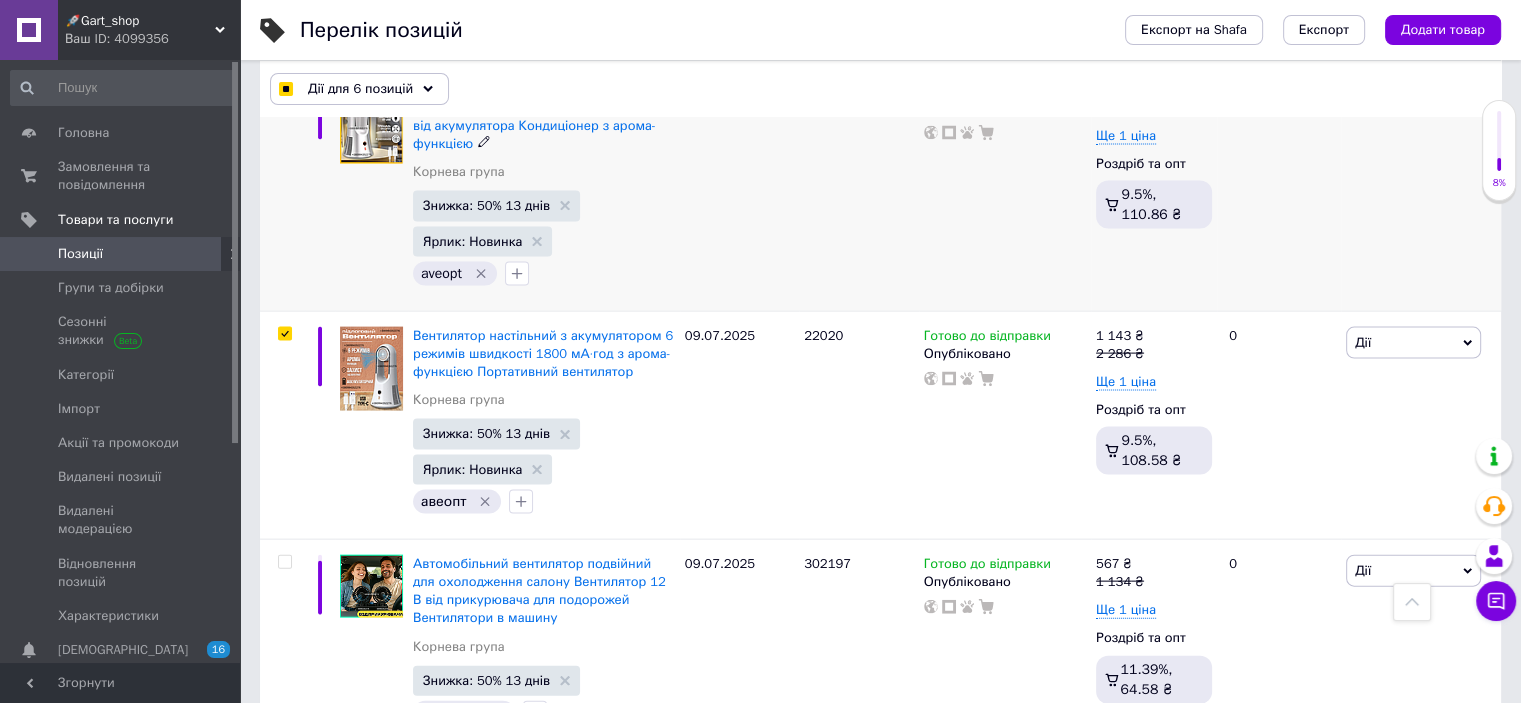 scroll, scrollTop: 4399, scrollLeft: 0, axis: vertical 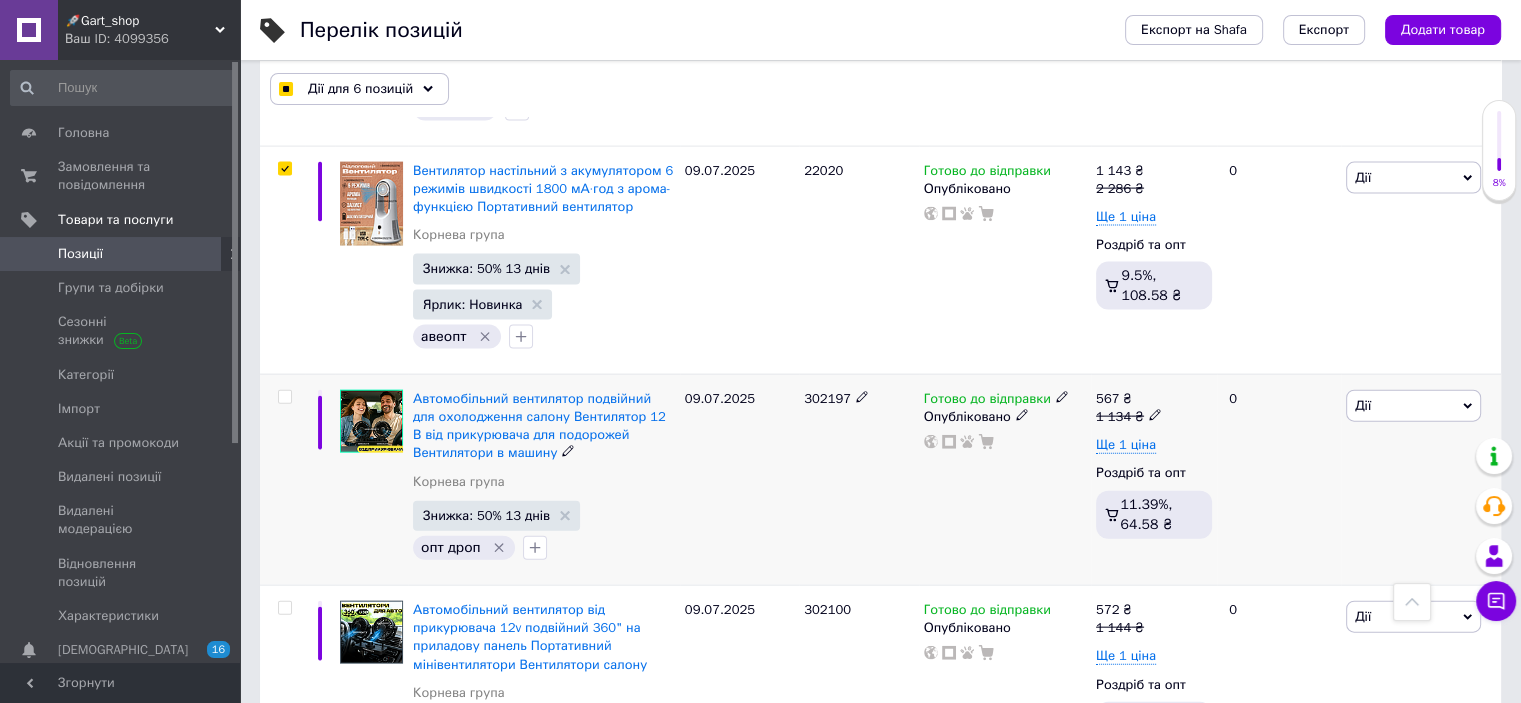 click at bounding box center [284, 397] 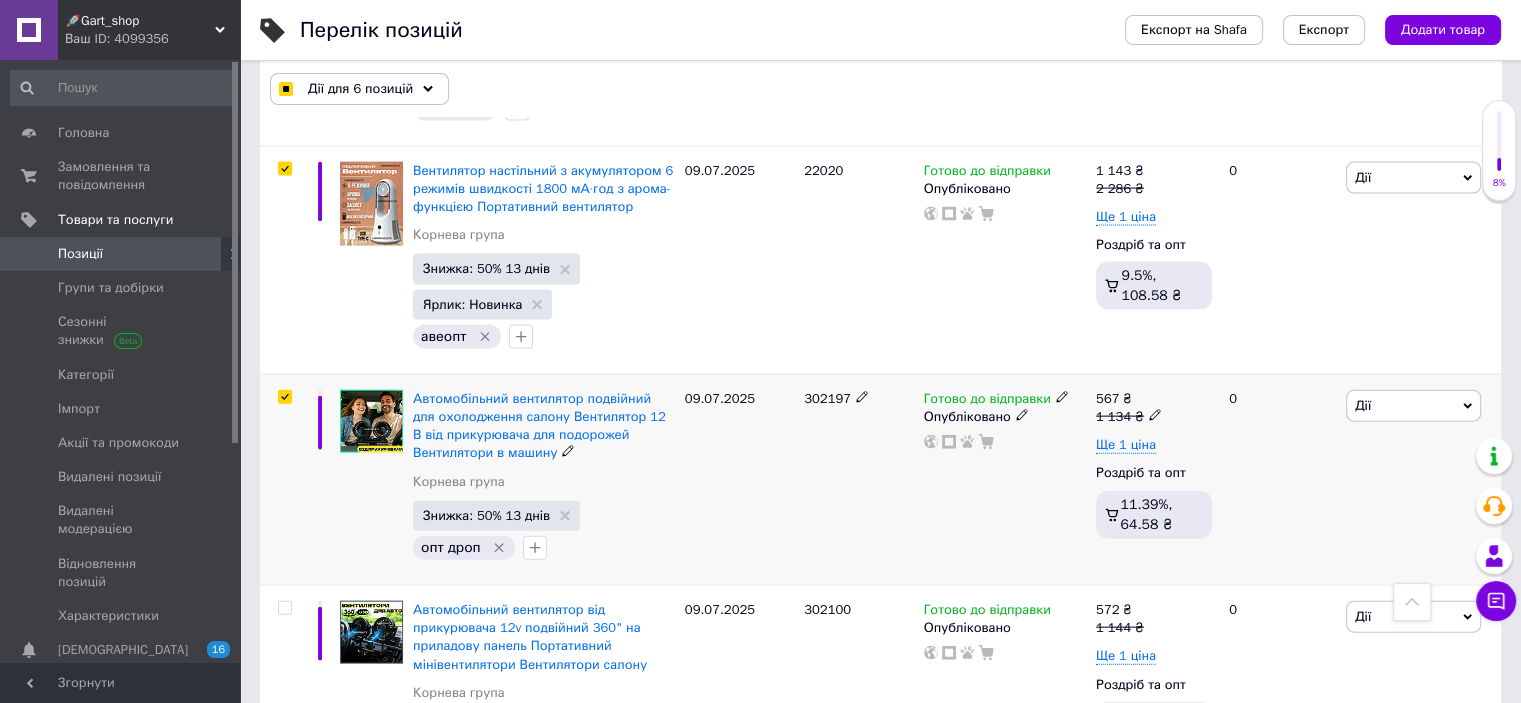 checkbox on "true" 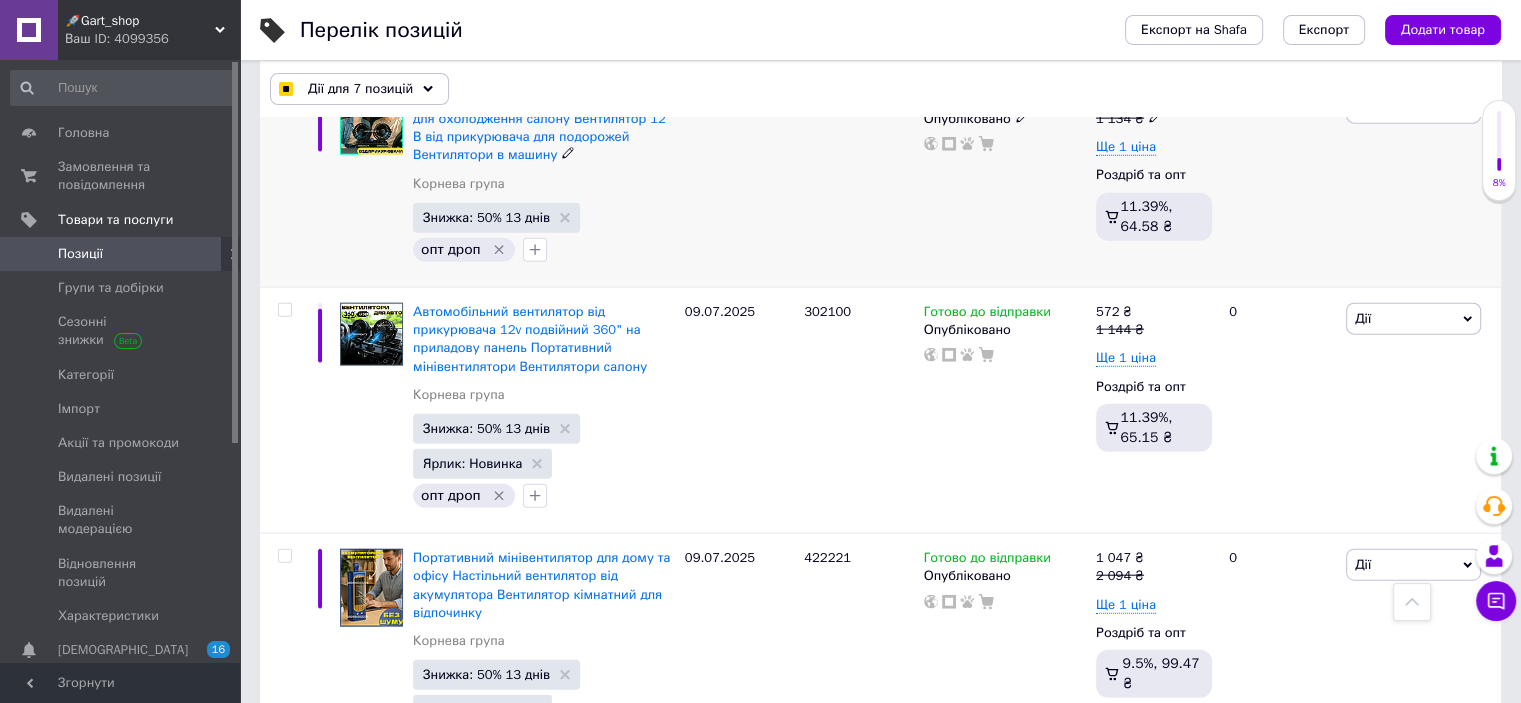 scroll, scrollTop: 4699, scrollLeft: 0, axis: vertical 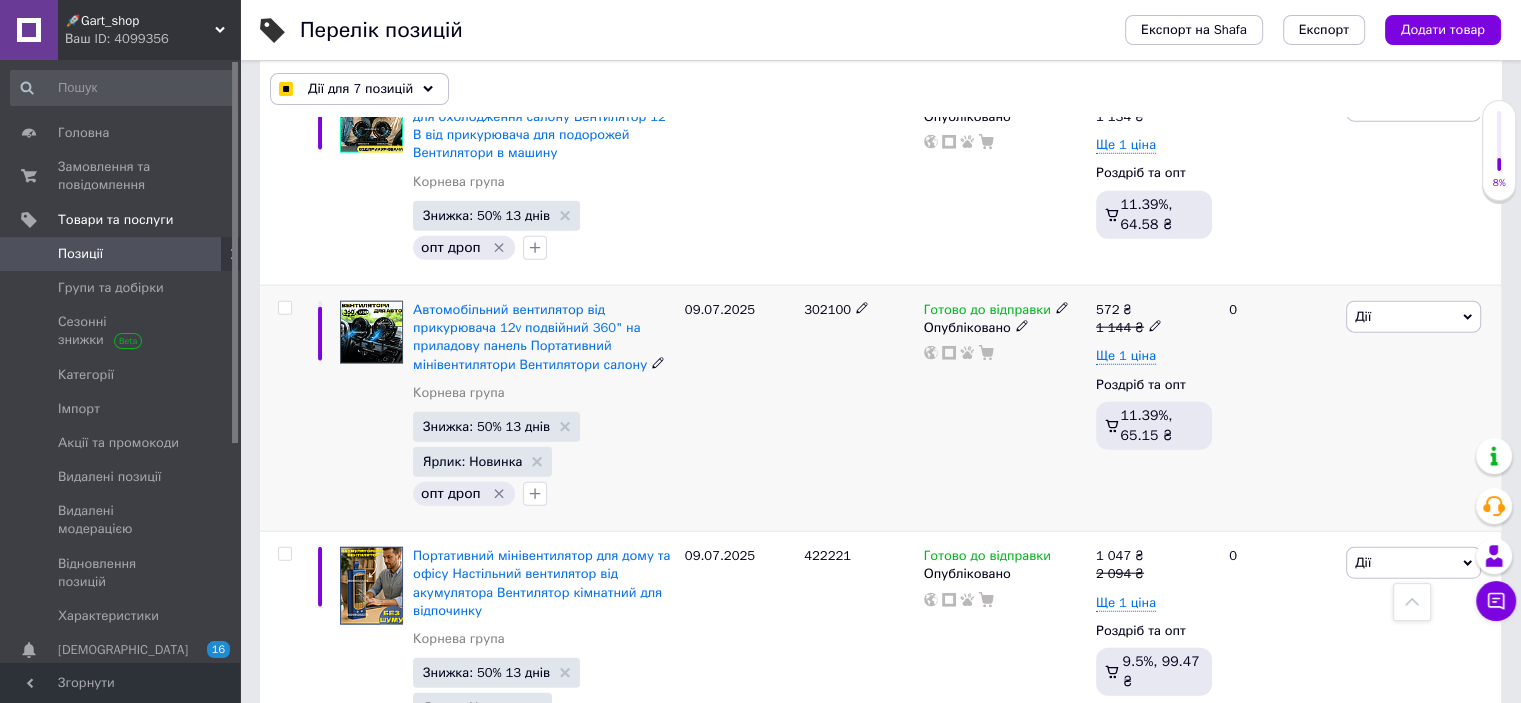 click at bounding box center (284, 308) 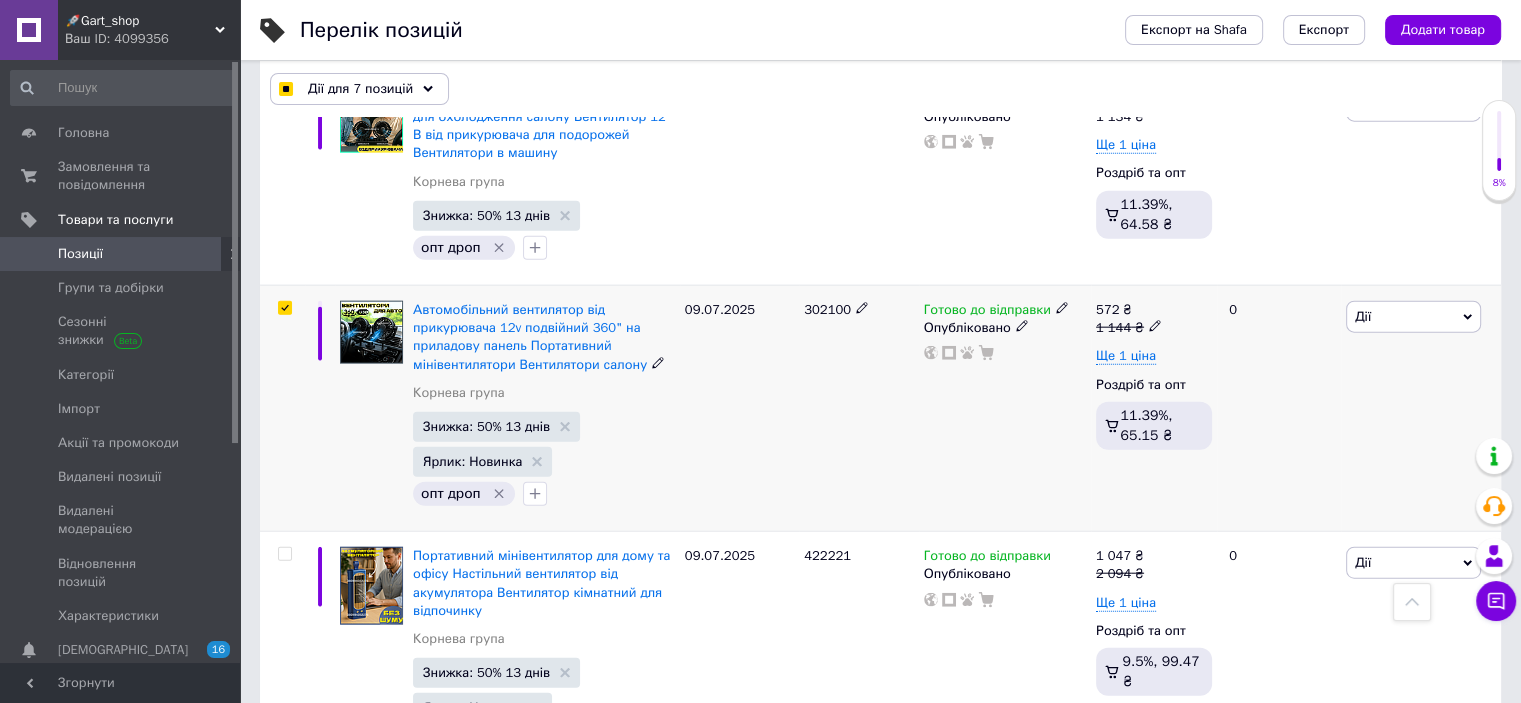 checkbox on "true" 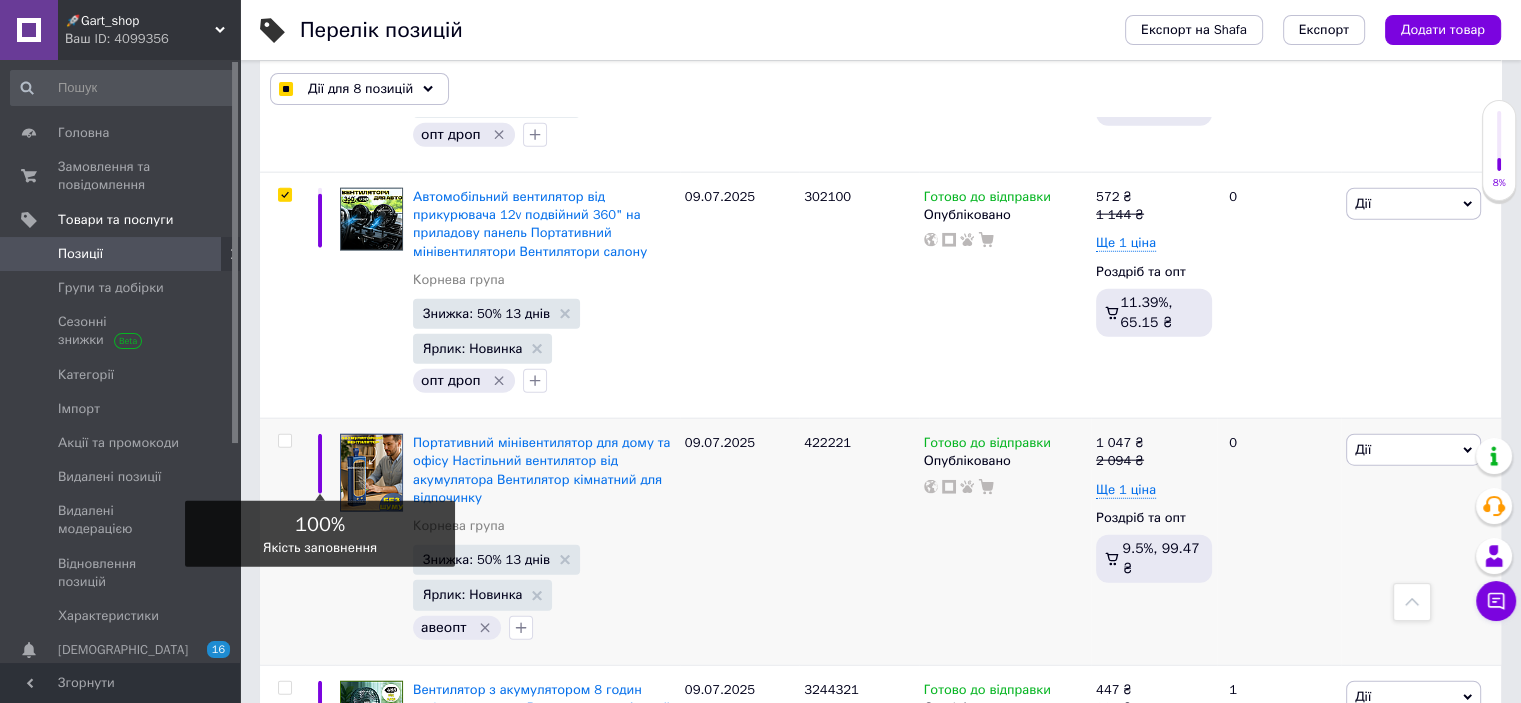scroll, scrollTop: 4899, scrollLeft: 0, axis: vertical 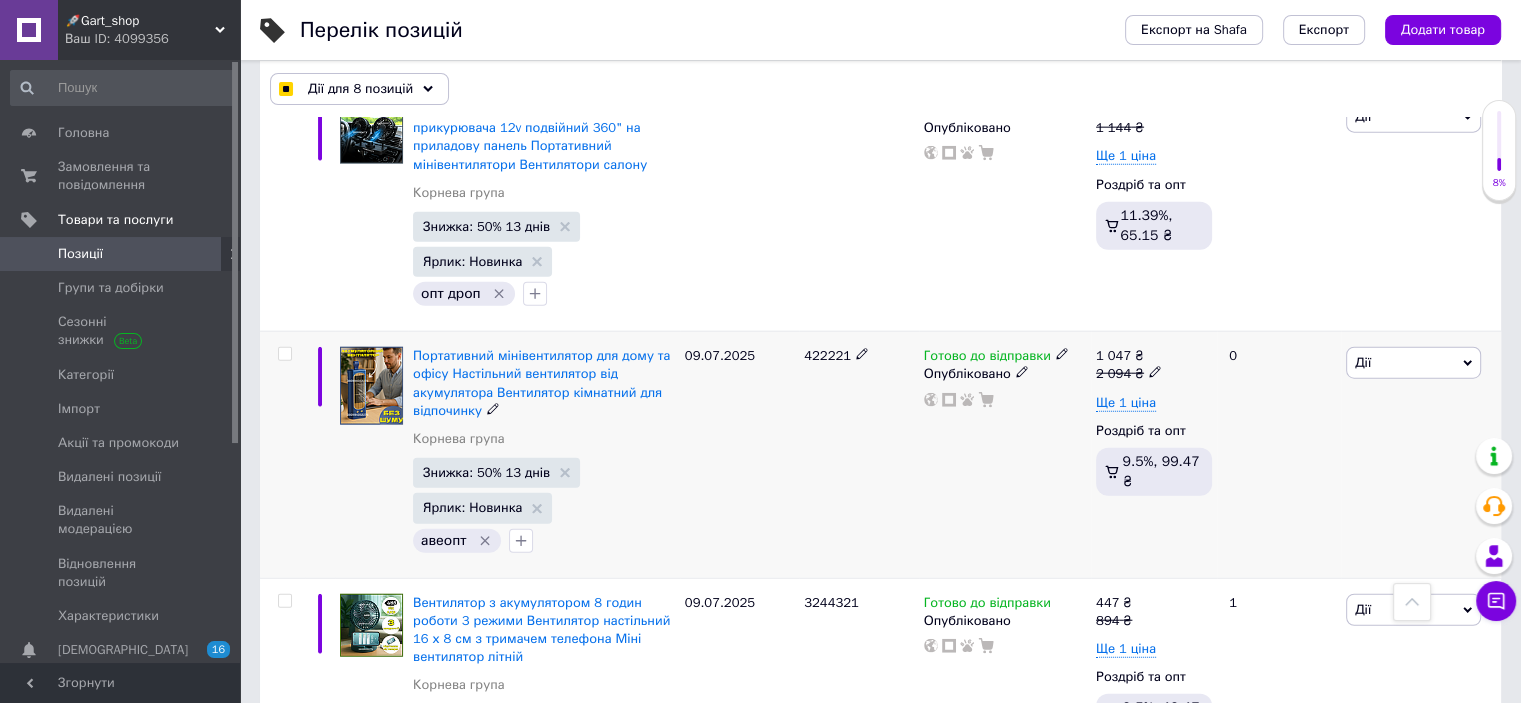 click at bounding box center [284, 354] 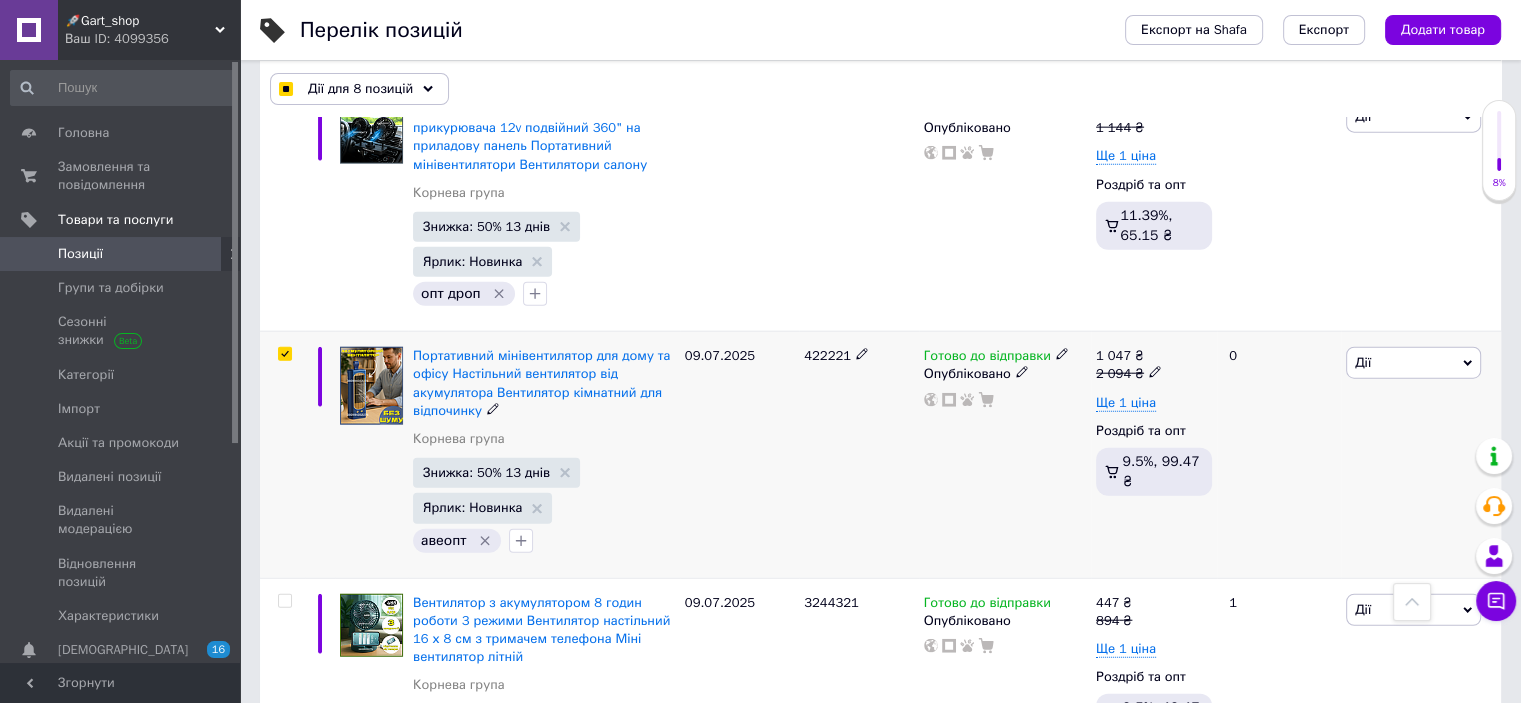 checkbox on "true" 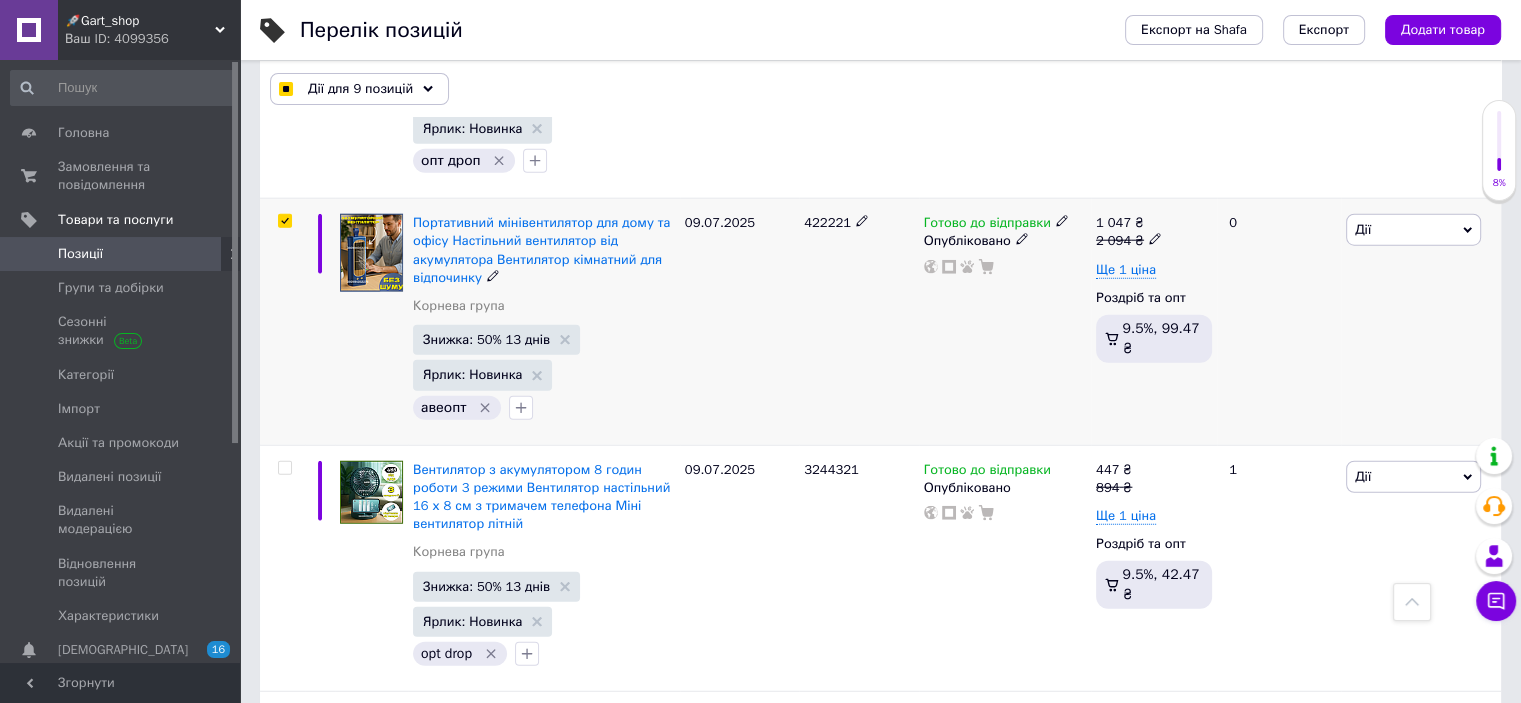 scroll, scrollTop: 5199, scrollLeft: 0, axis: vertical 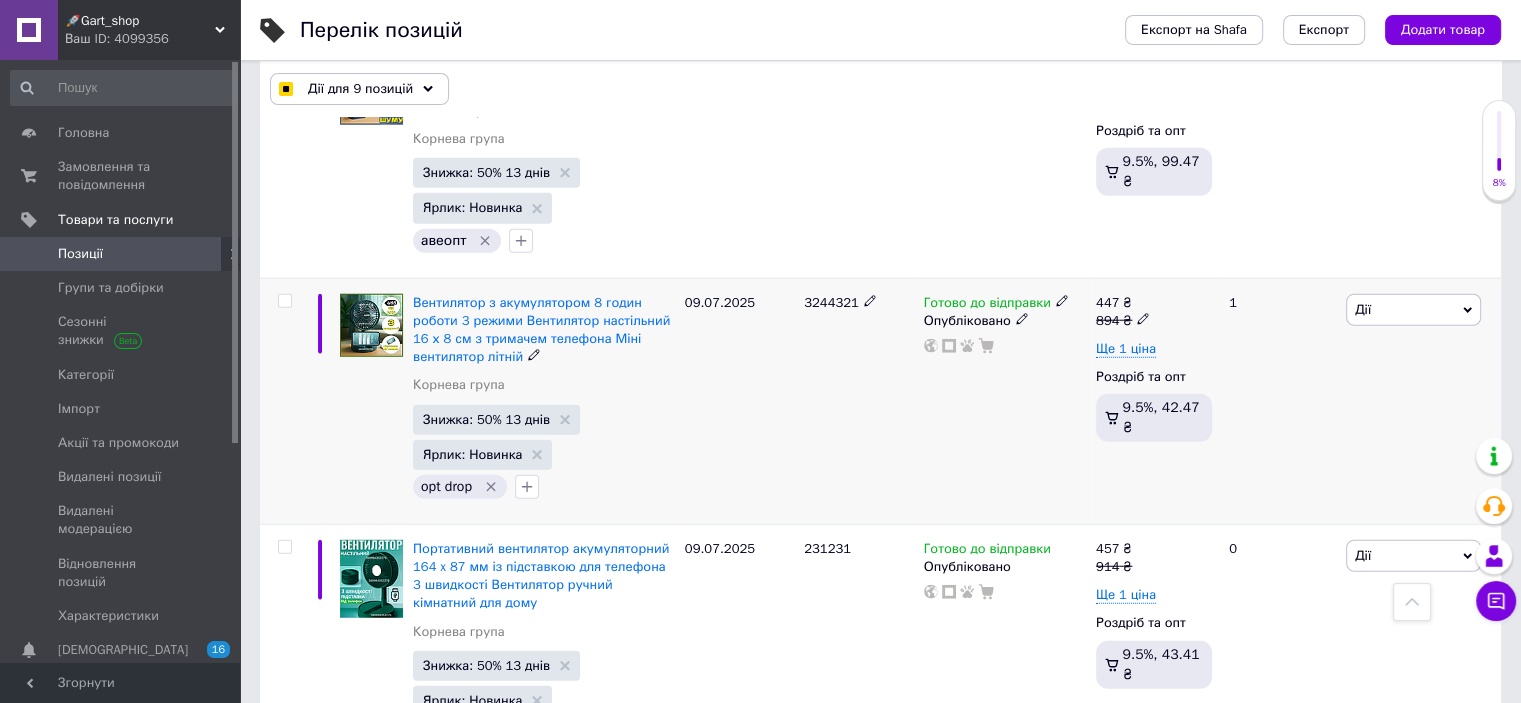click at bounding box center (284, 301) 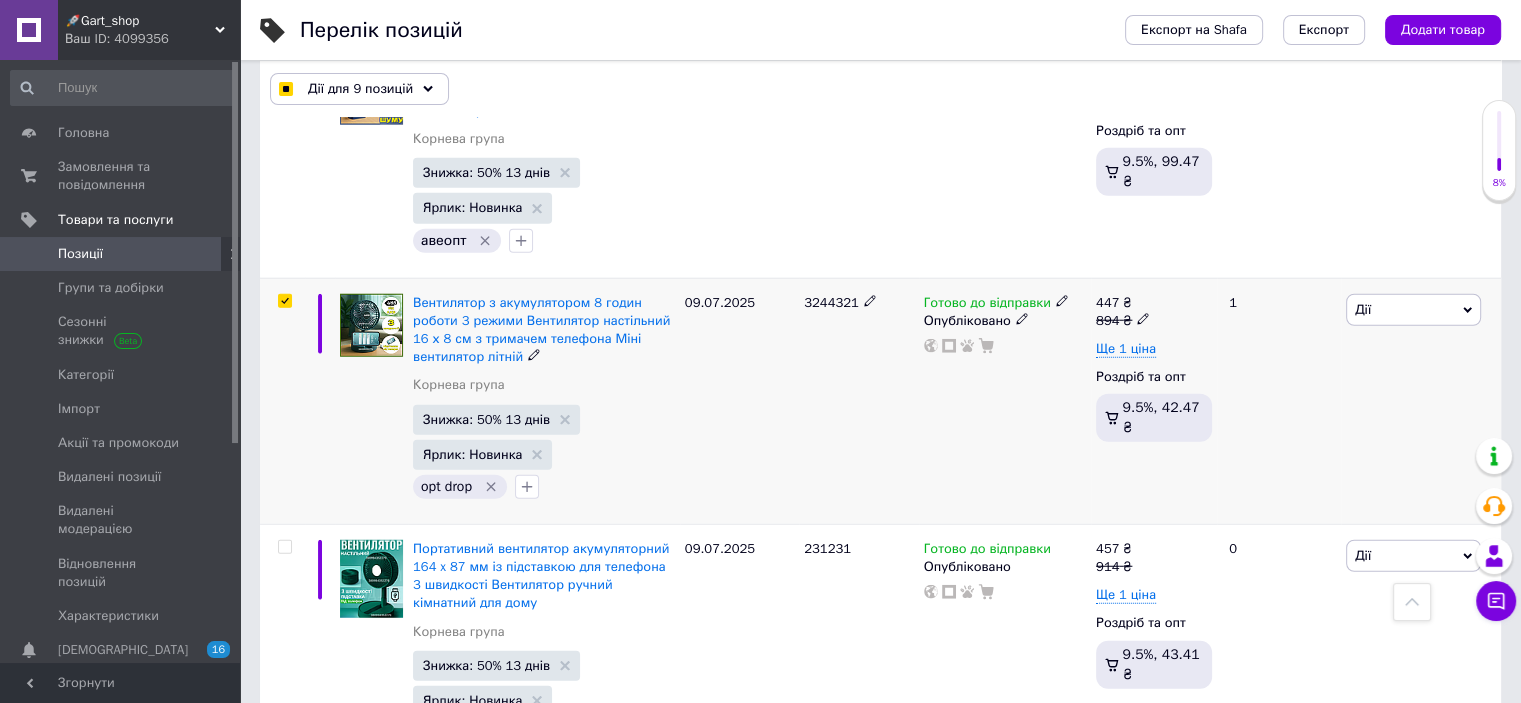 checkbox on "true" 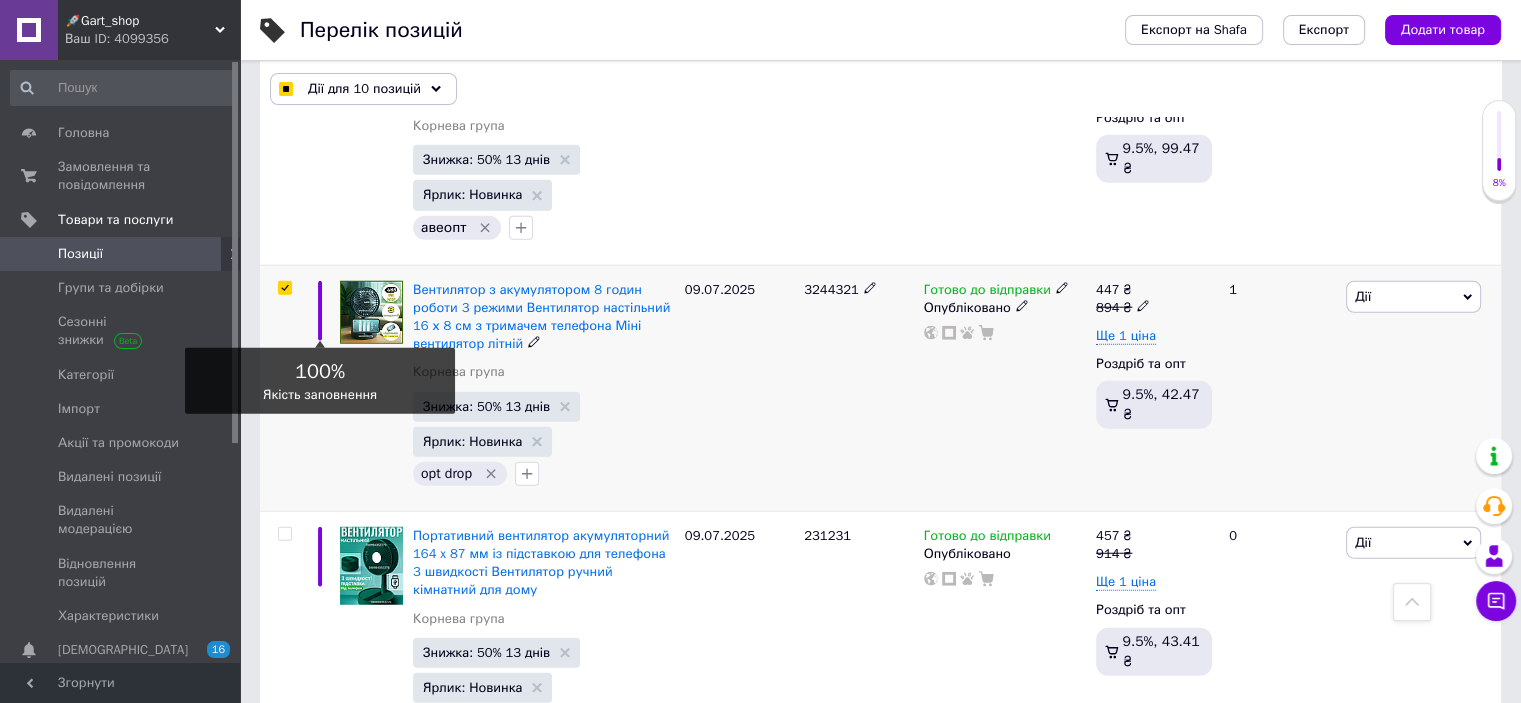 scroll, scrollTop: 5399, scrollLeft: 0, axis: vertical 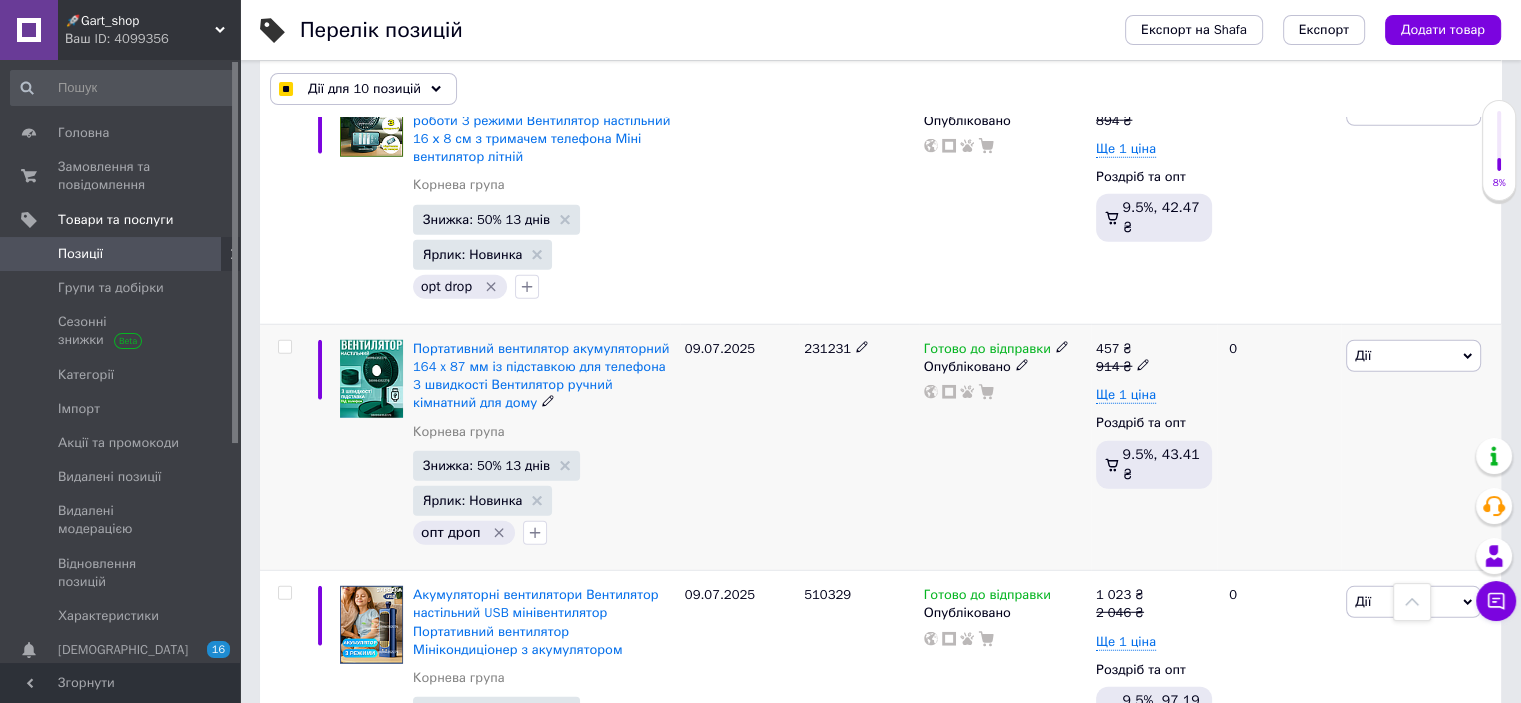 click at bounding box center (284, 347) 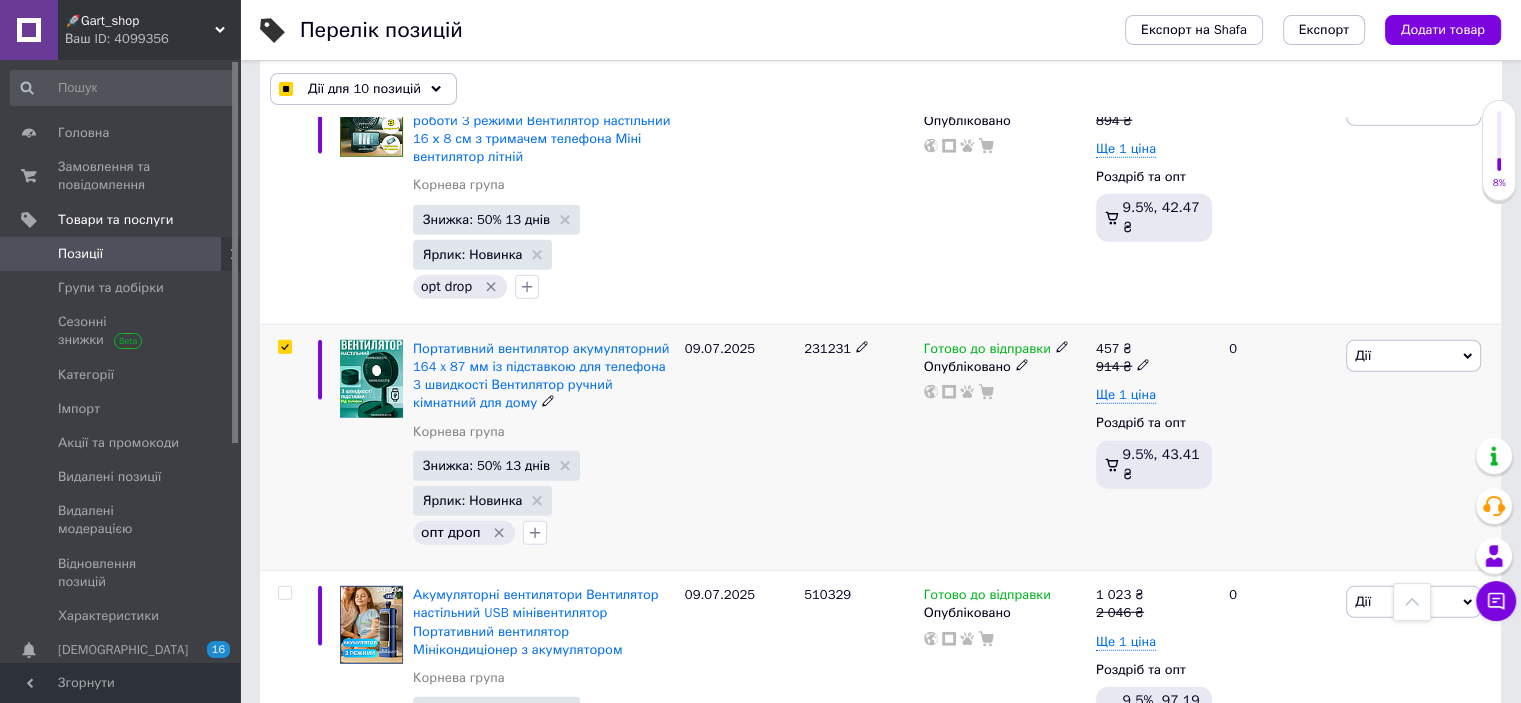checkbox on "true" 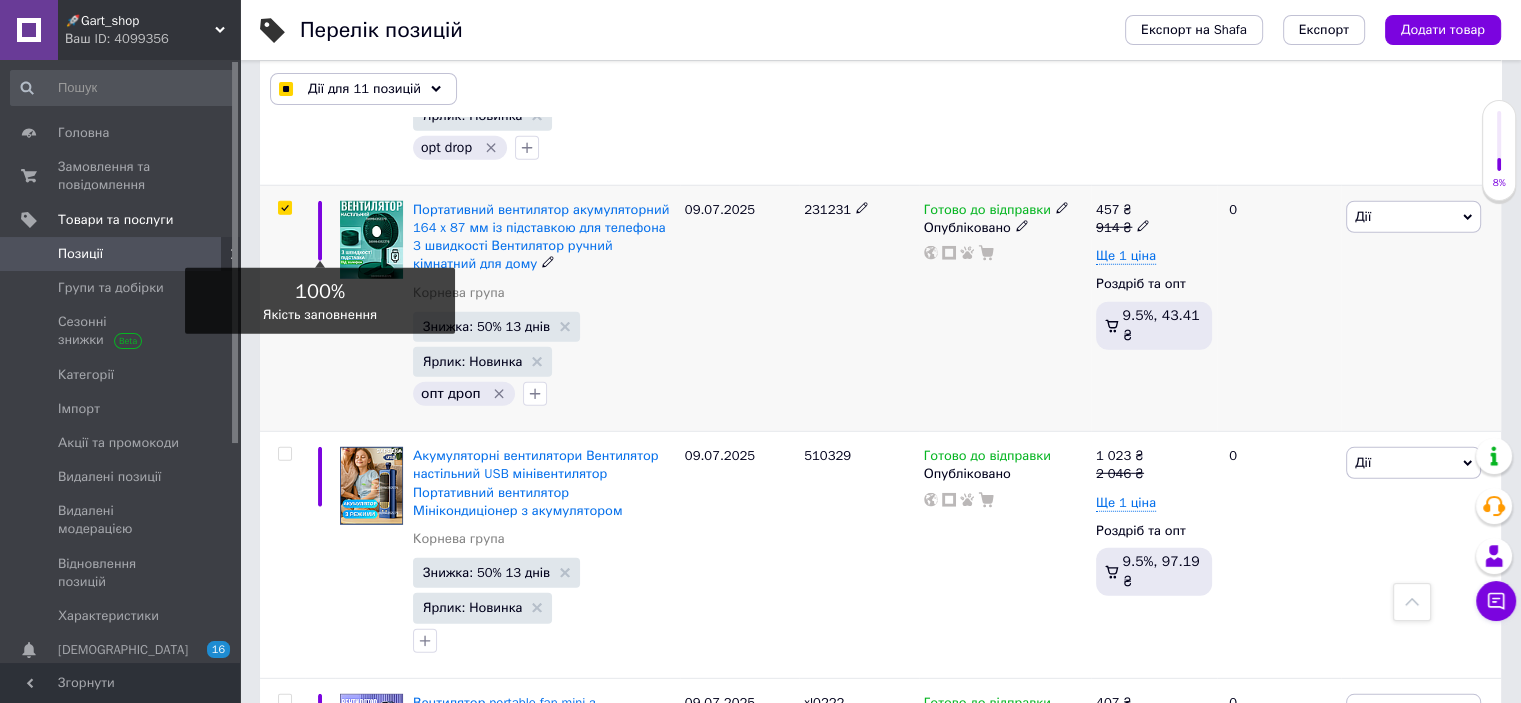 scroll, scrollTop: 5699, scrollLeft: 0, axis: vertical 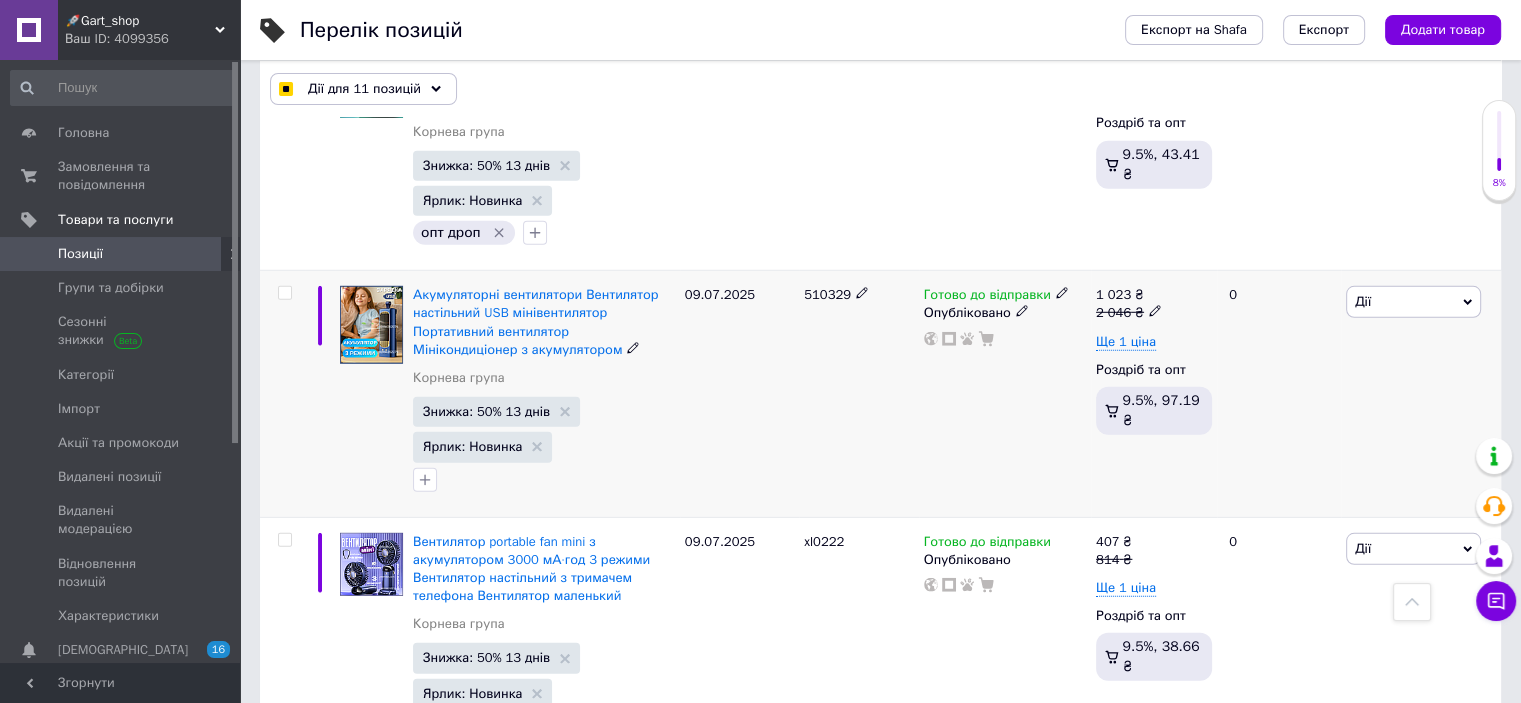 click at bounding box center [284, 293] 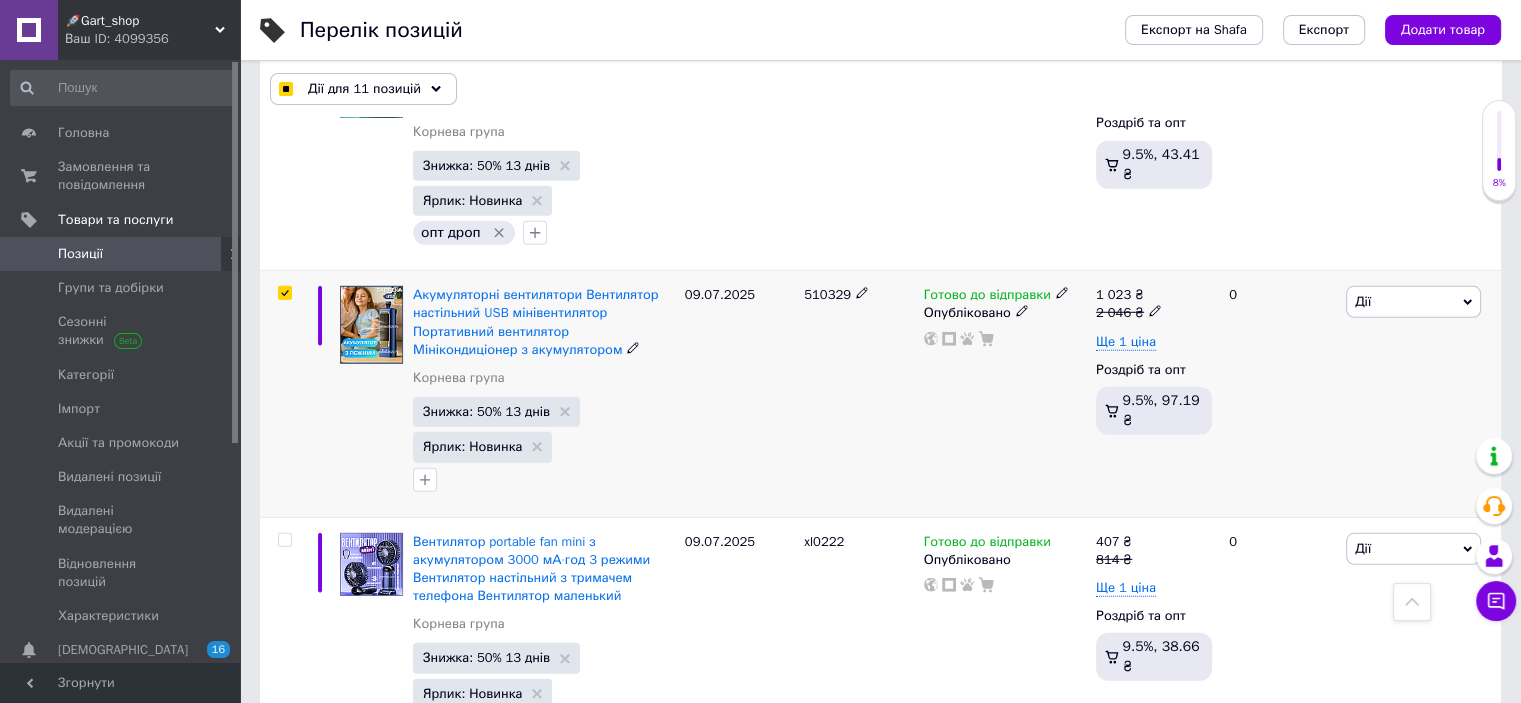checkbox on "true" 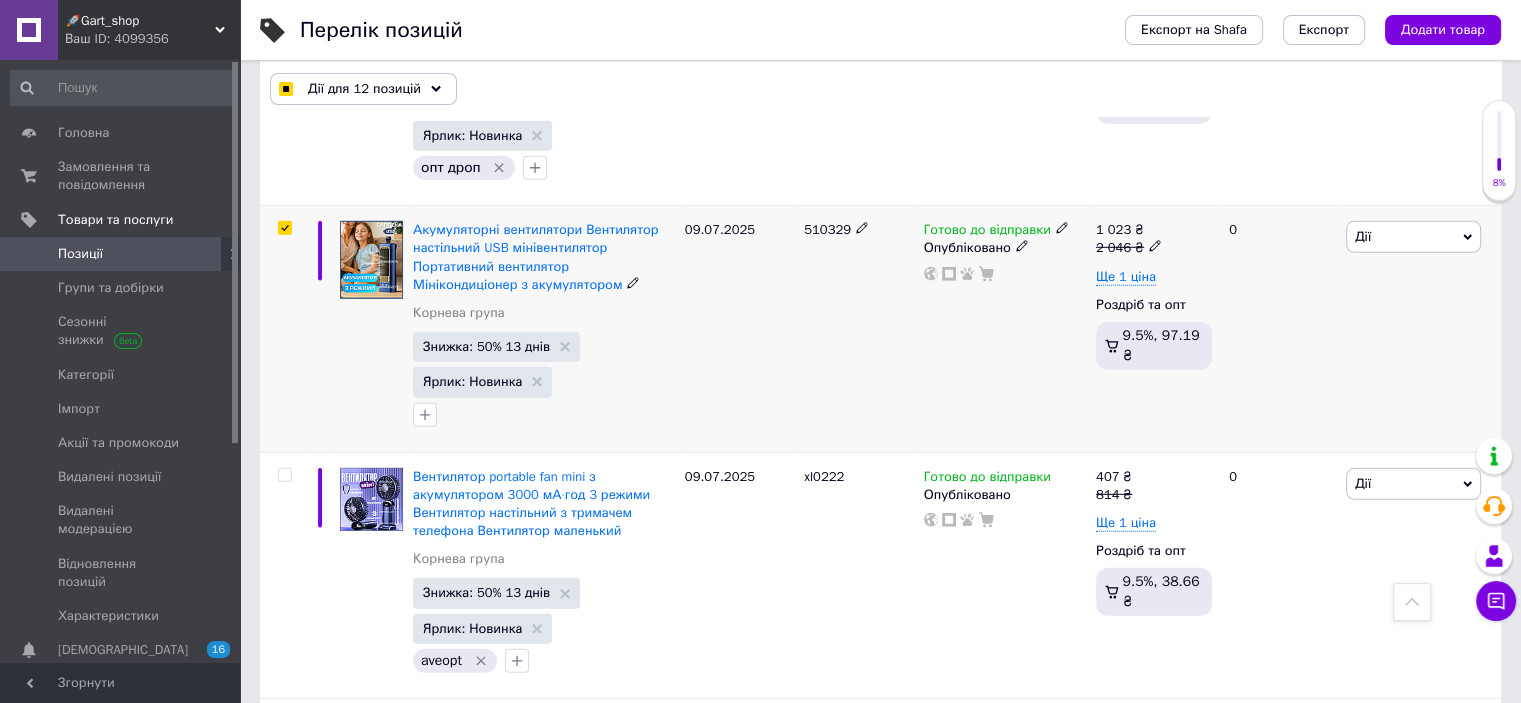 scroll, scrollTop: 5799, scrollLeft: 0, axis: vertical 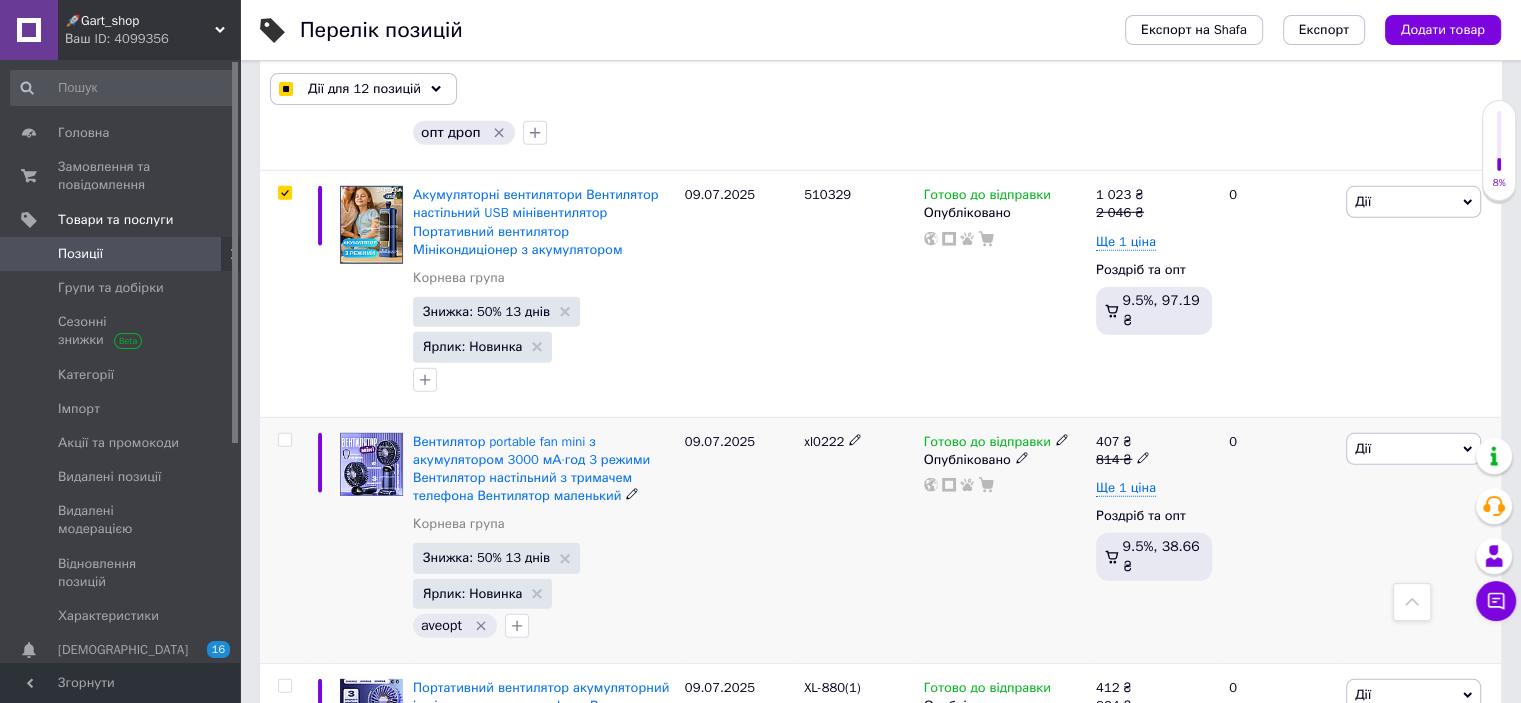 drag, startPoint x: 285, startPoint y: 361, endPoint x: 296, endPoint y: 346, distance: 18.601076 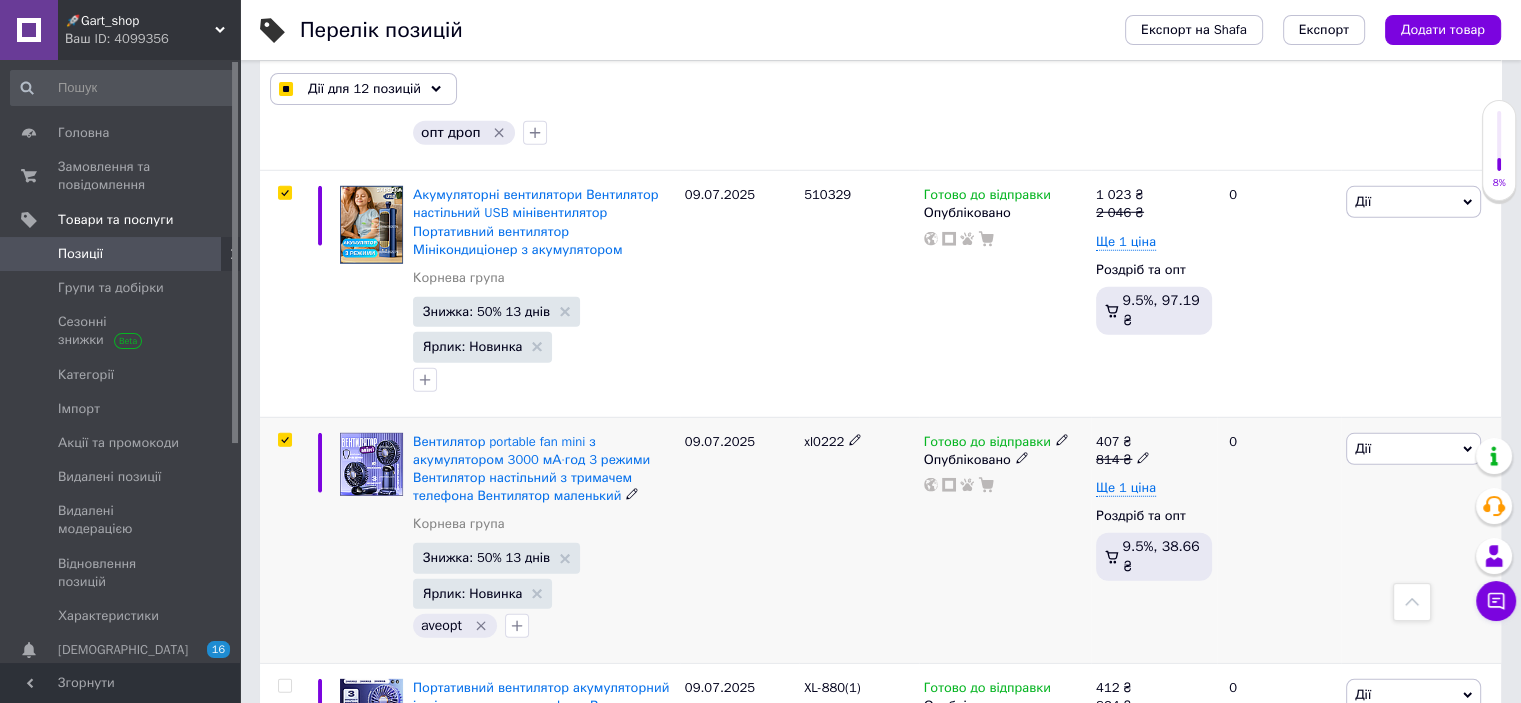 checkbox on "true" 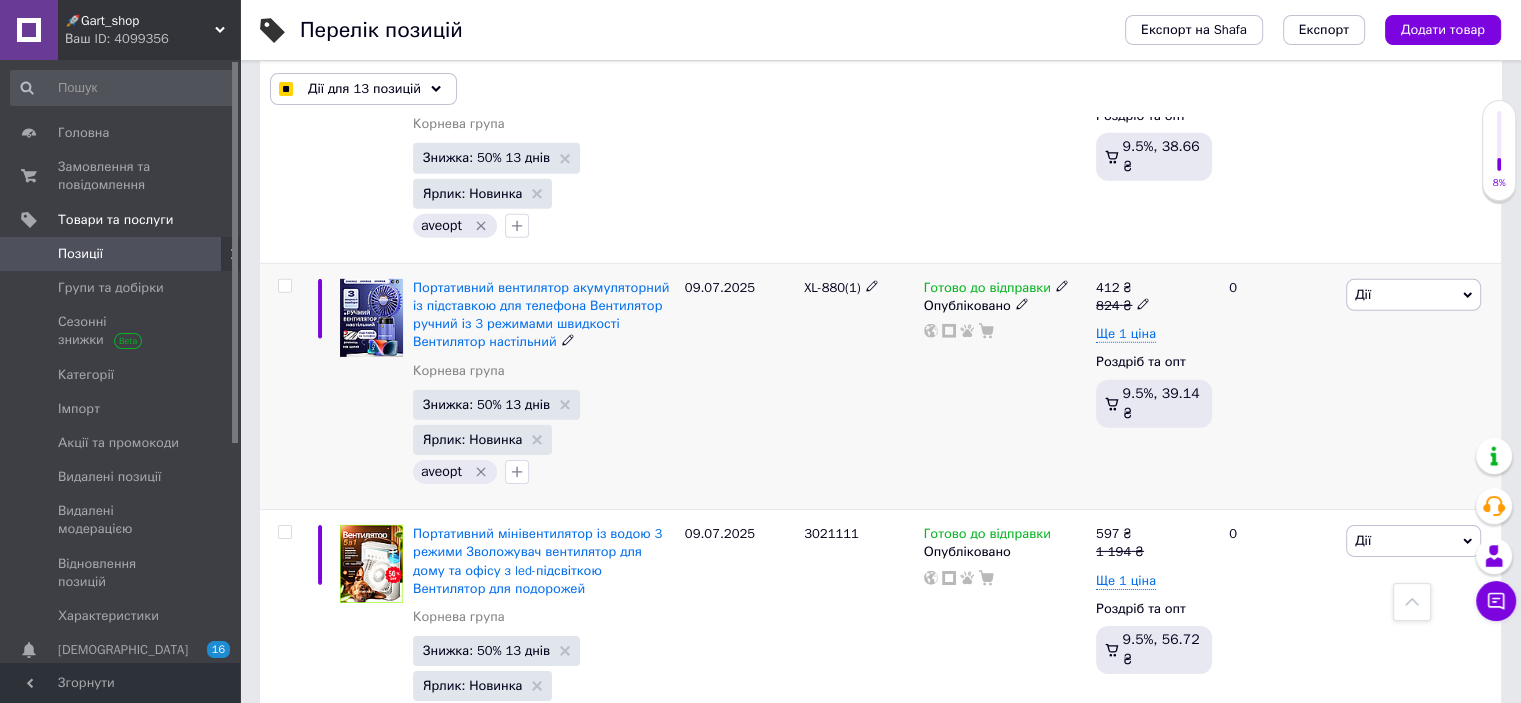 click at bounding box center [284, 286] 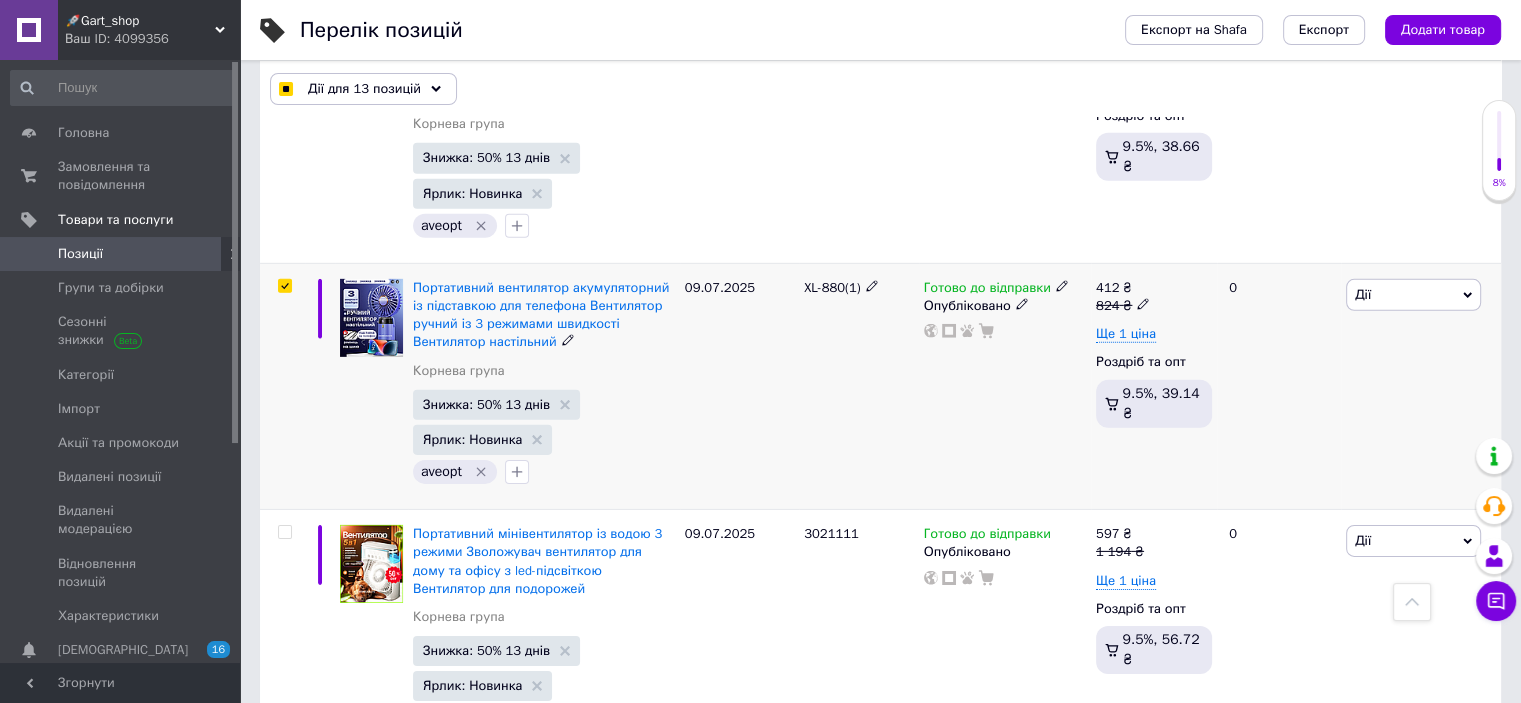 checkbox on "true" 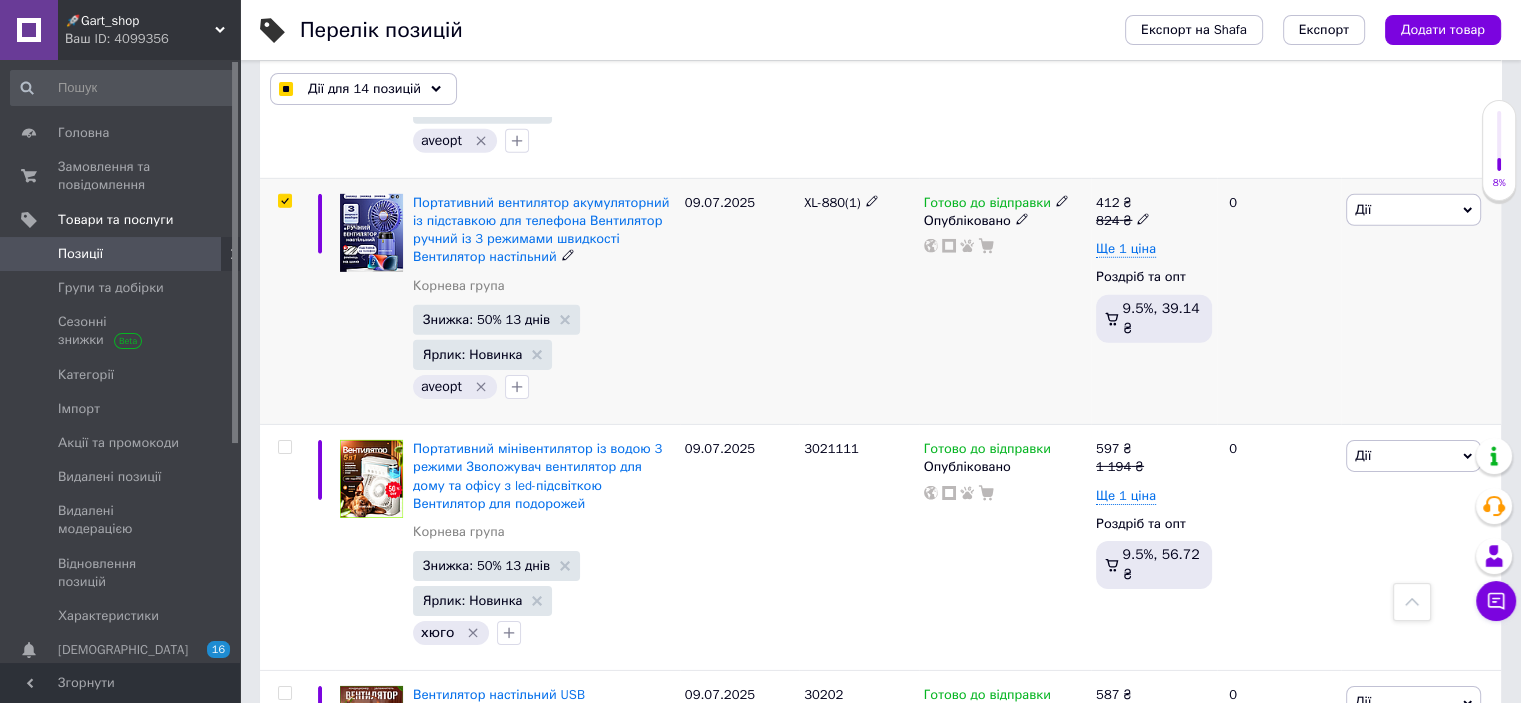 scroll, scrollTop: 6399, scrollLeft: 0, axis: vertical 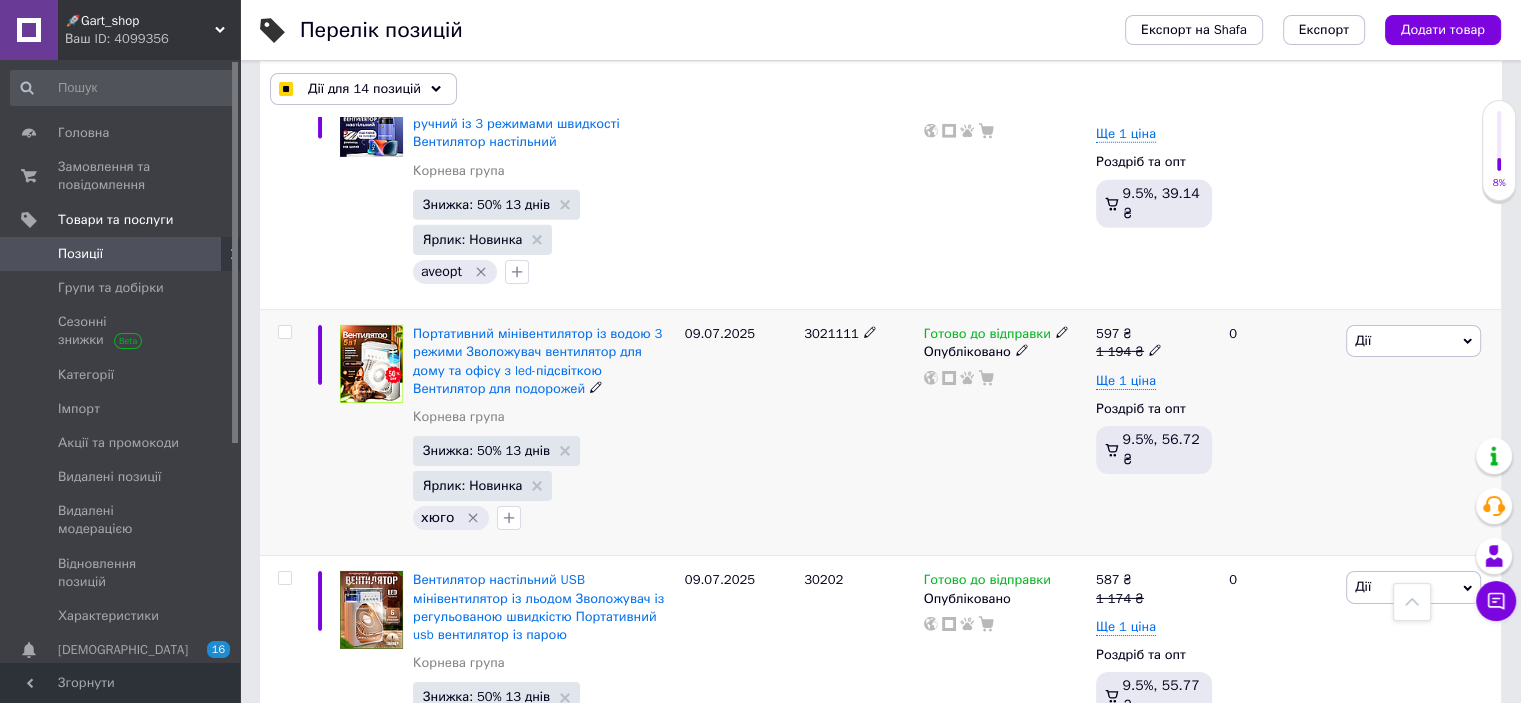click at bounding box center [284, 332] 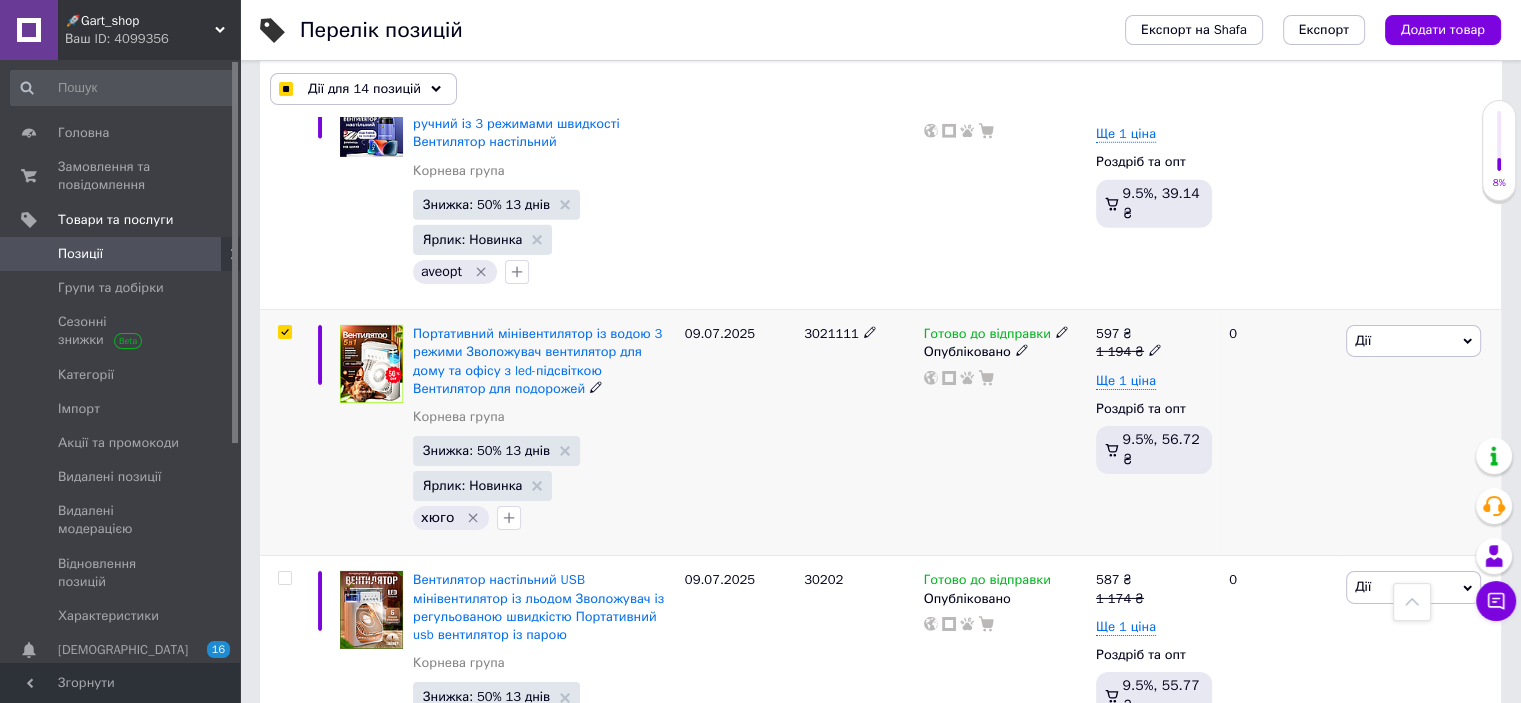 checkbox on "true" 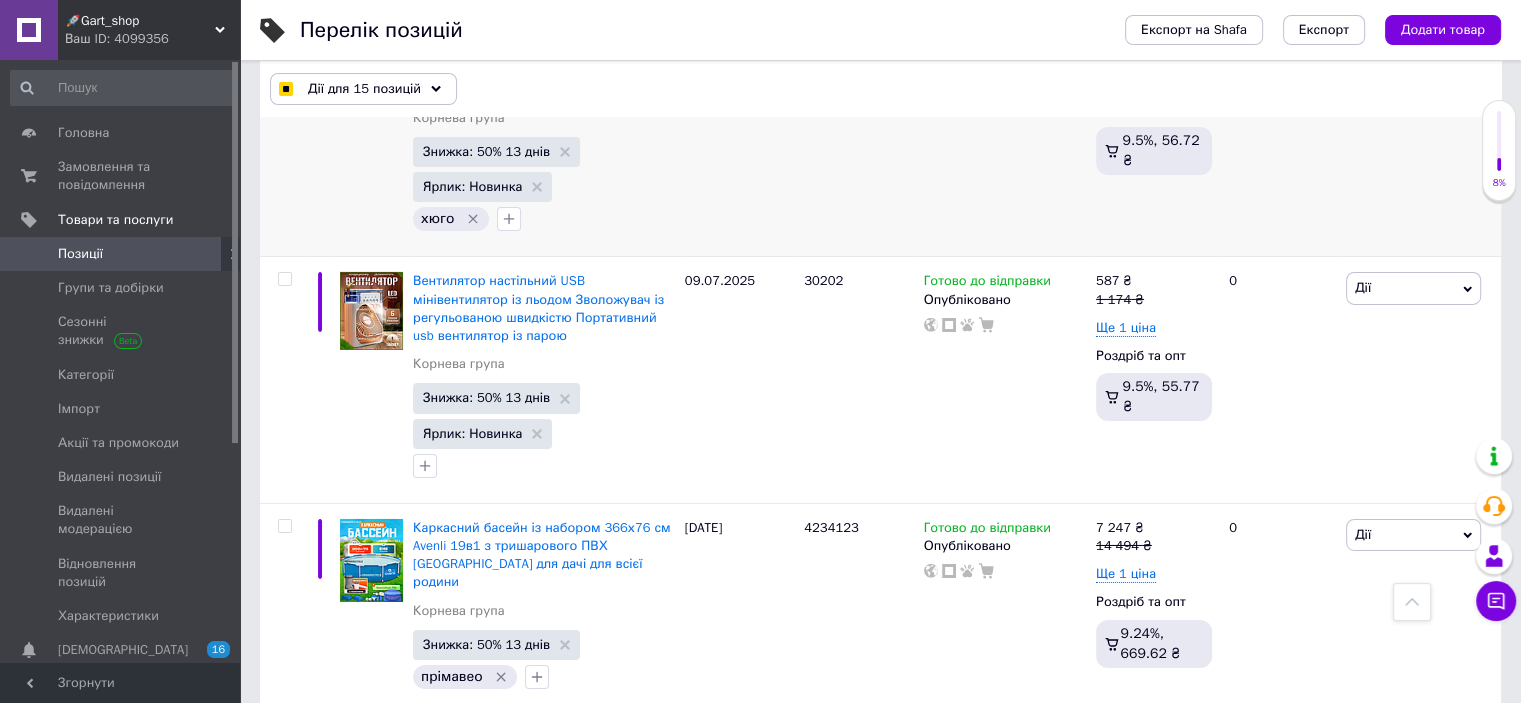 scroll, scrollTop: 6699, scrollLeft: 0, axis: vertical 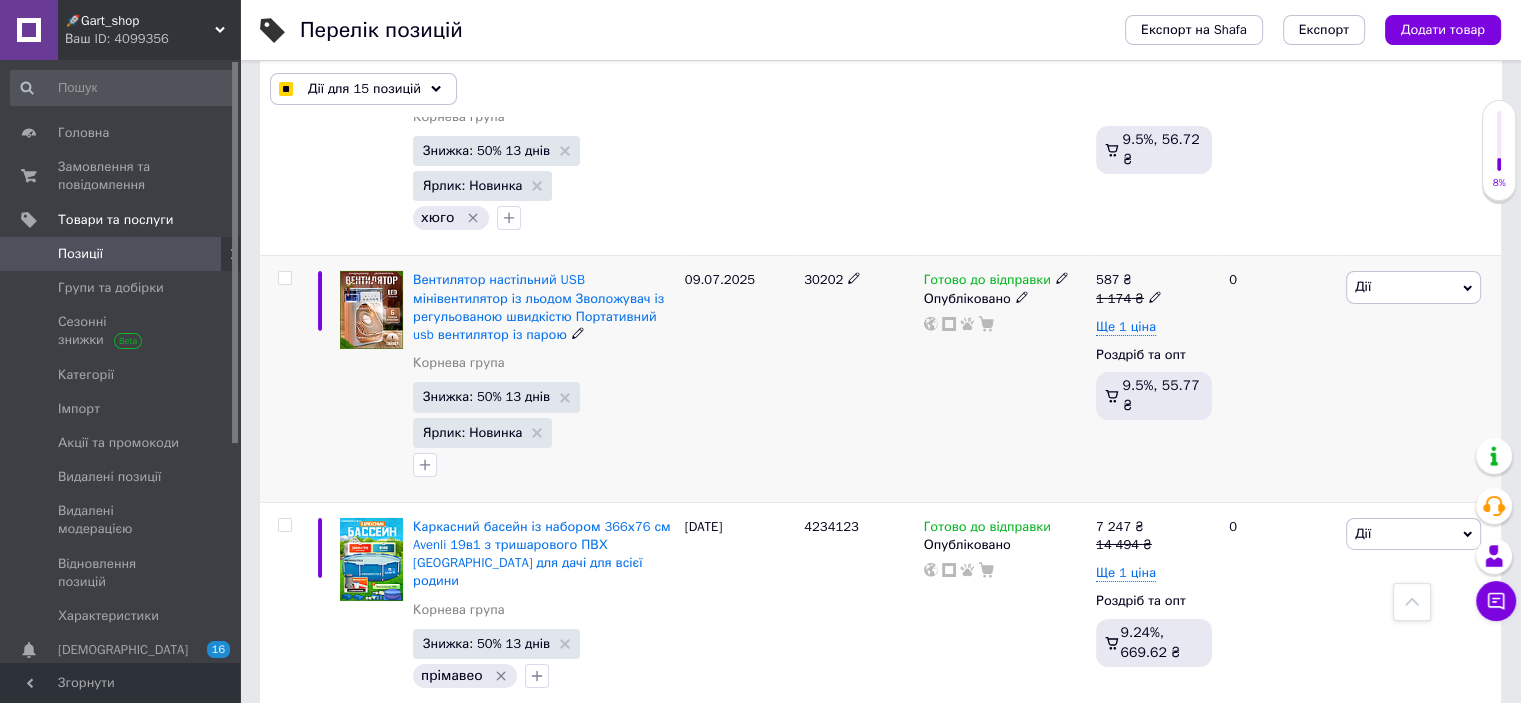 click at bounding box center (284, 278) 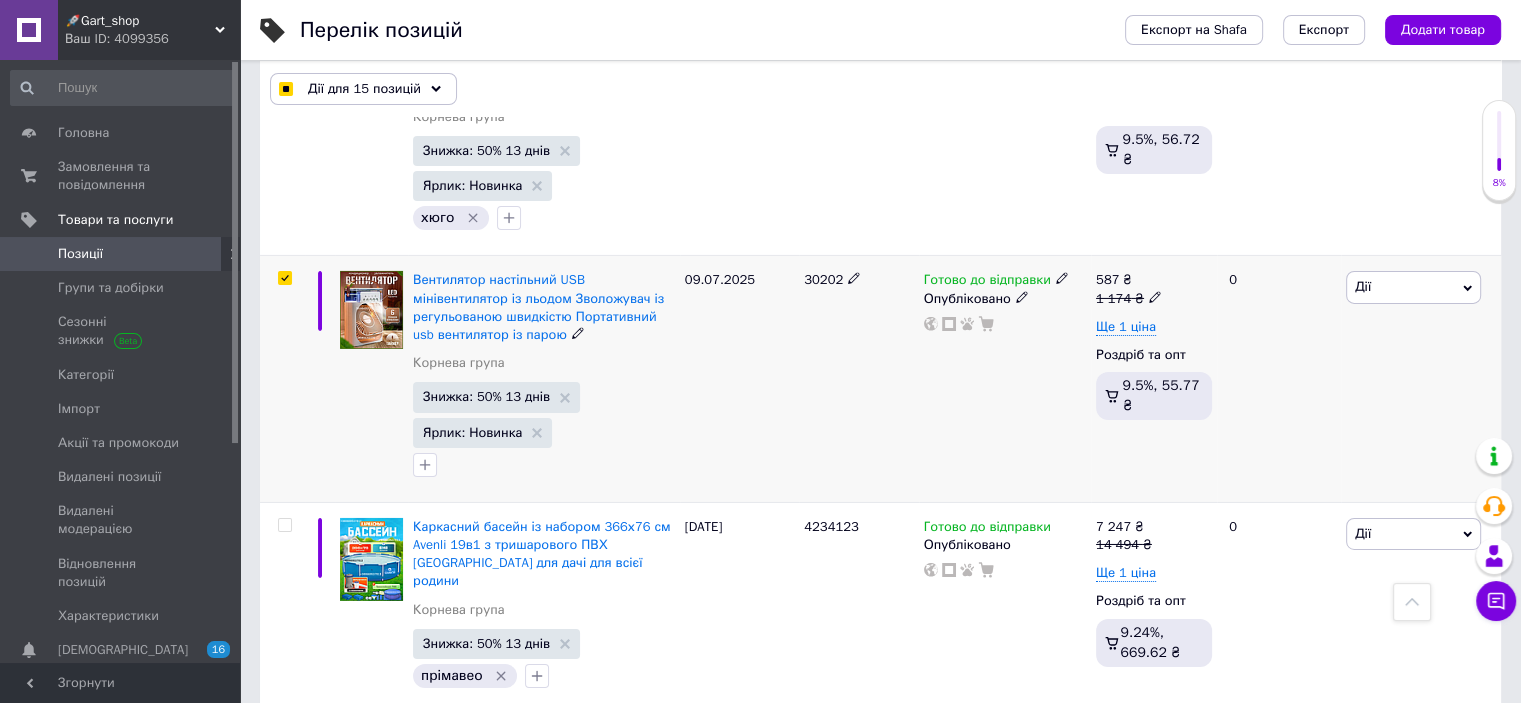 checkbox on "true" 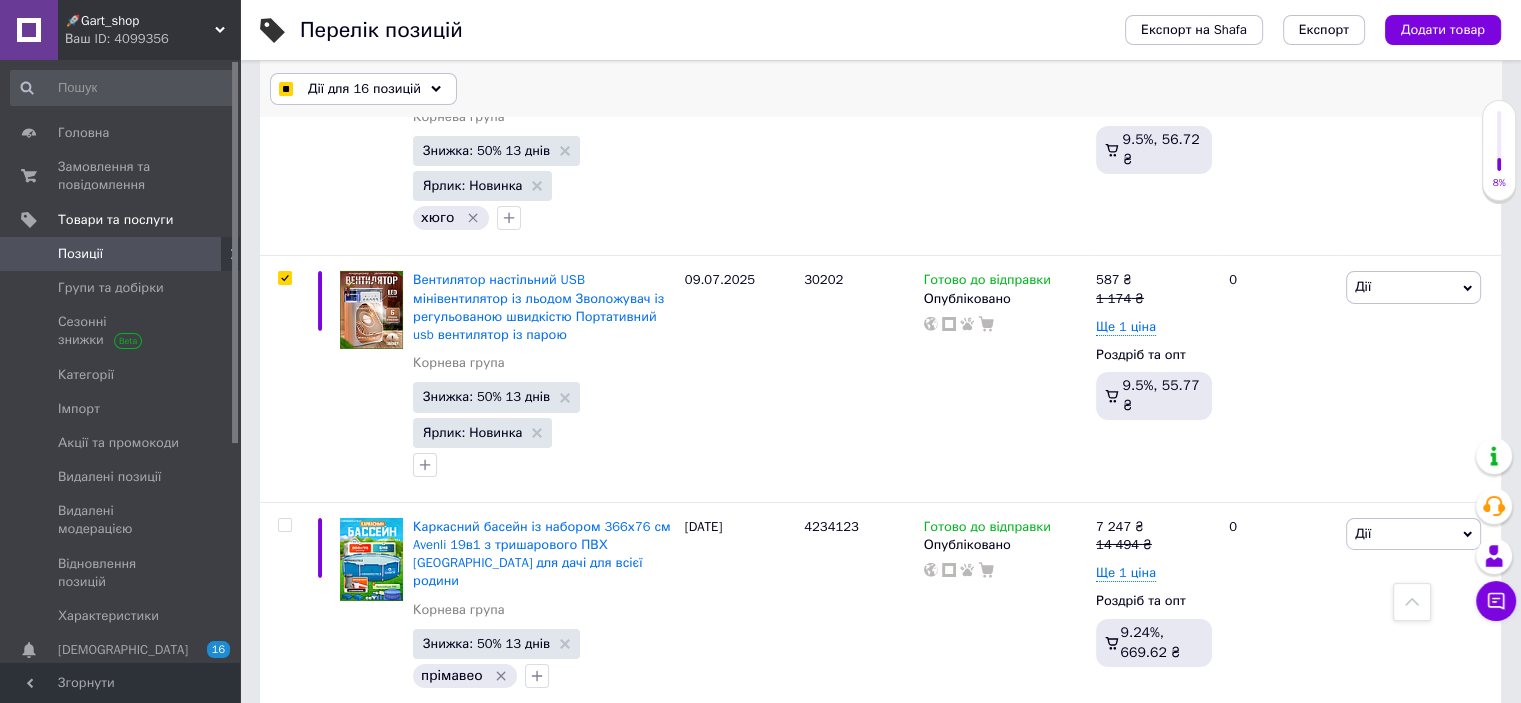 click on "Дії для 16 позицій" at bounding box center (363, 89) 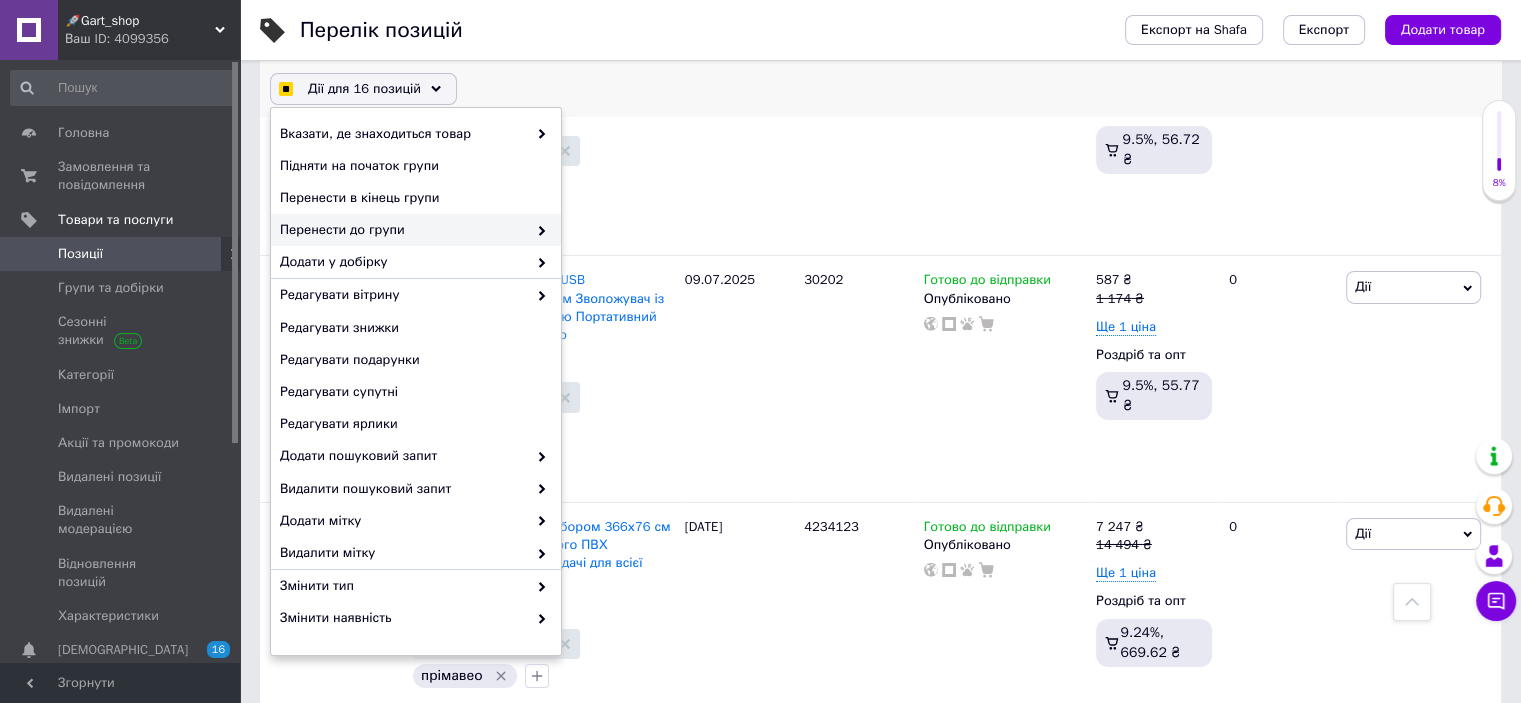 checkbox on "true" 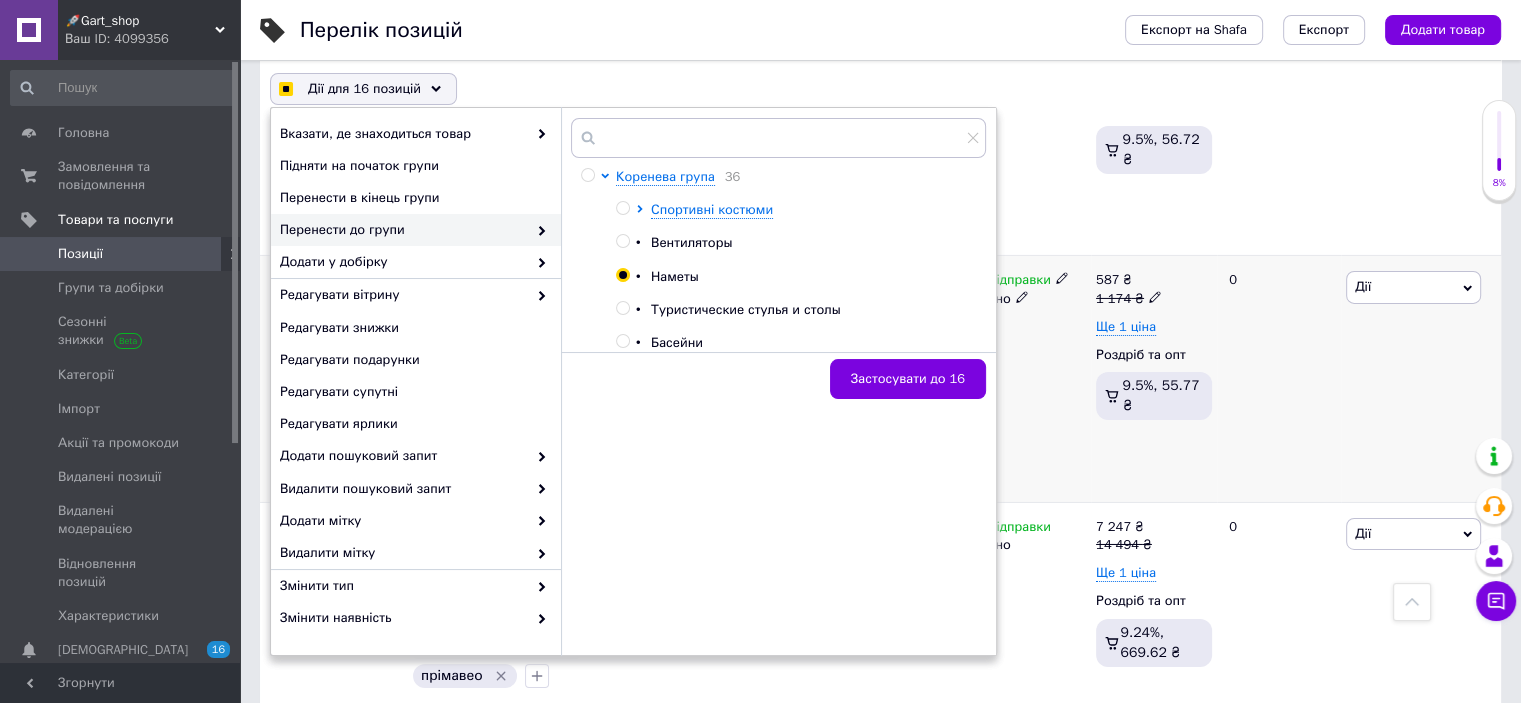 checkbox on "true" 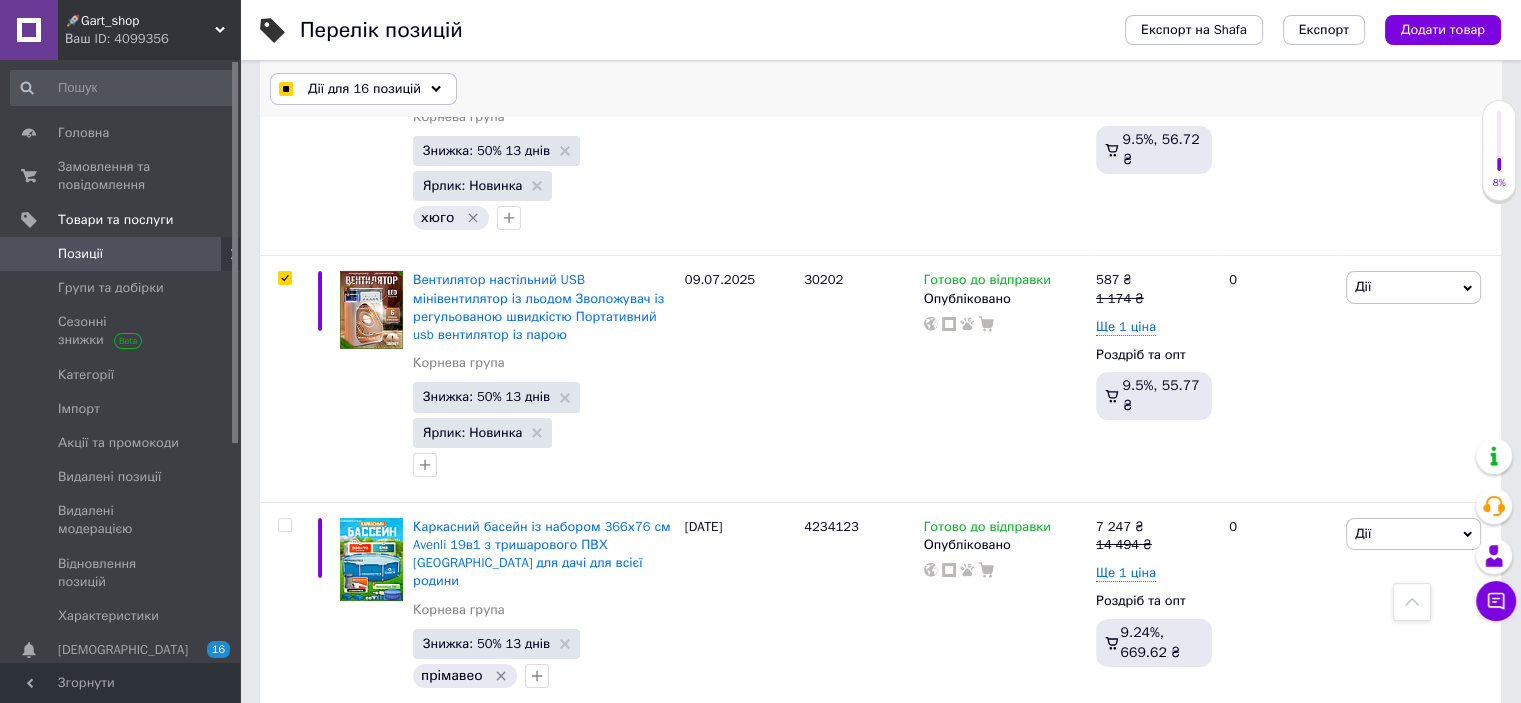 click on "Дії для 16 позицій" at bounding box center [363, 89] 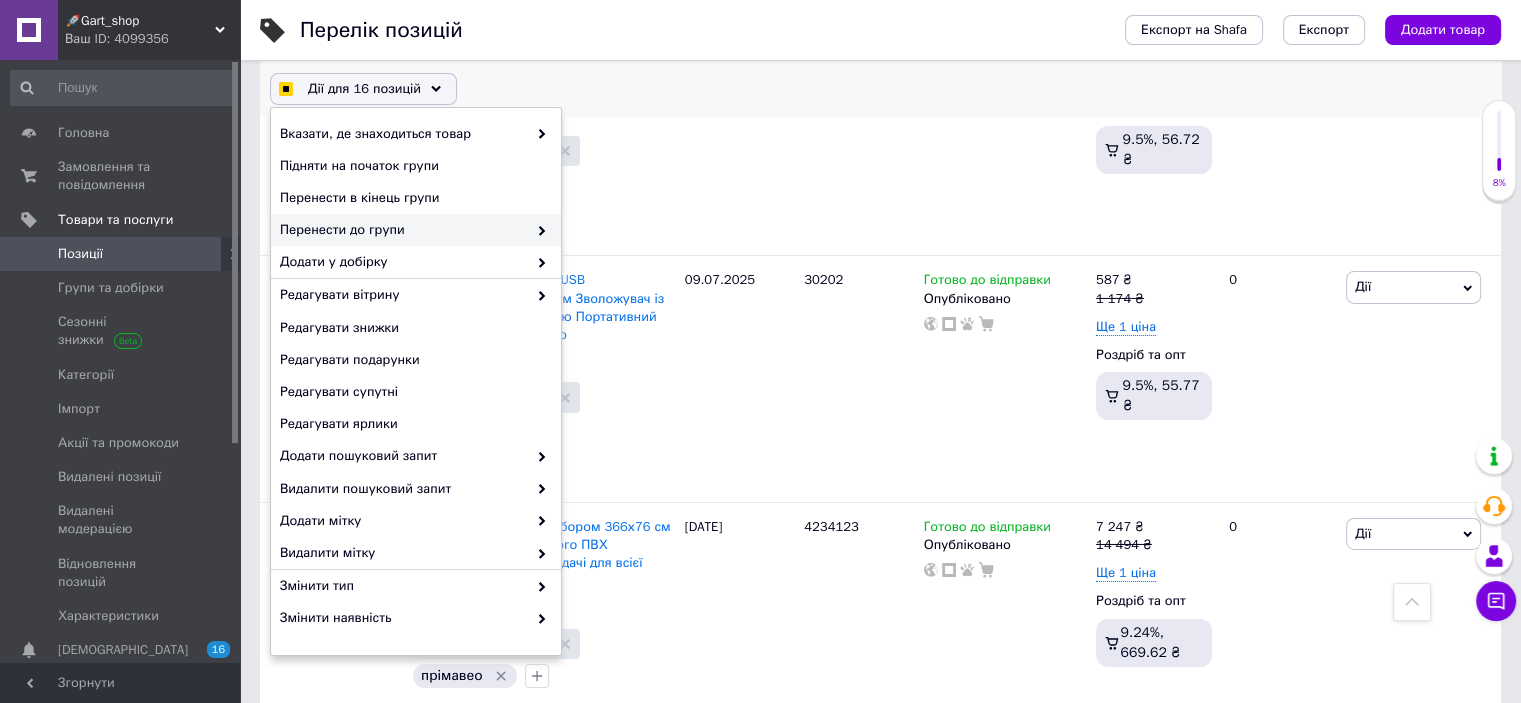 click on "Перенести до групи" at bounding box center (403, 230) 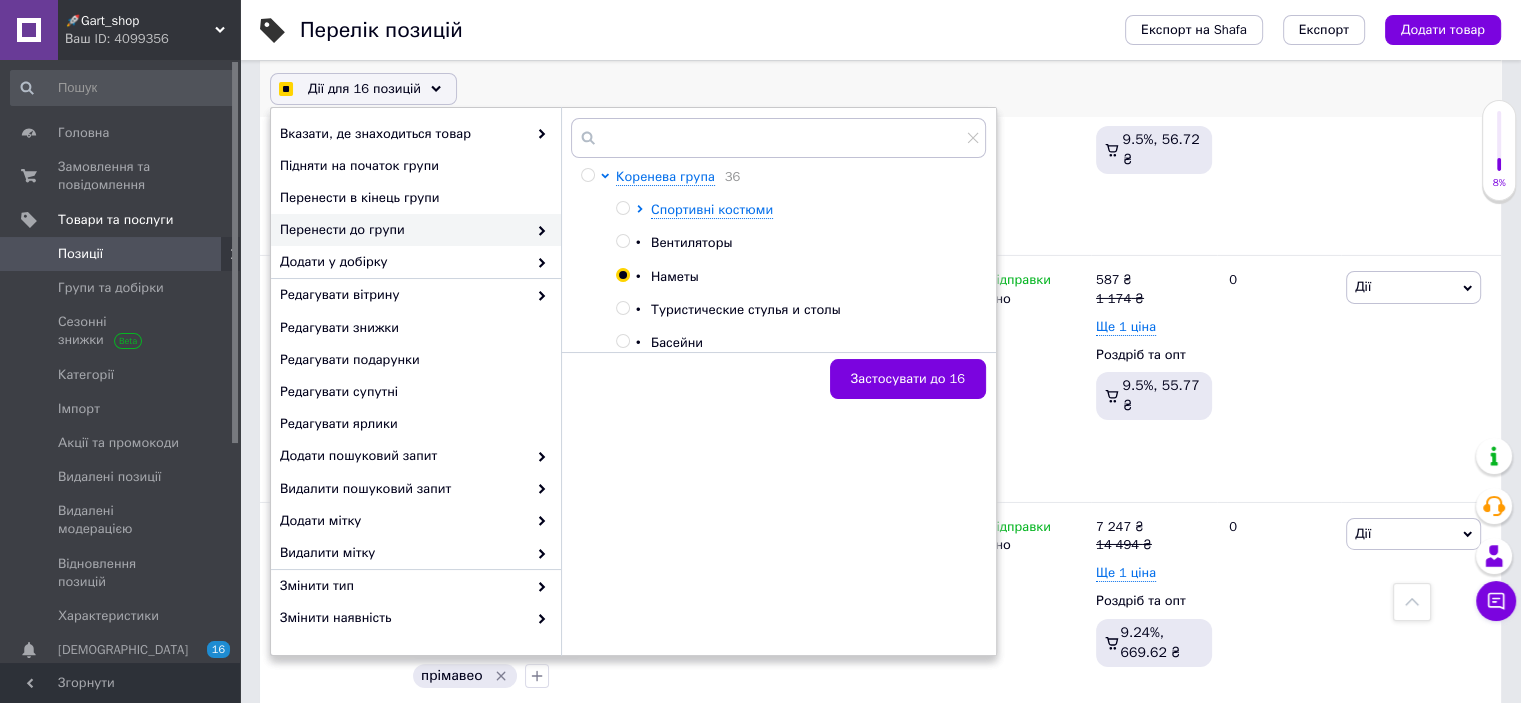 click on "Перенести до групи" at bounding box center (403, 230) 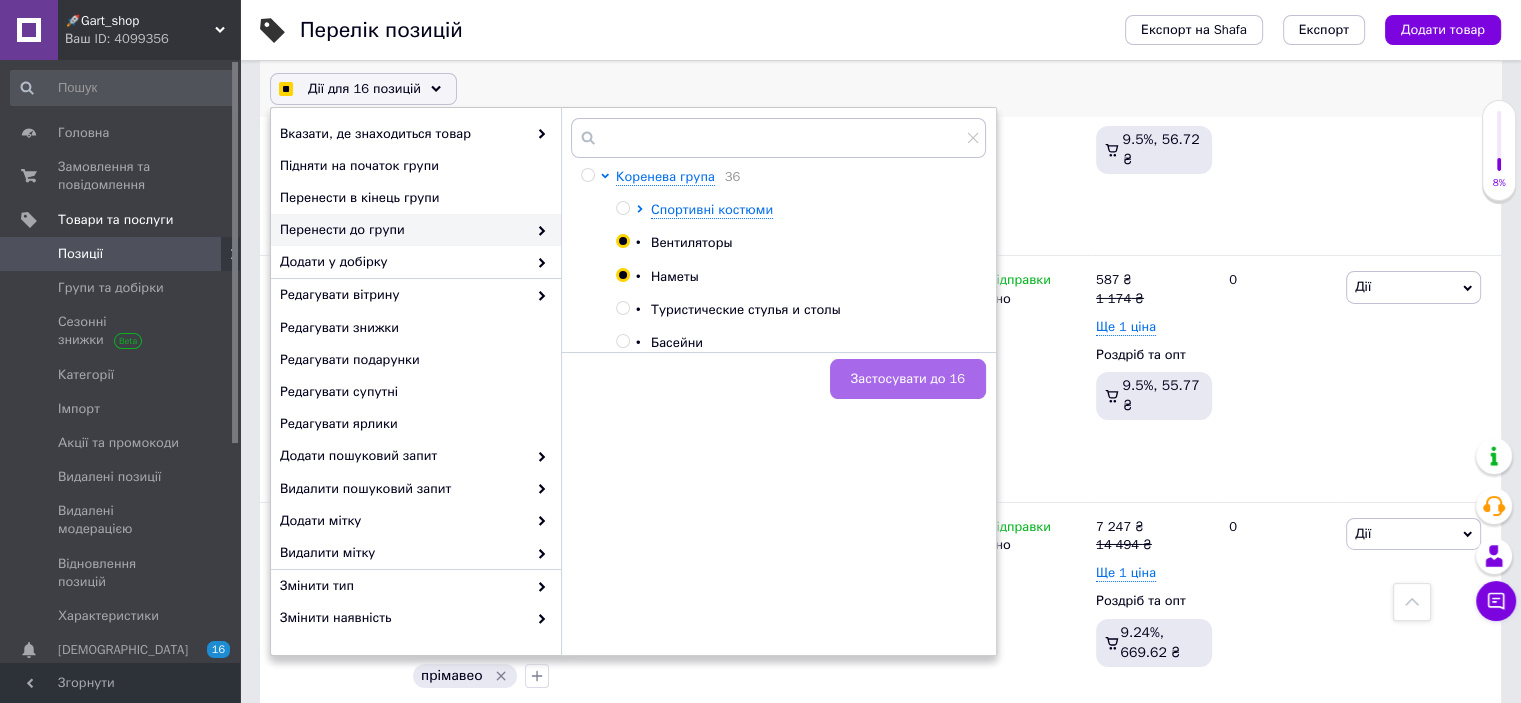 checkbox on "true" 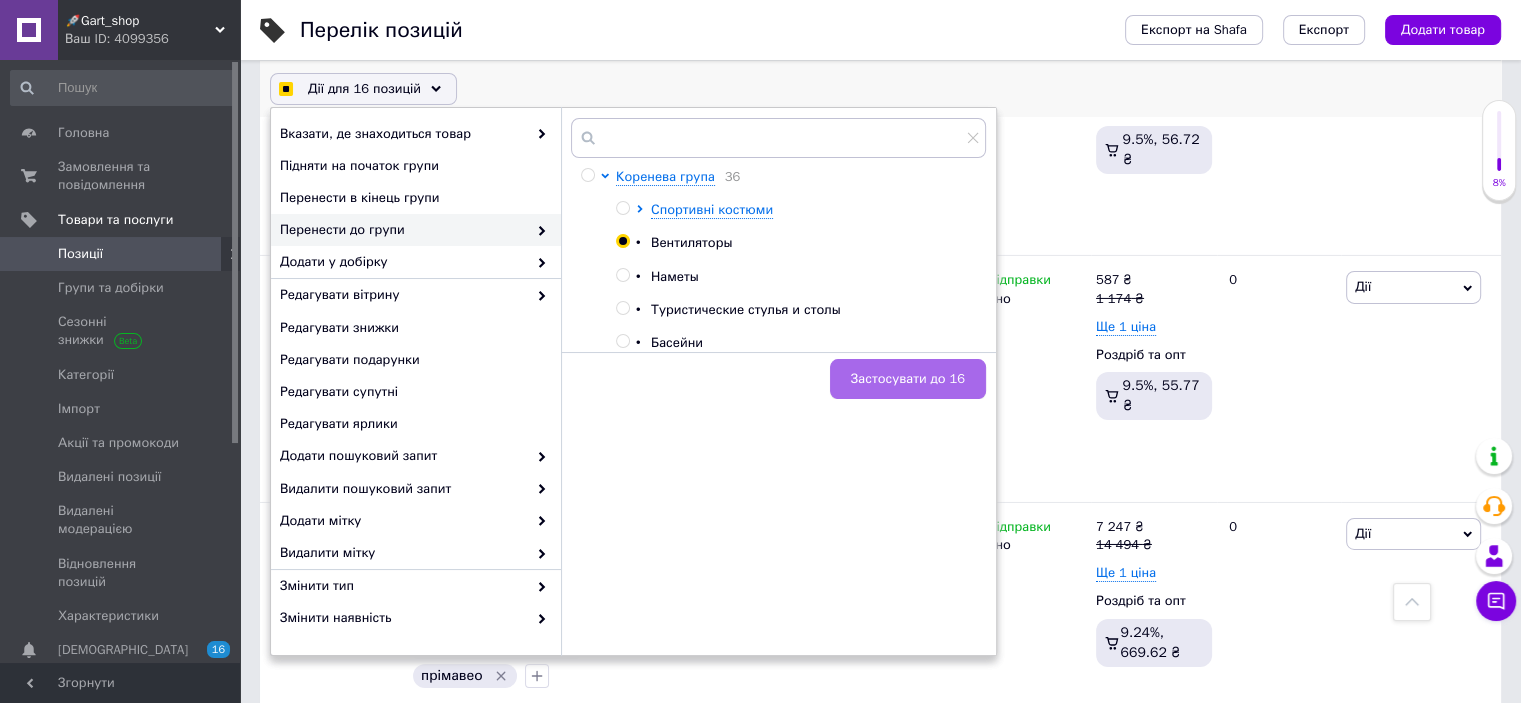 click on "Застосувати до 16" at bounding box center (908, 379) 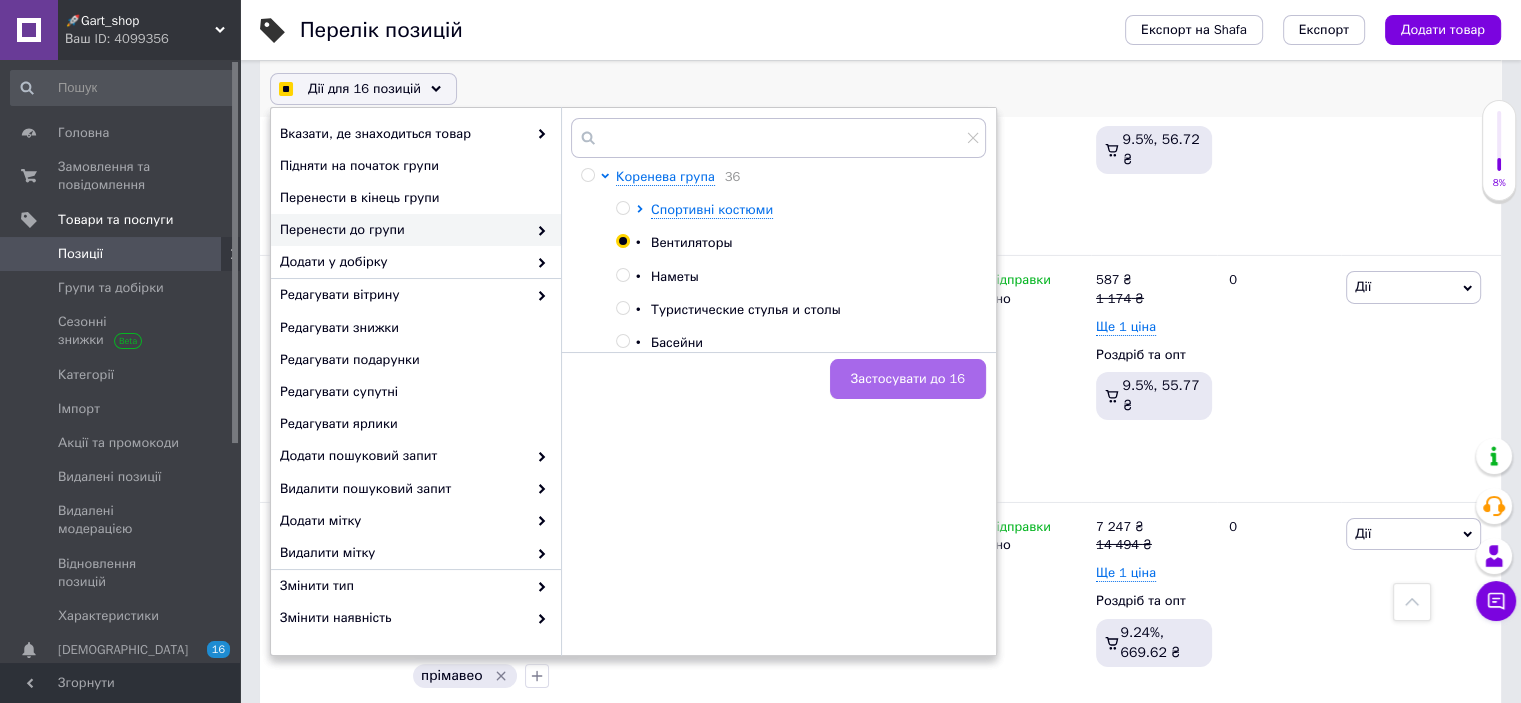 checkbox on "false" 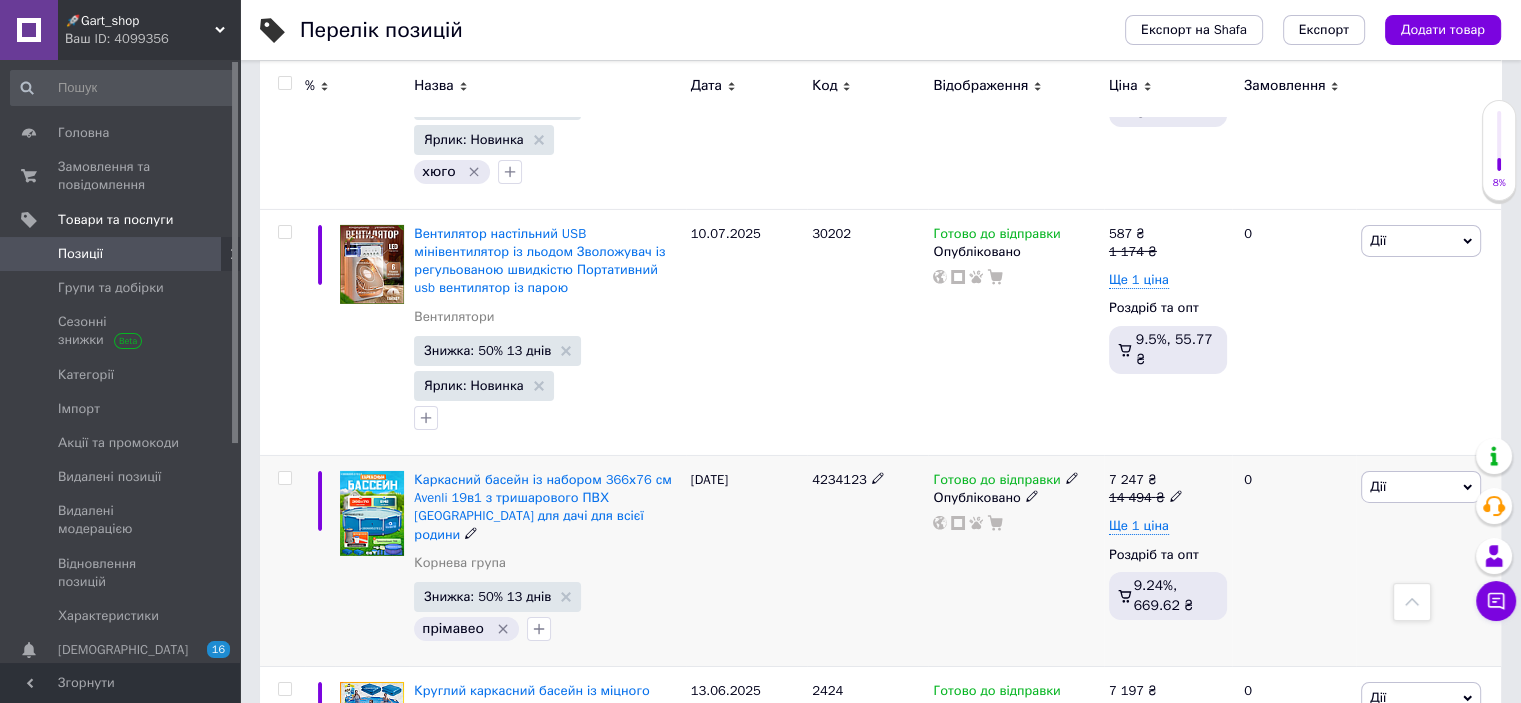 scroll, scrollTop: 6763, scrollLeft: 0, axis: vertical 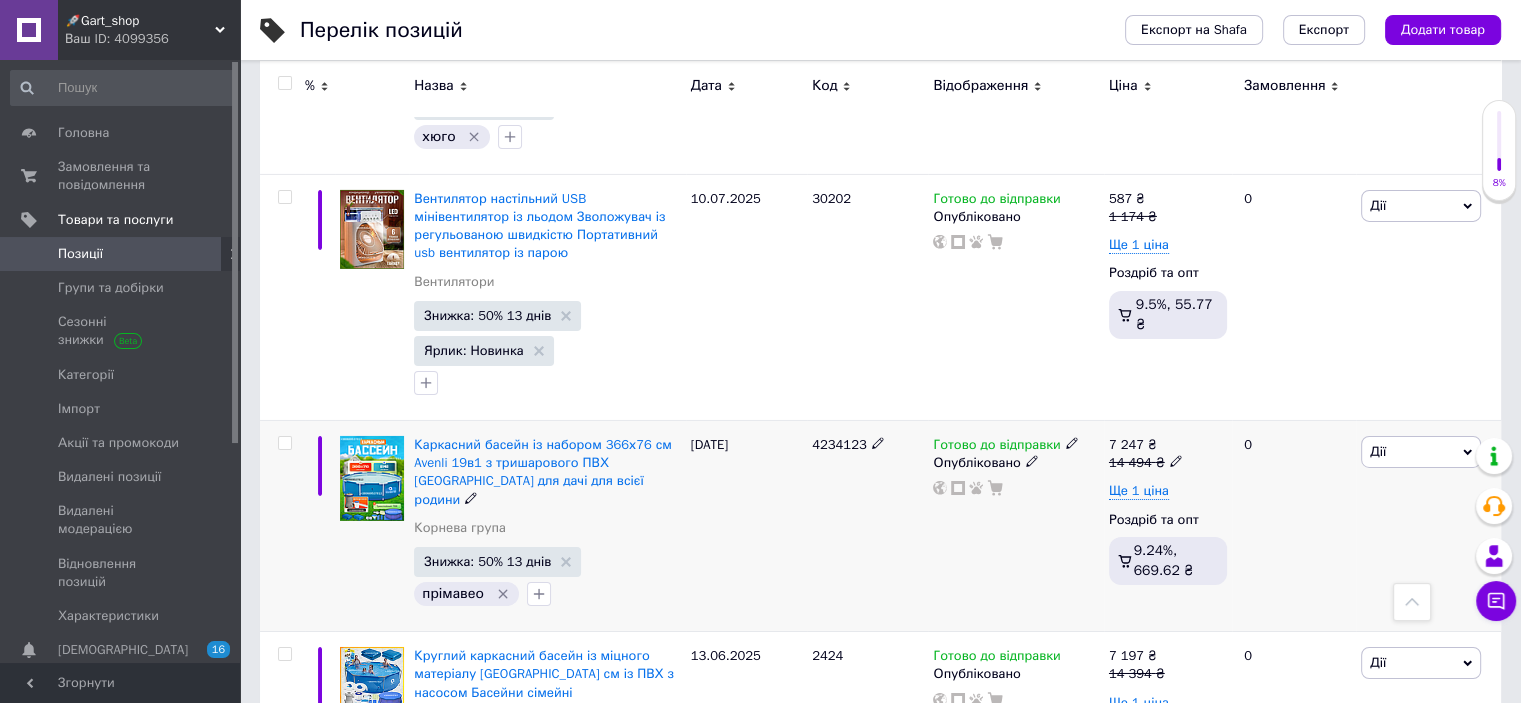 click at bounding box center (284, 443) 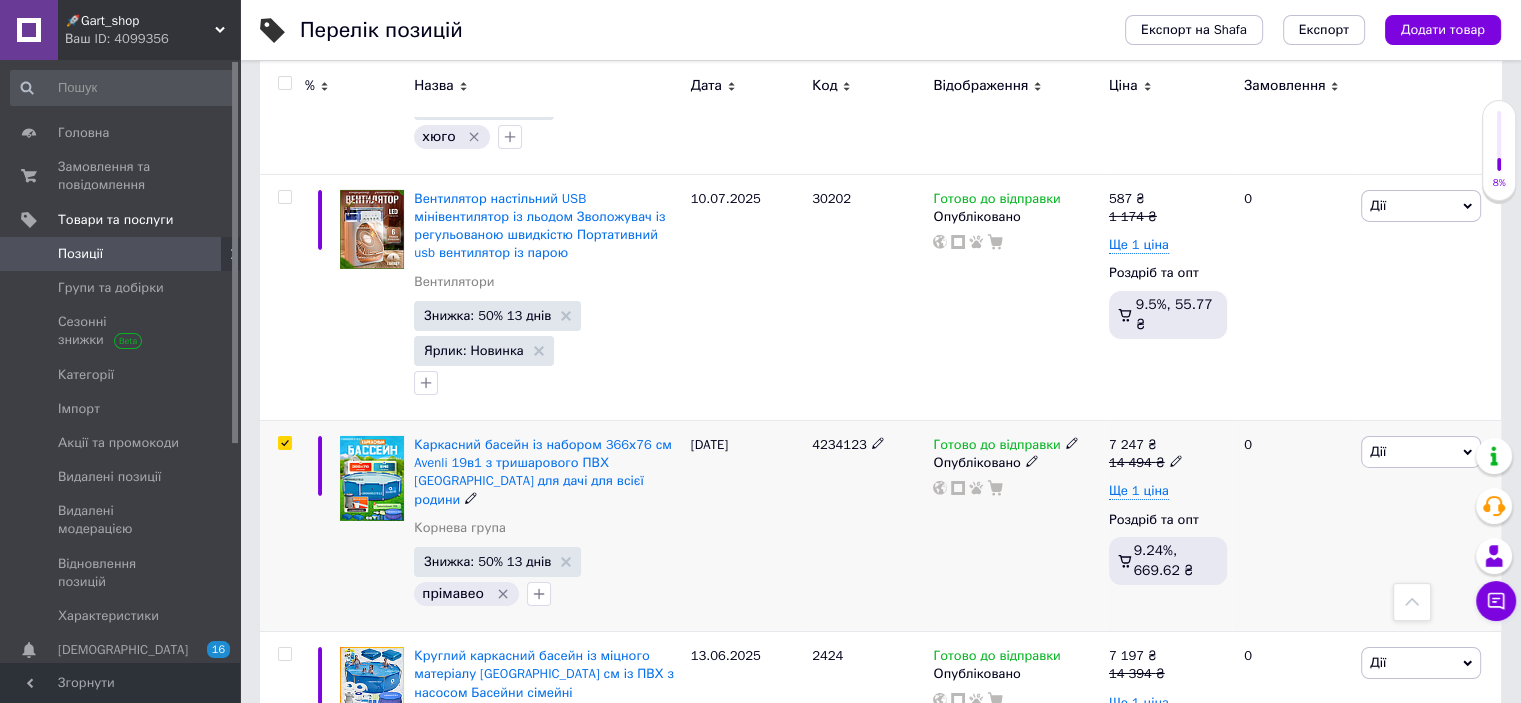 checkbox on "true" 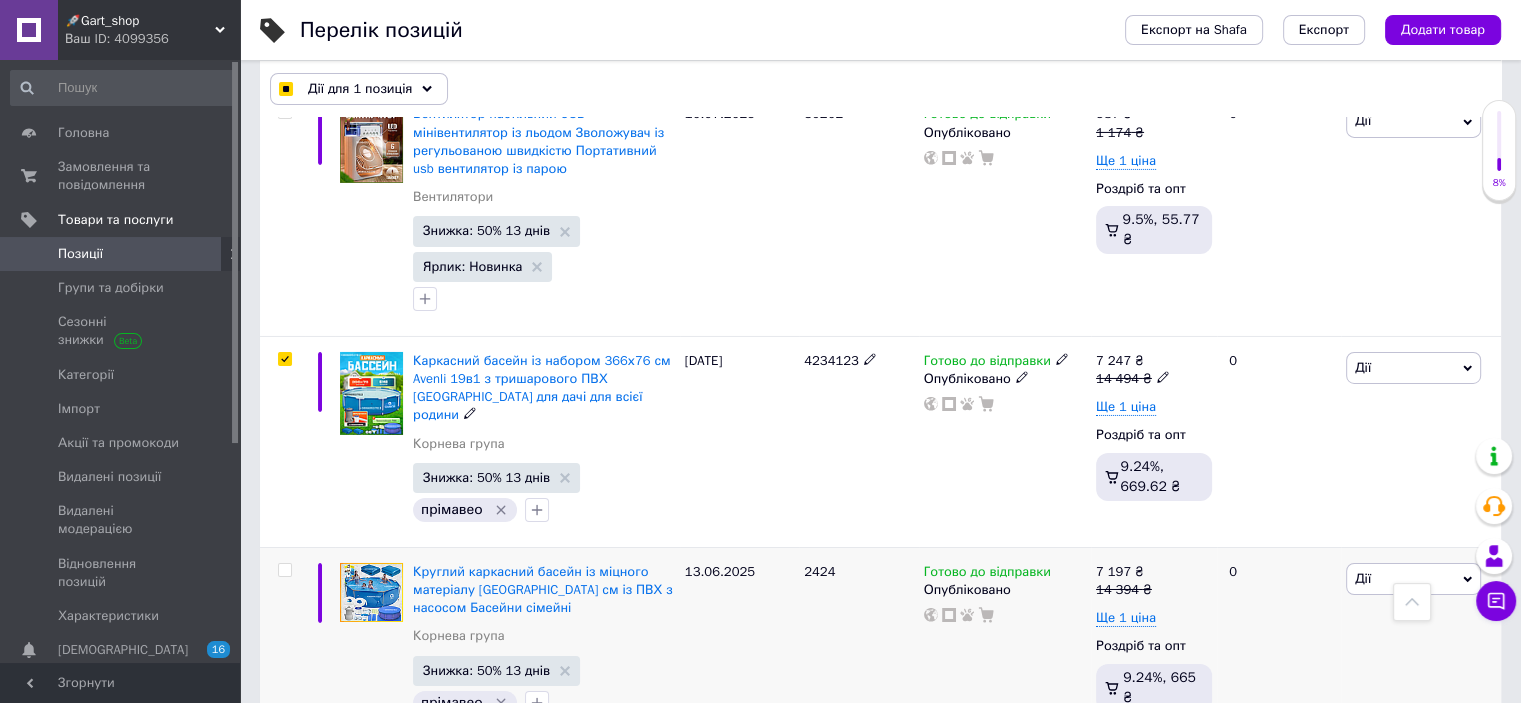 scroll, scrollTop: 6999, scrollLeft: 0, axis: vertical 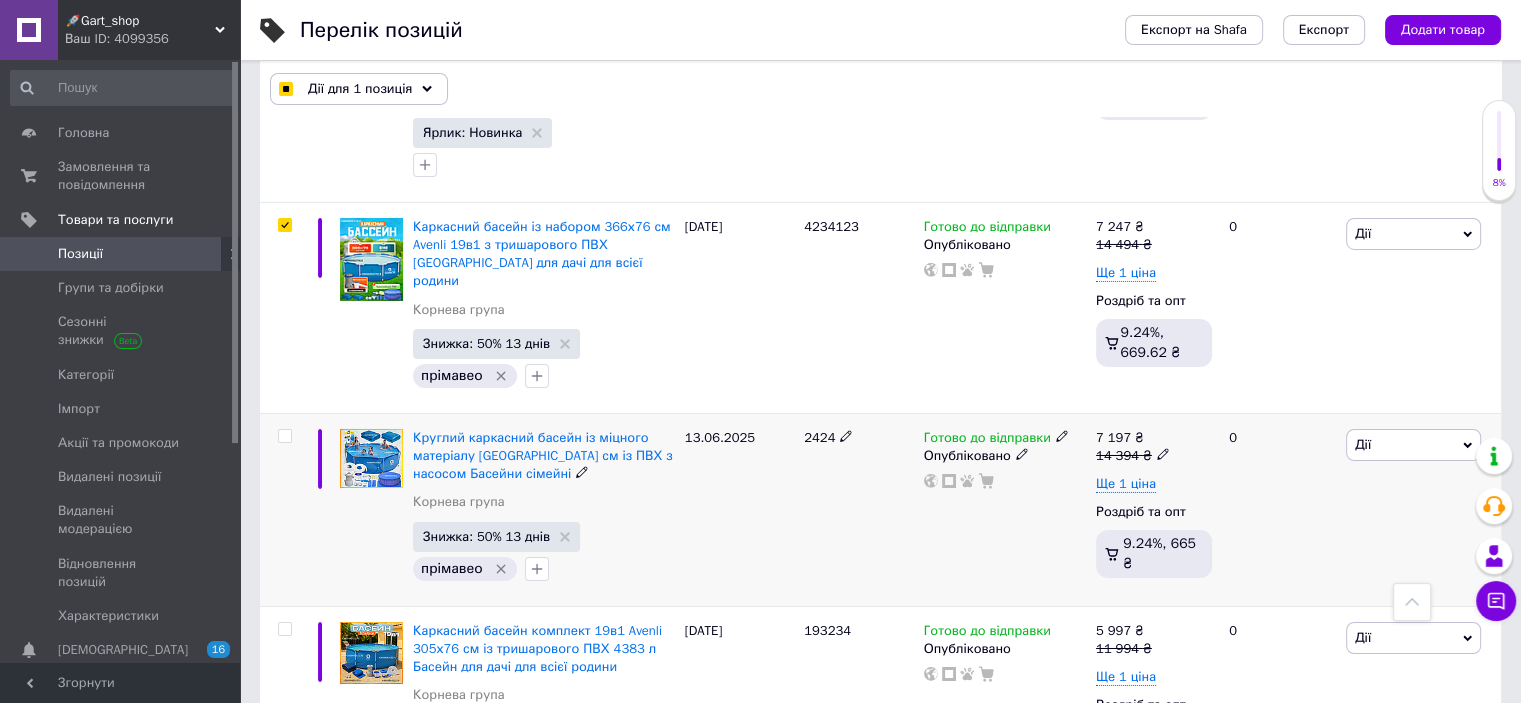 click at bounding box center (284, 436) 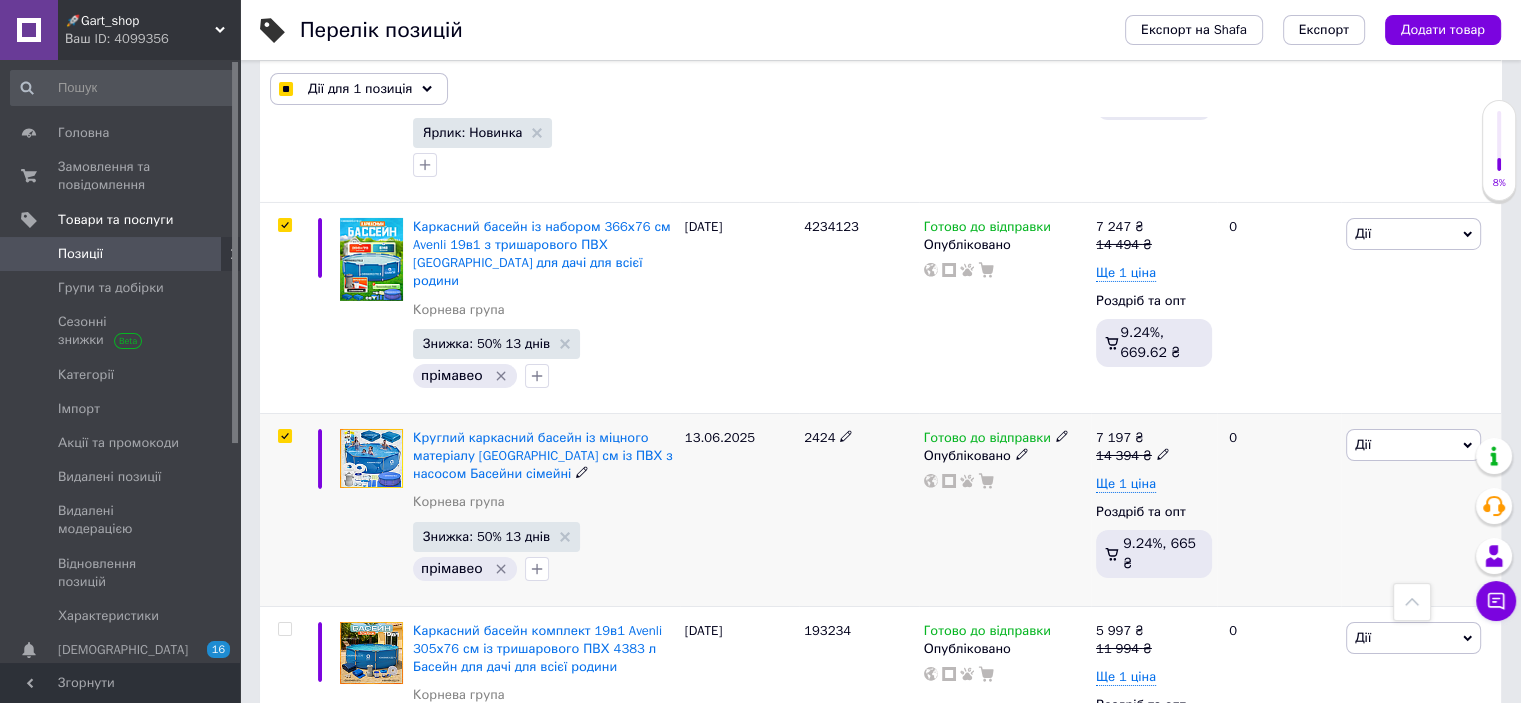 checkbox on "true" 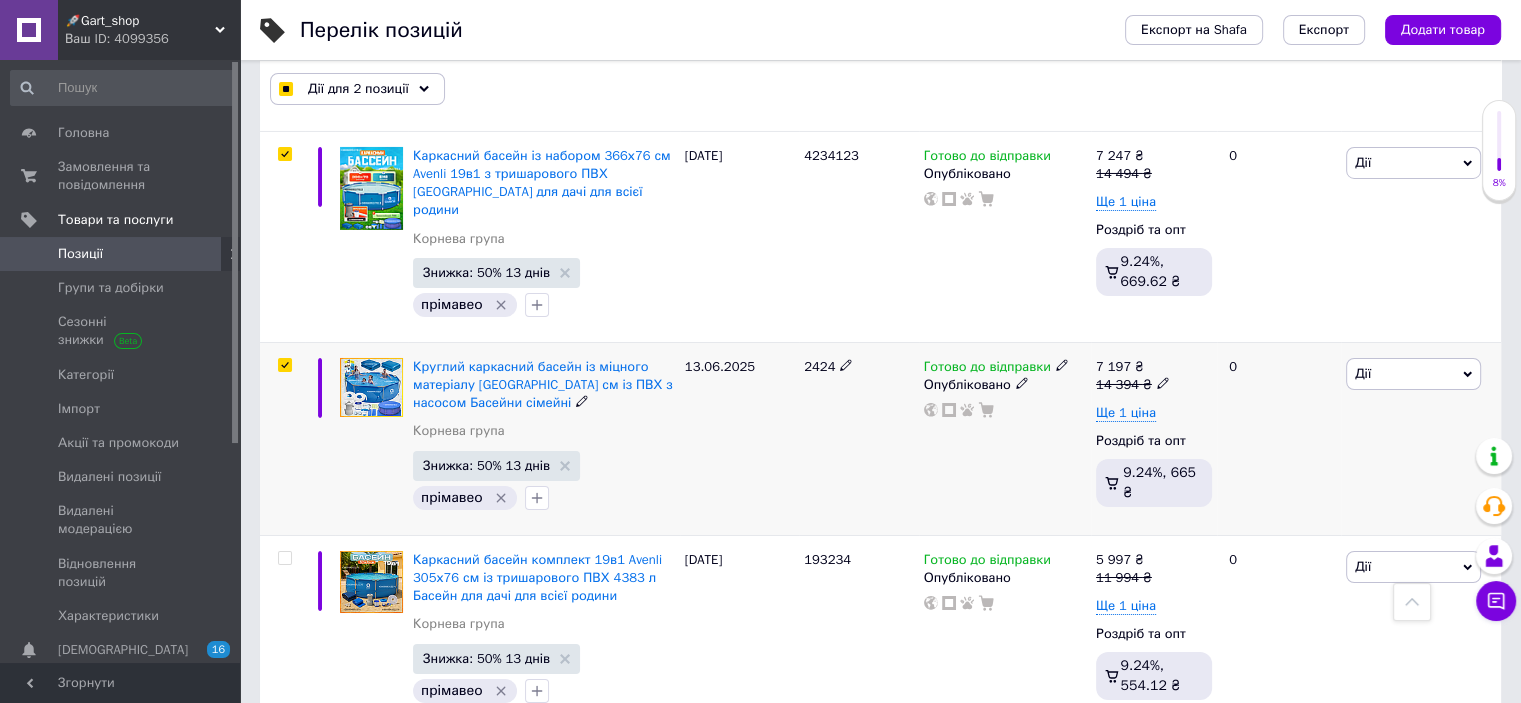 scroll, scrollTop: 7199, scrollLeft: 0, axis: vertical 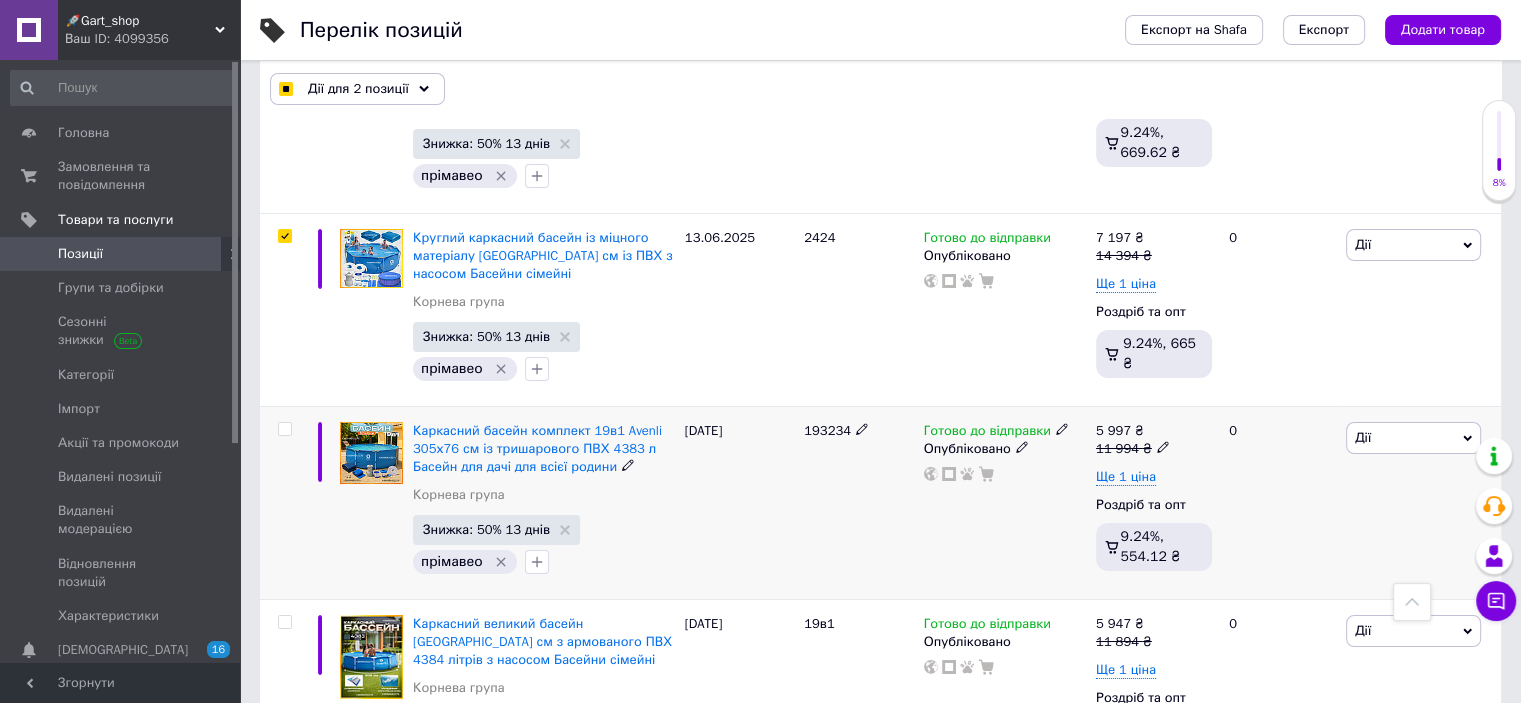 click at bounding box center (284, 429) 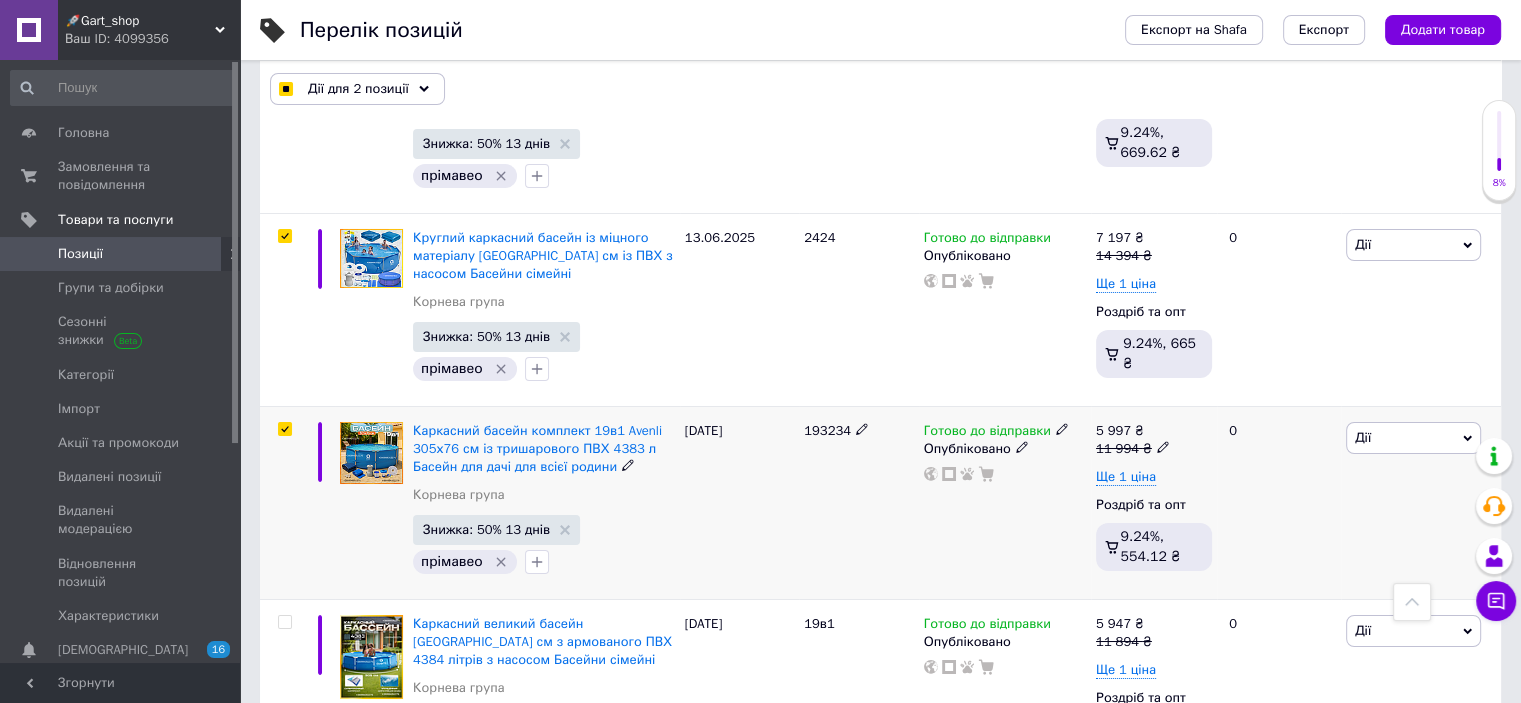checkbox on "true" 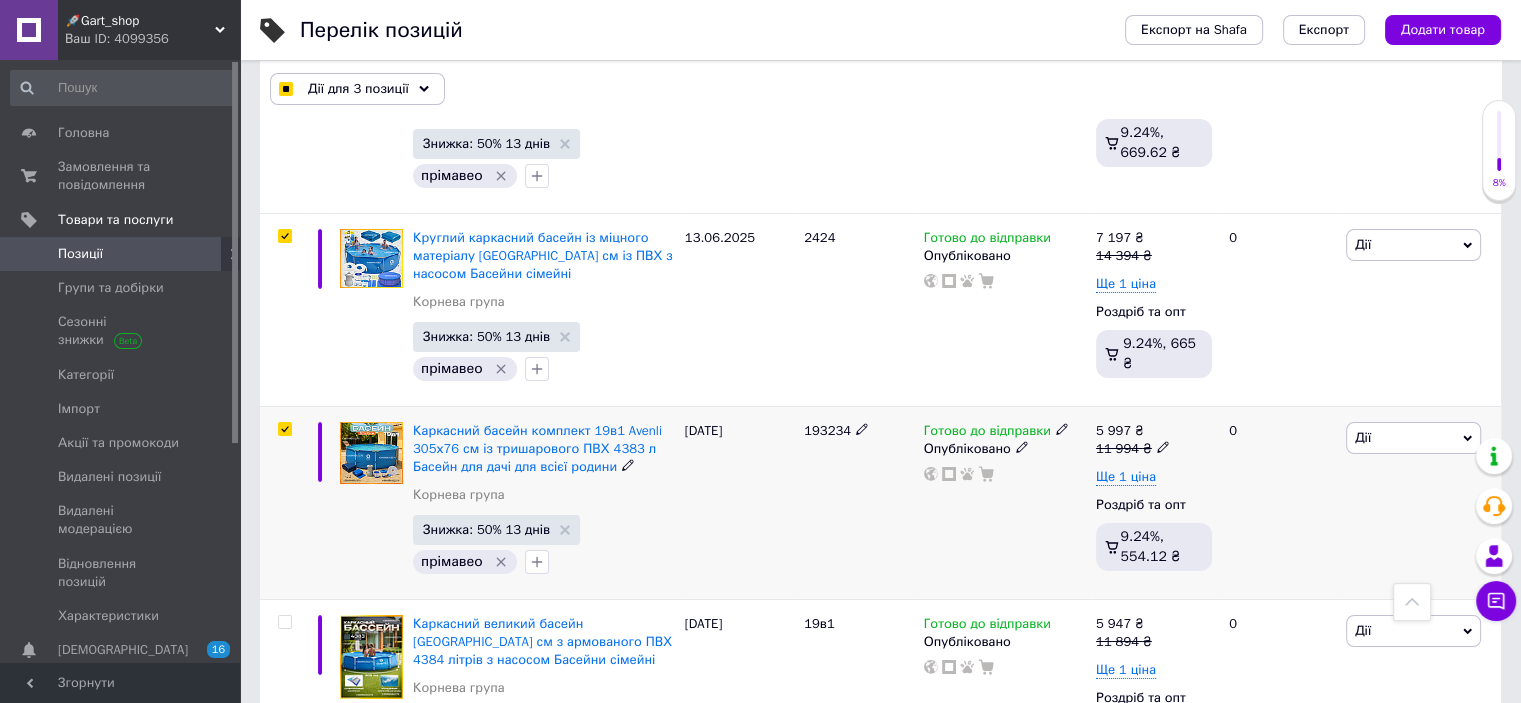 scroll, scrollTop: 7399, scrollLeft: 0, axis: vertical 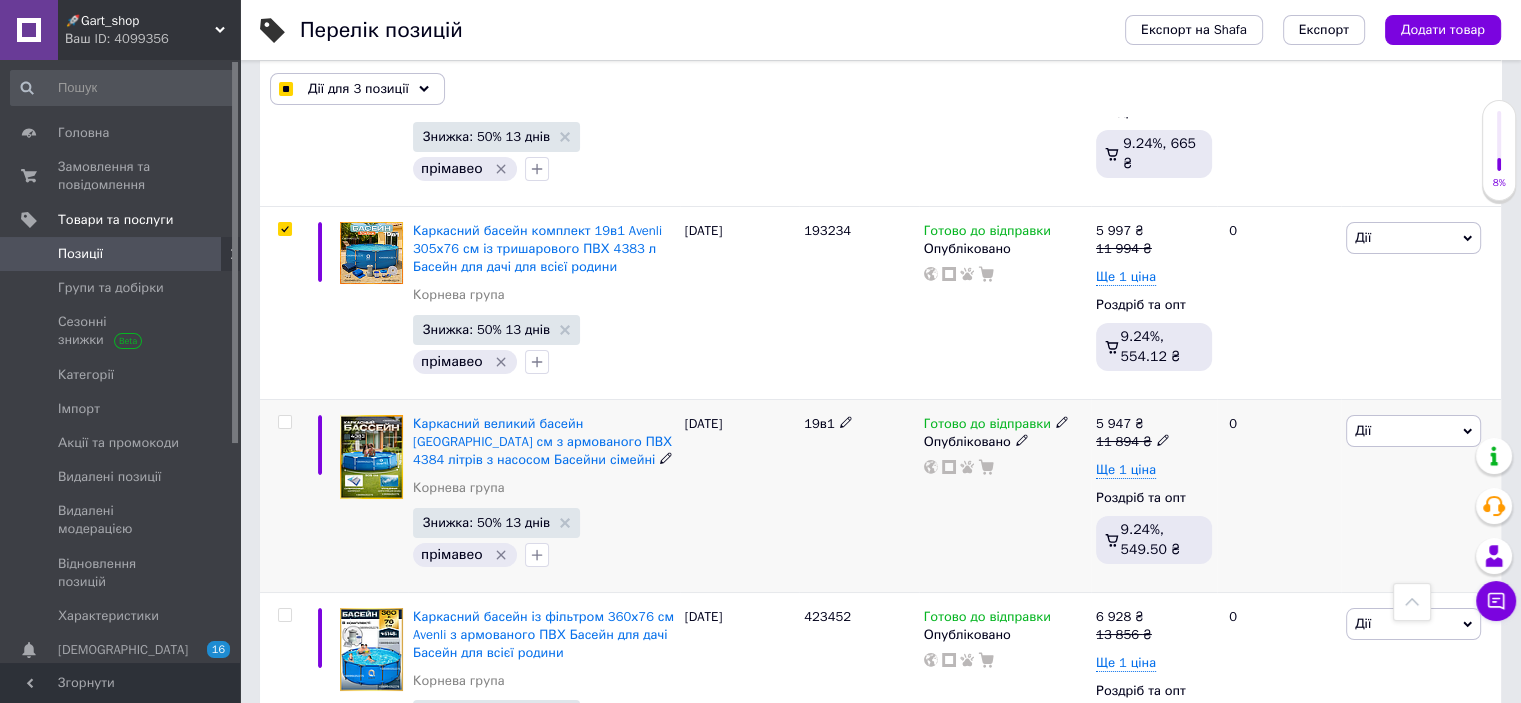click at bounding box center [284, 422] 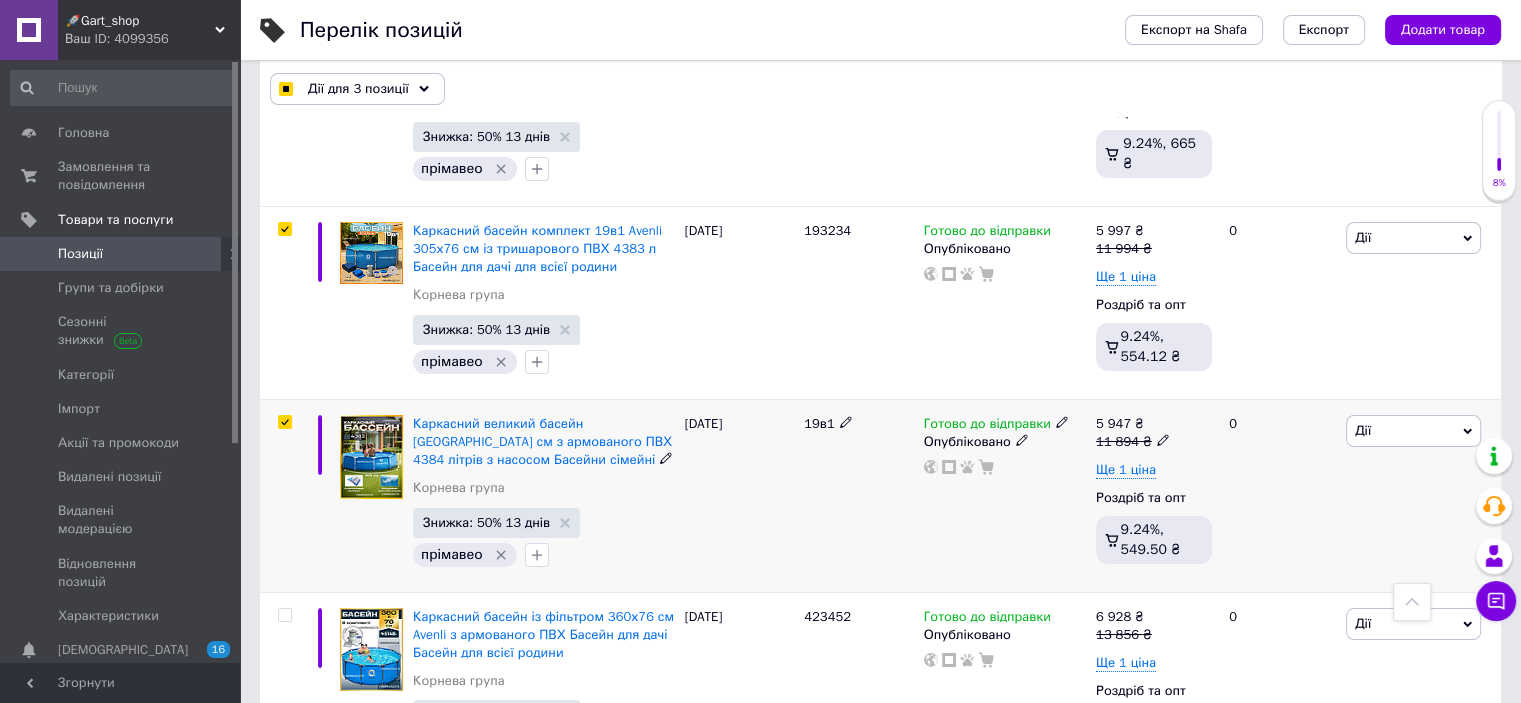 checkbox on "true" 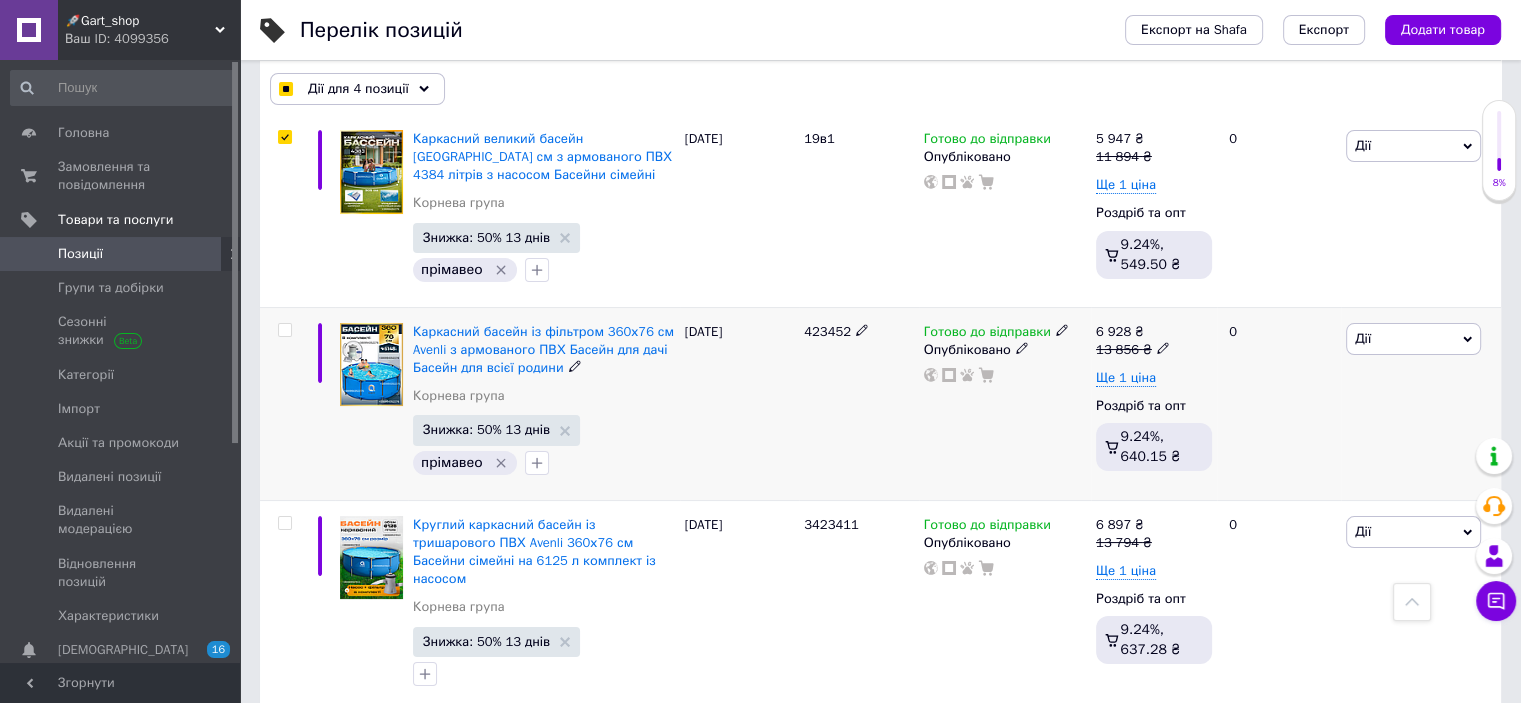 scroll, scrollTop: 7699, scrollLeft: 0, axis: vertical 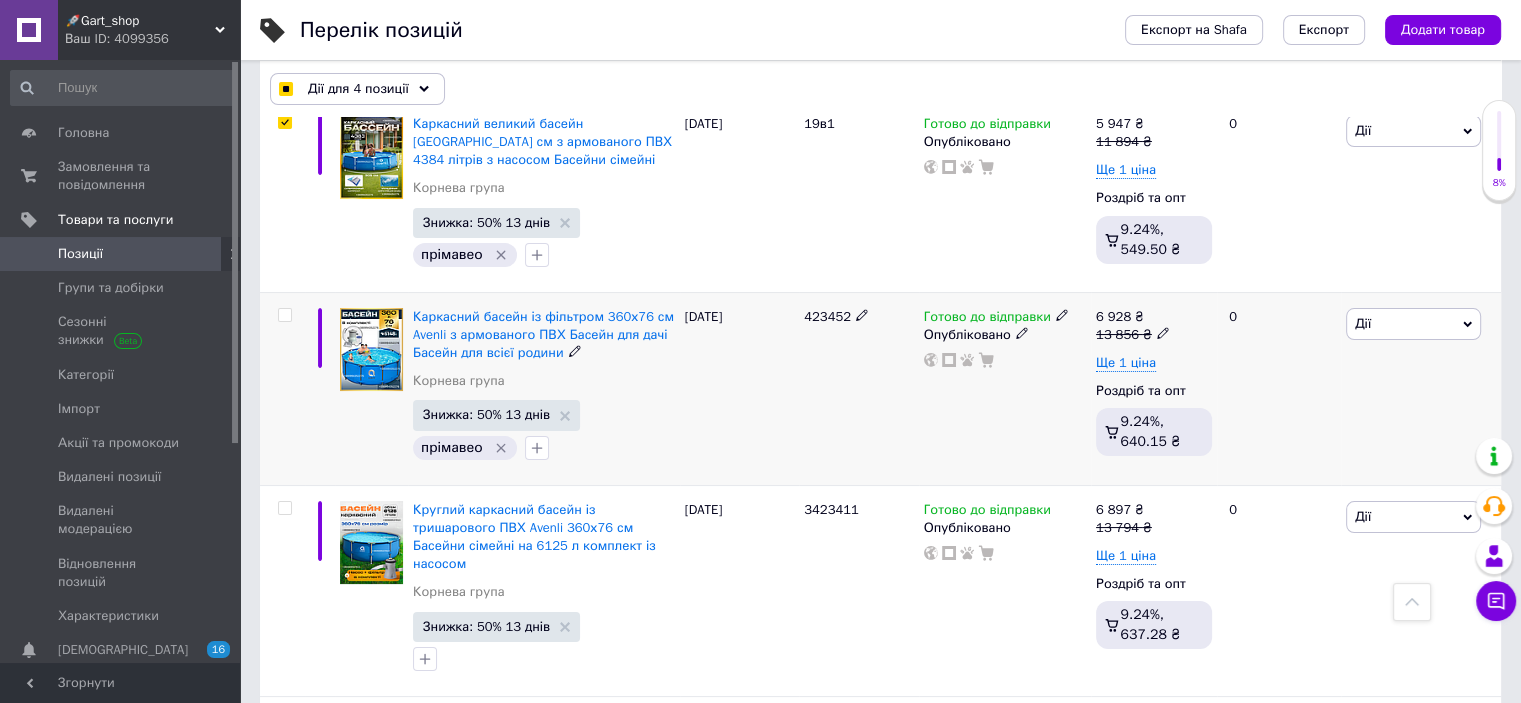 click at bounding box center (284, 315) 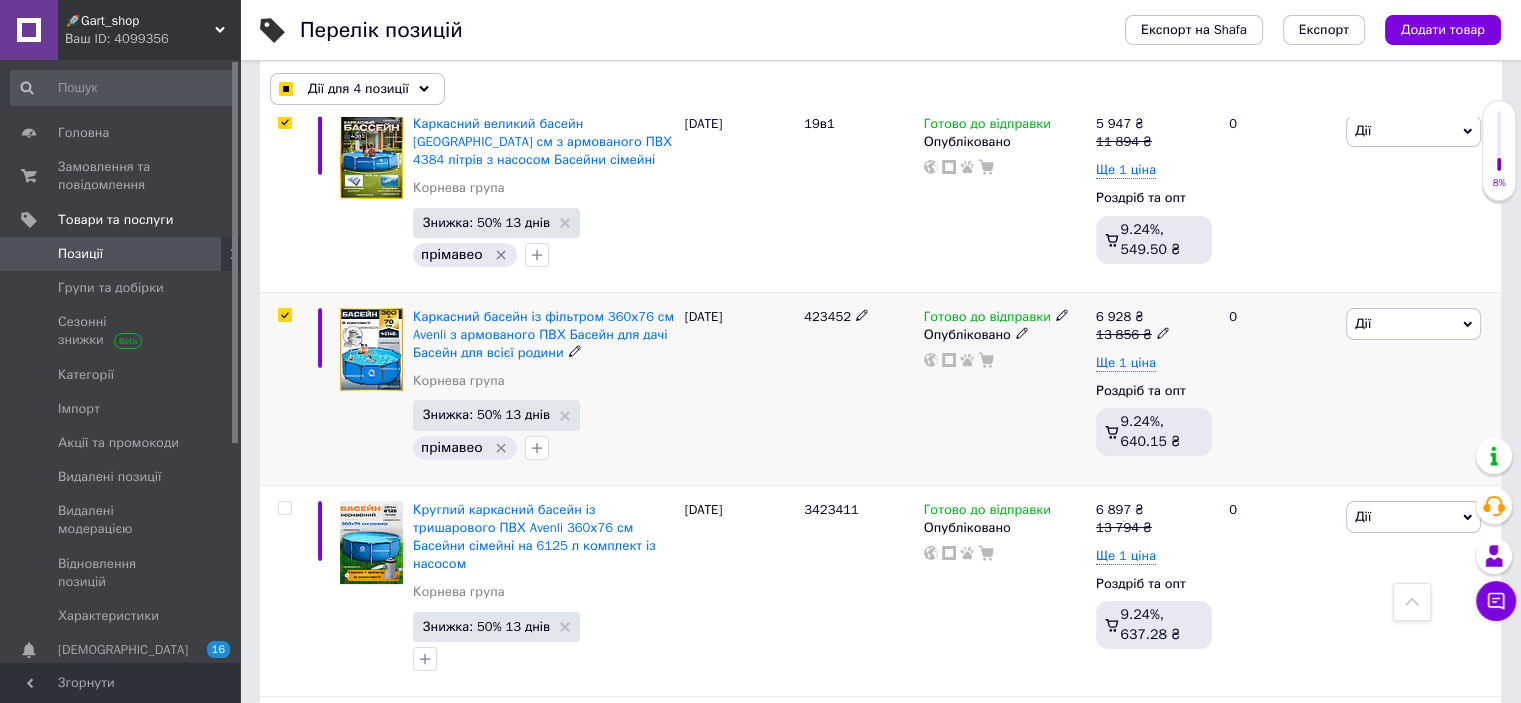 checkbox on "true" 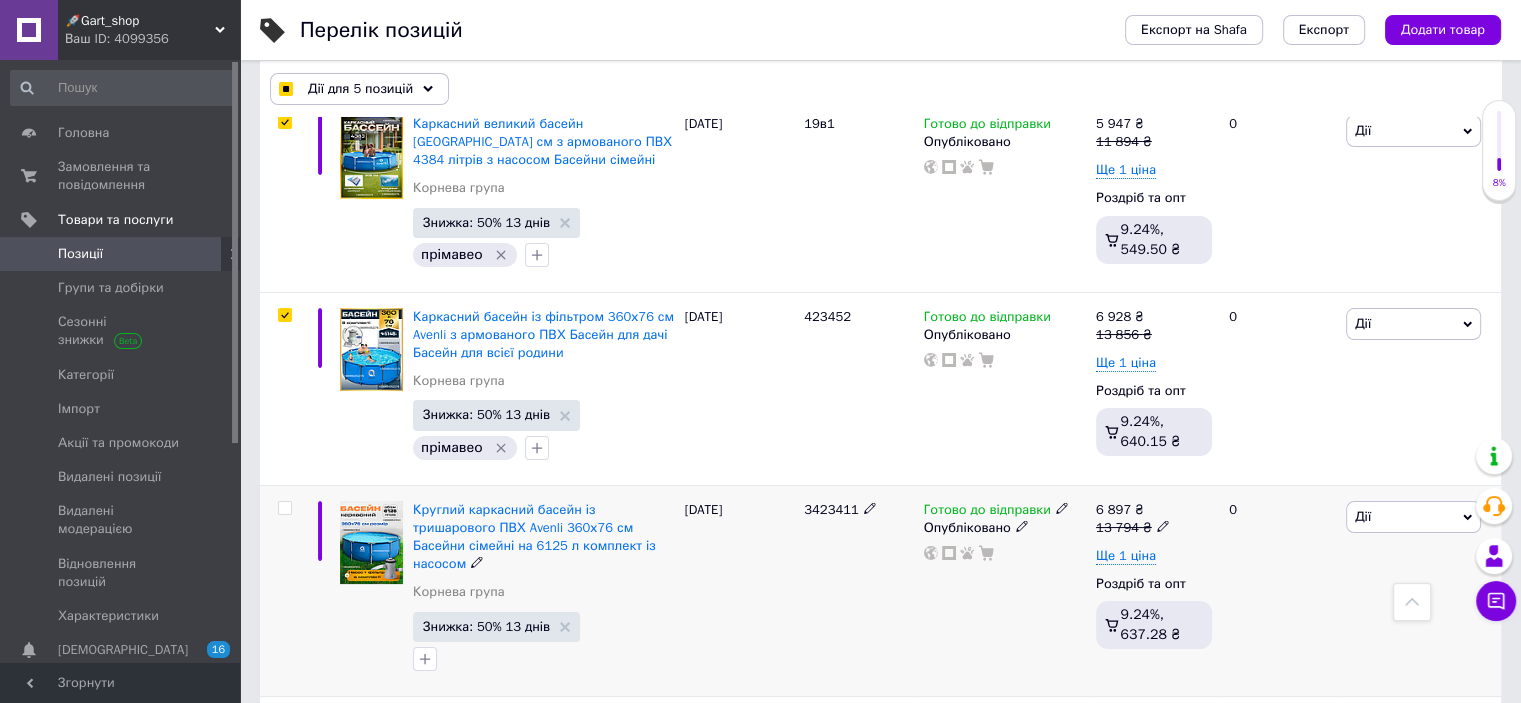 click at bounding box center (284, 508) 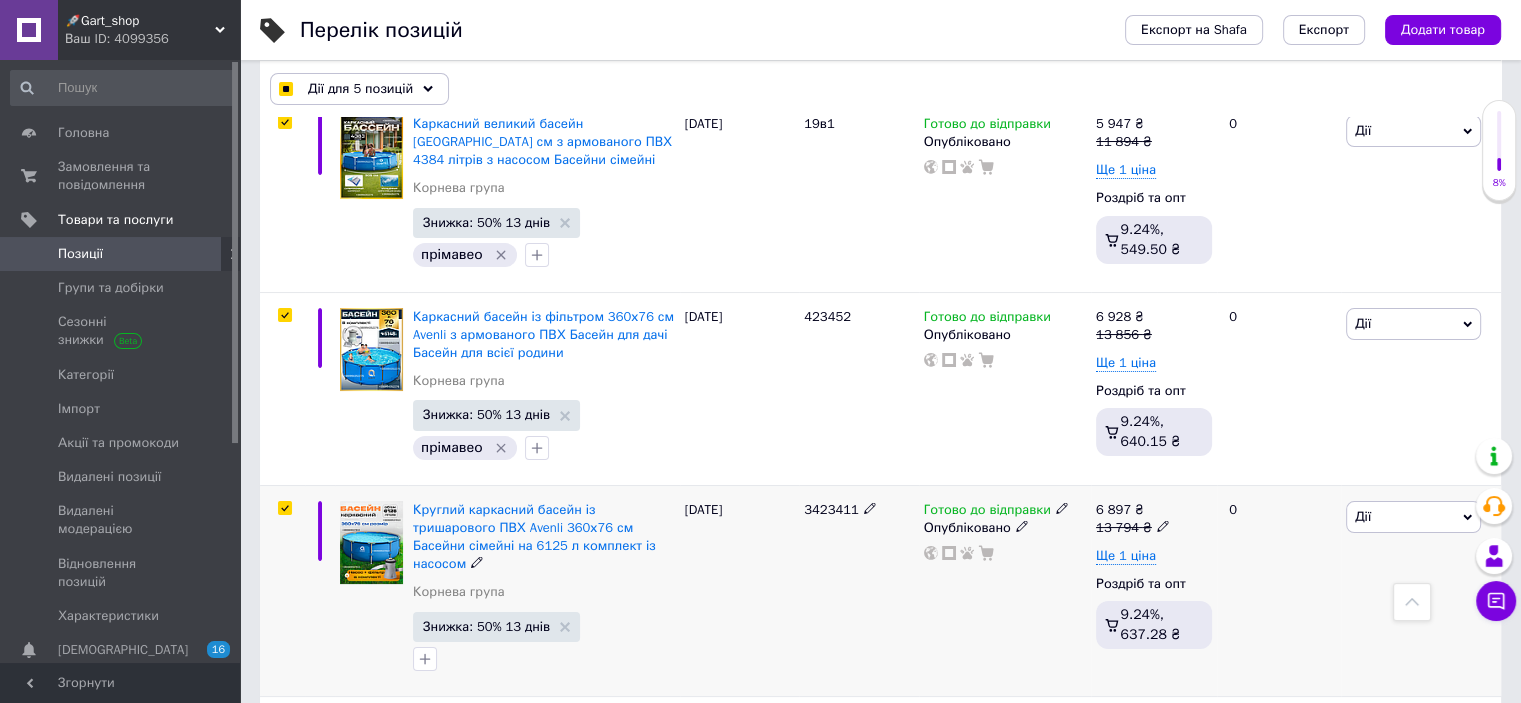 checkbox on "true" 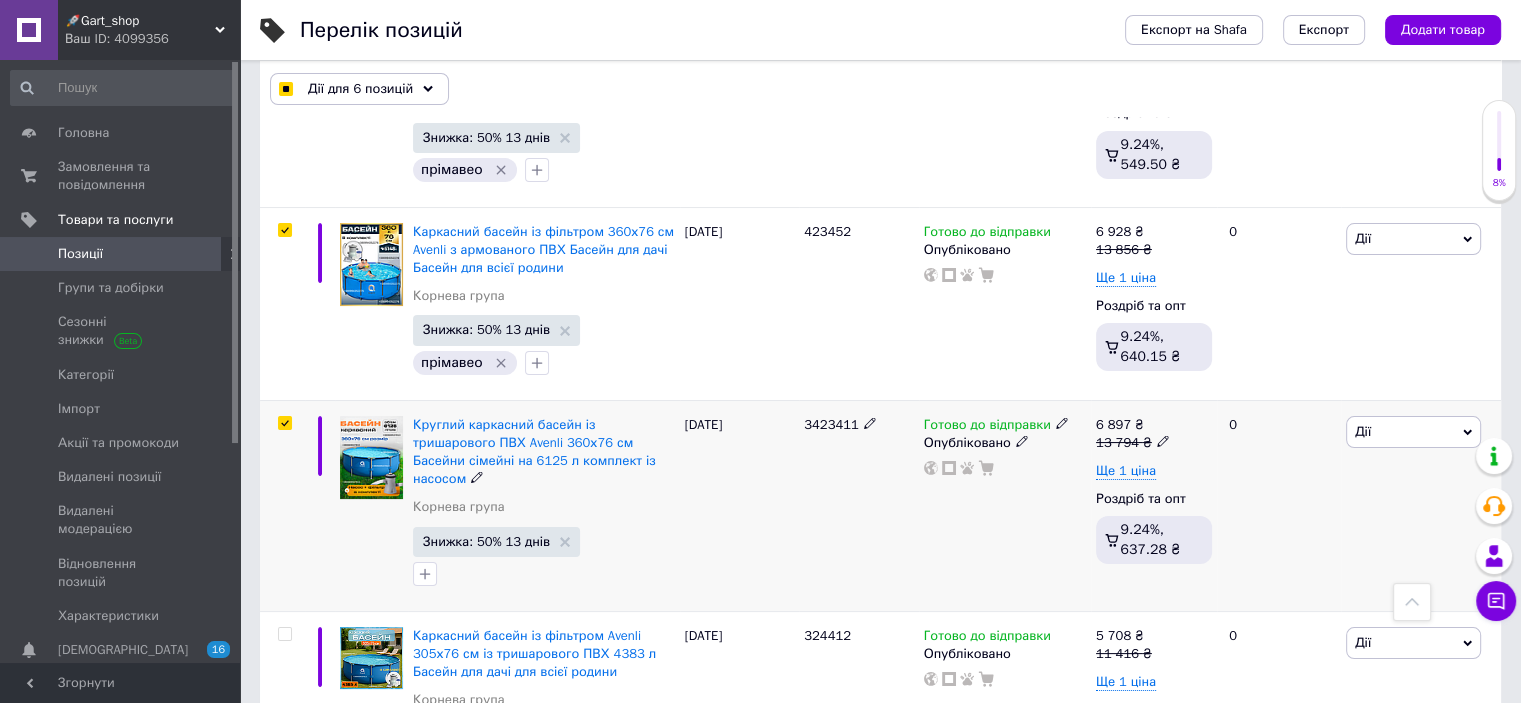 scroll, scrollTop: 7999, scrollLeft: 0, axis: vertical 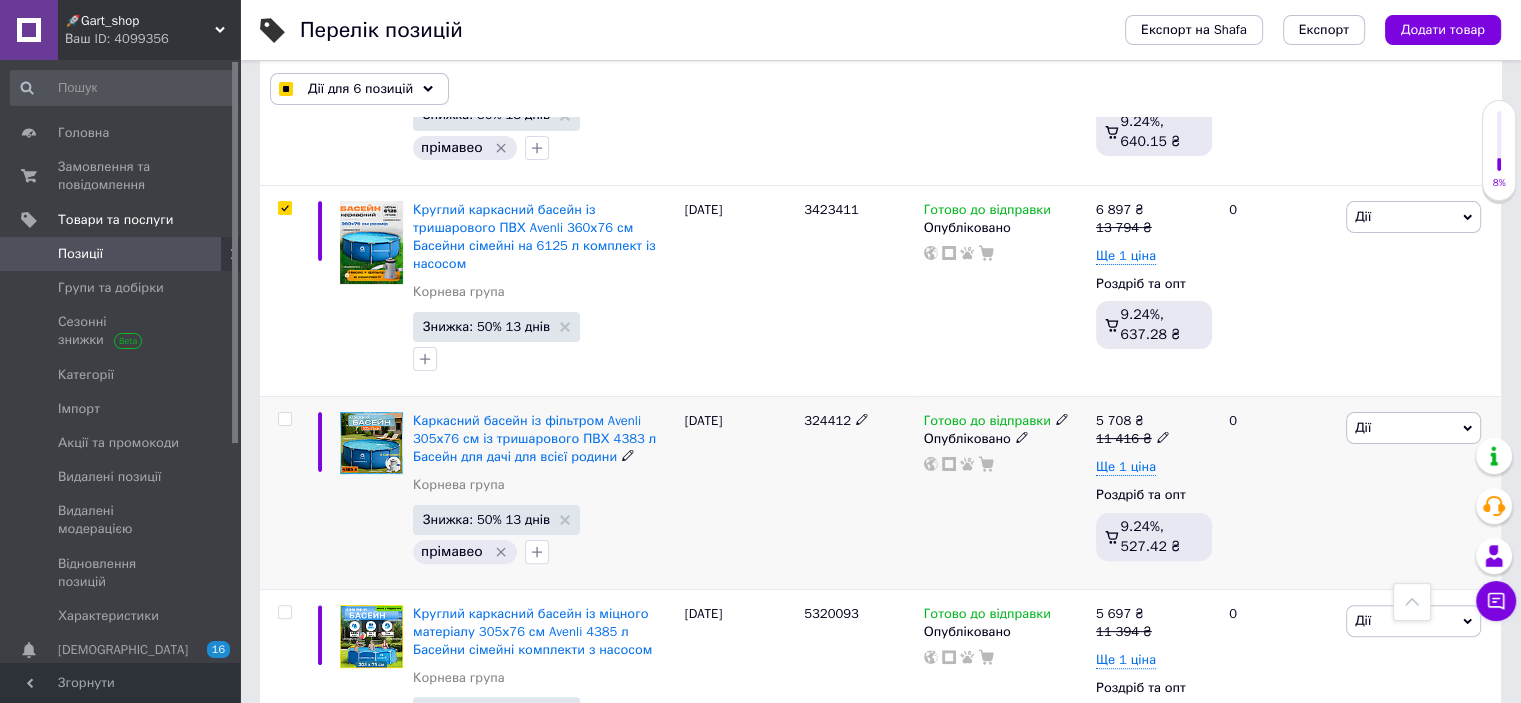 click at bounding box center [284, 419] 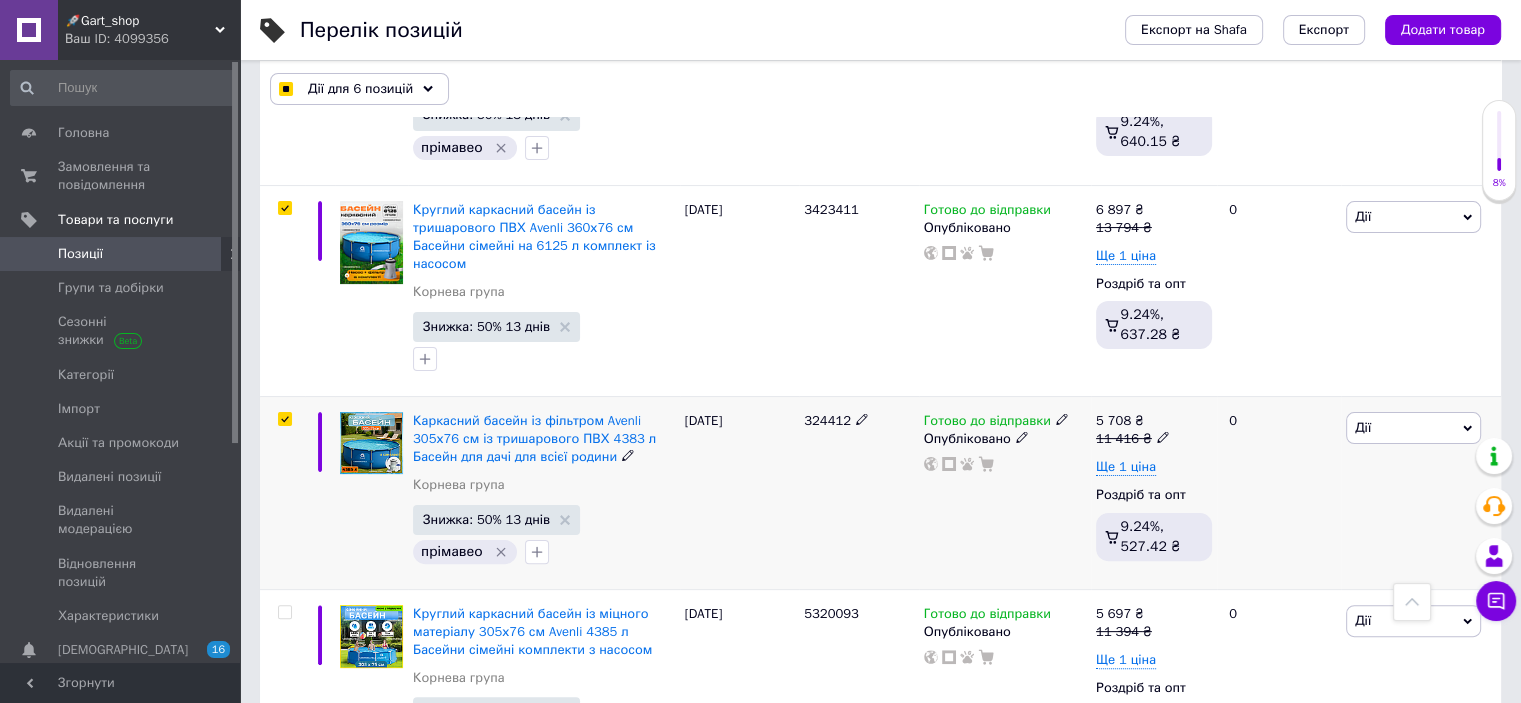 checkbox on "true" 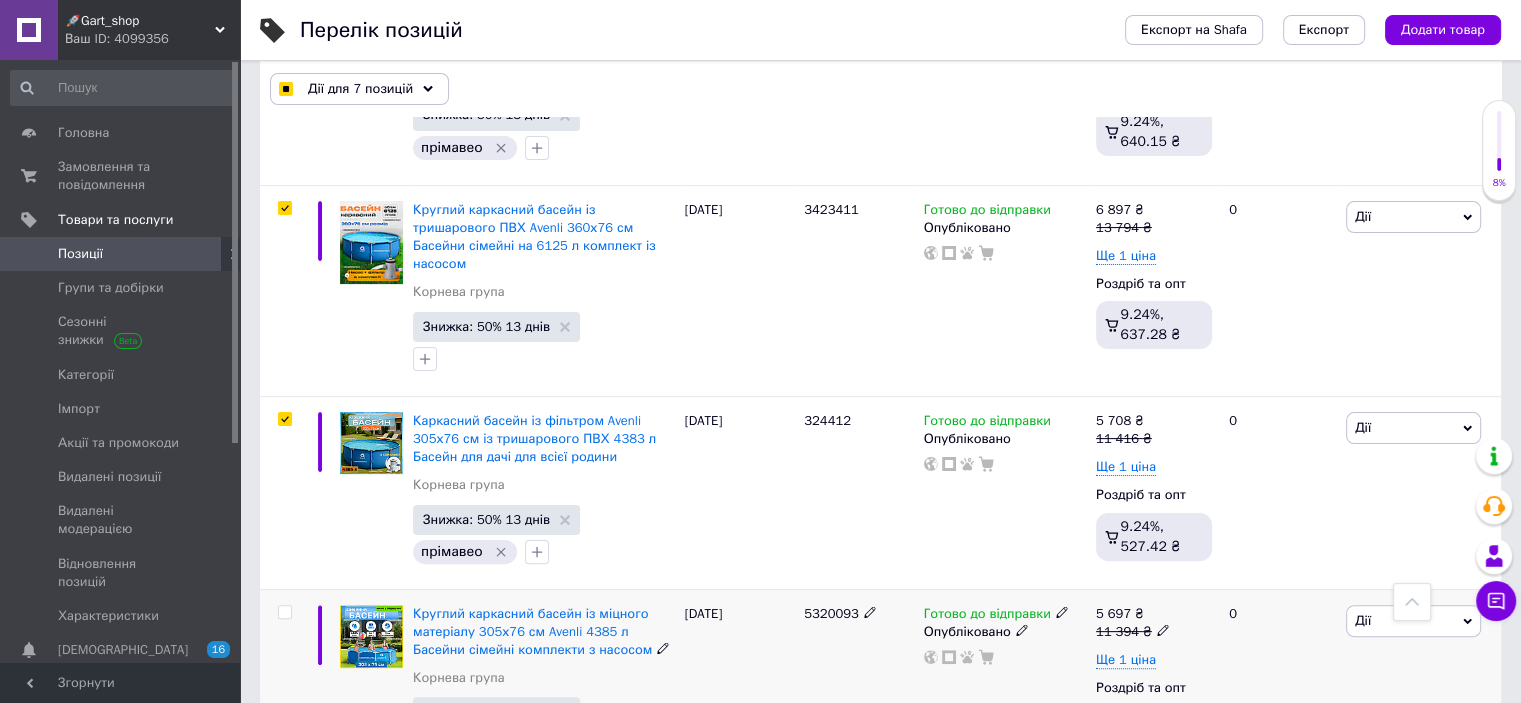 click at bounding box center [284, 612] 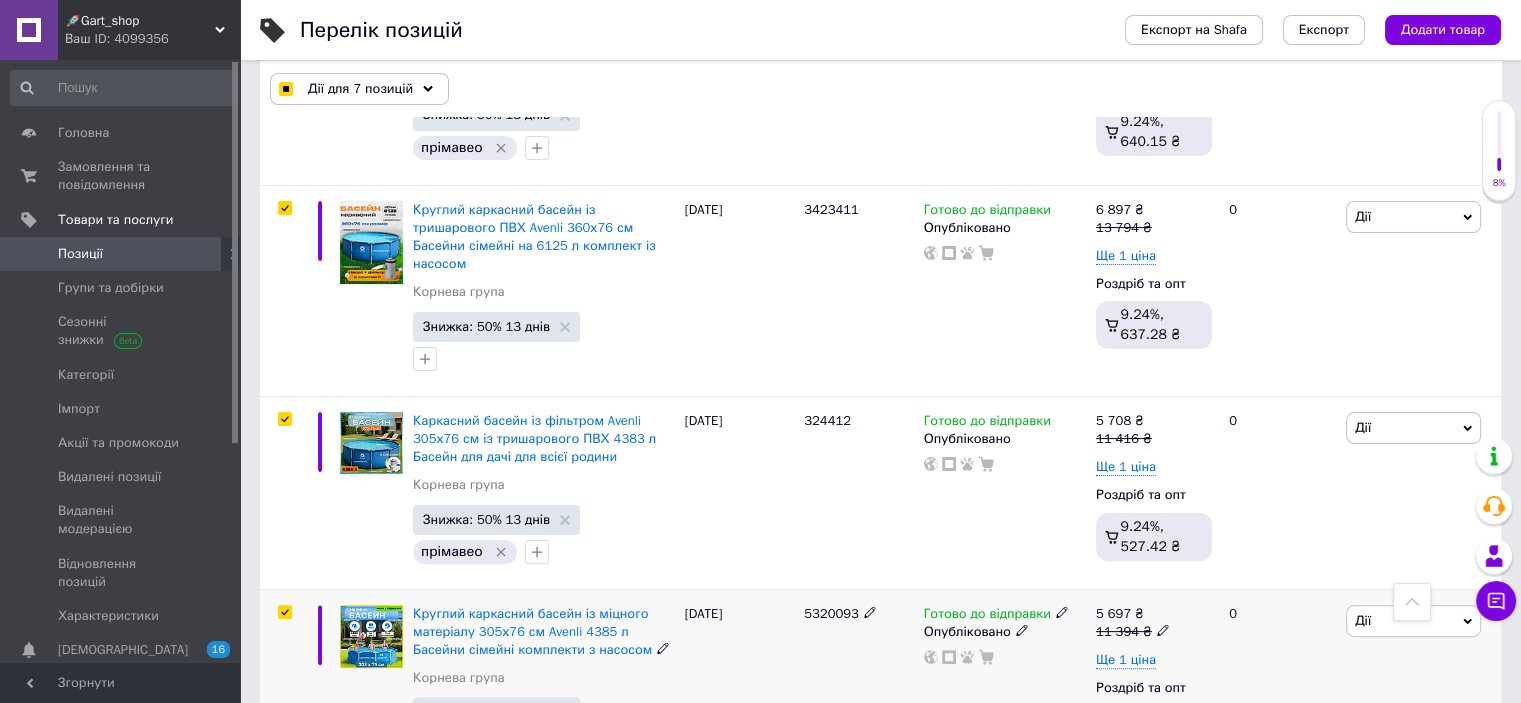 checkbox on "true" 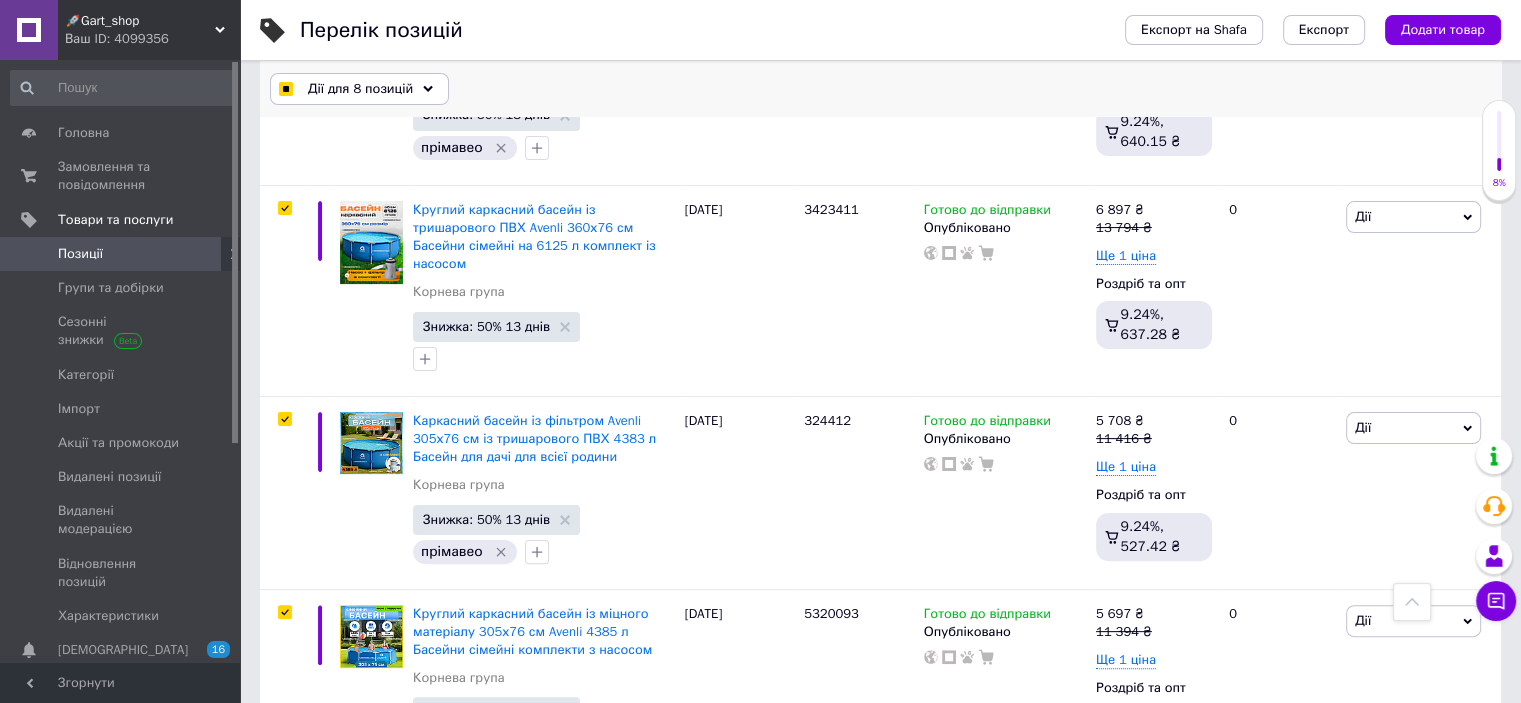 click on "Дії для 8 позицій" at bounding box center (359, 89) 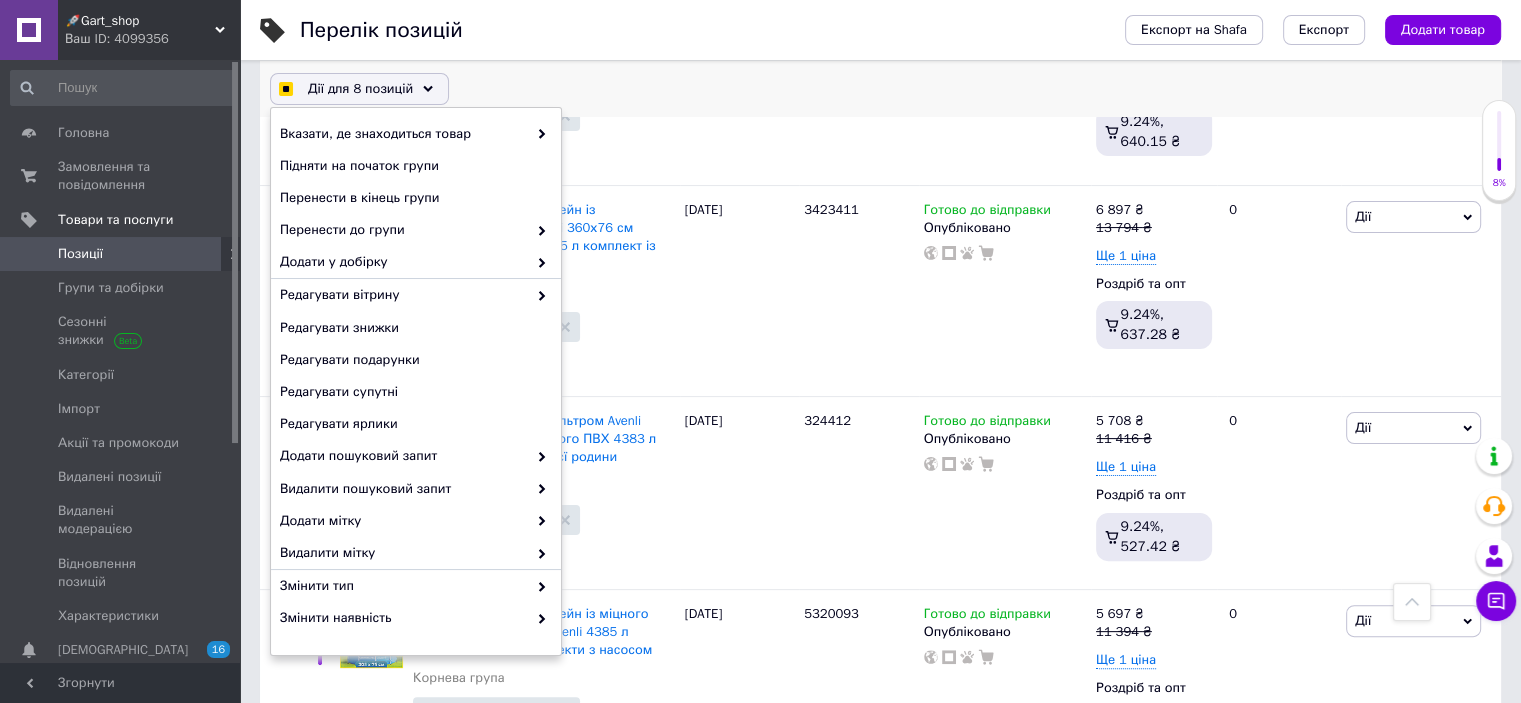 checkbox on "true" 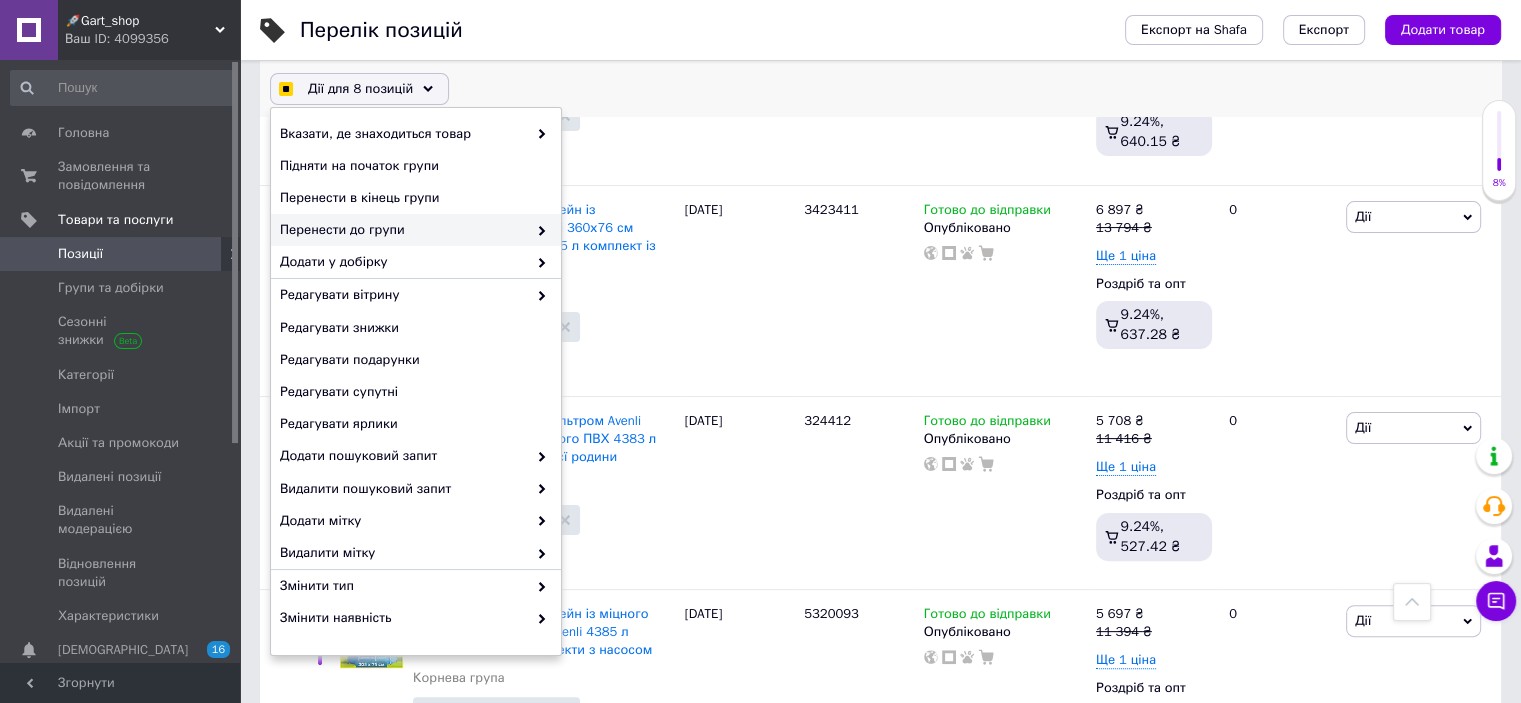 checkbox on "true" 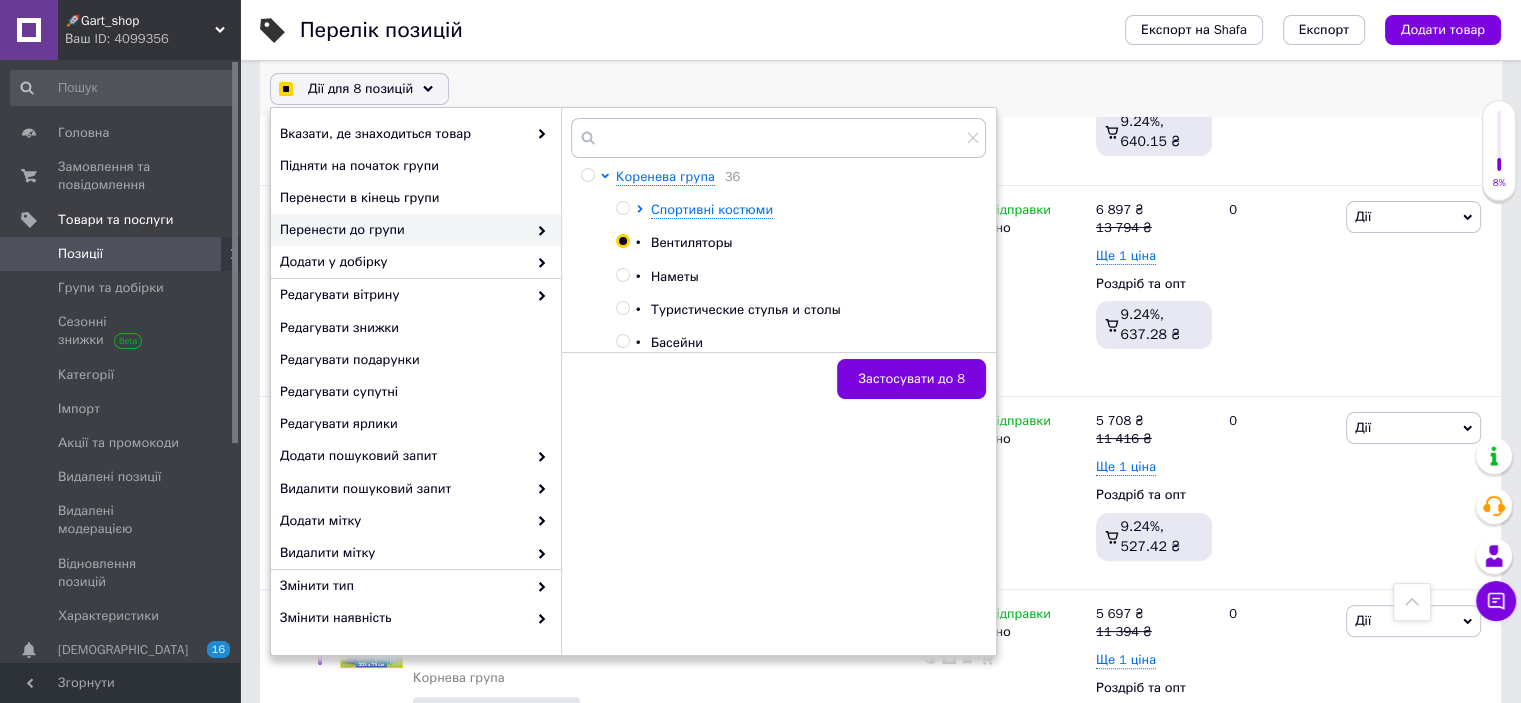 checkbox on "true" 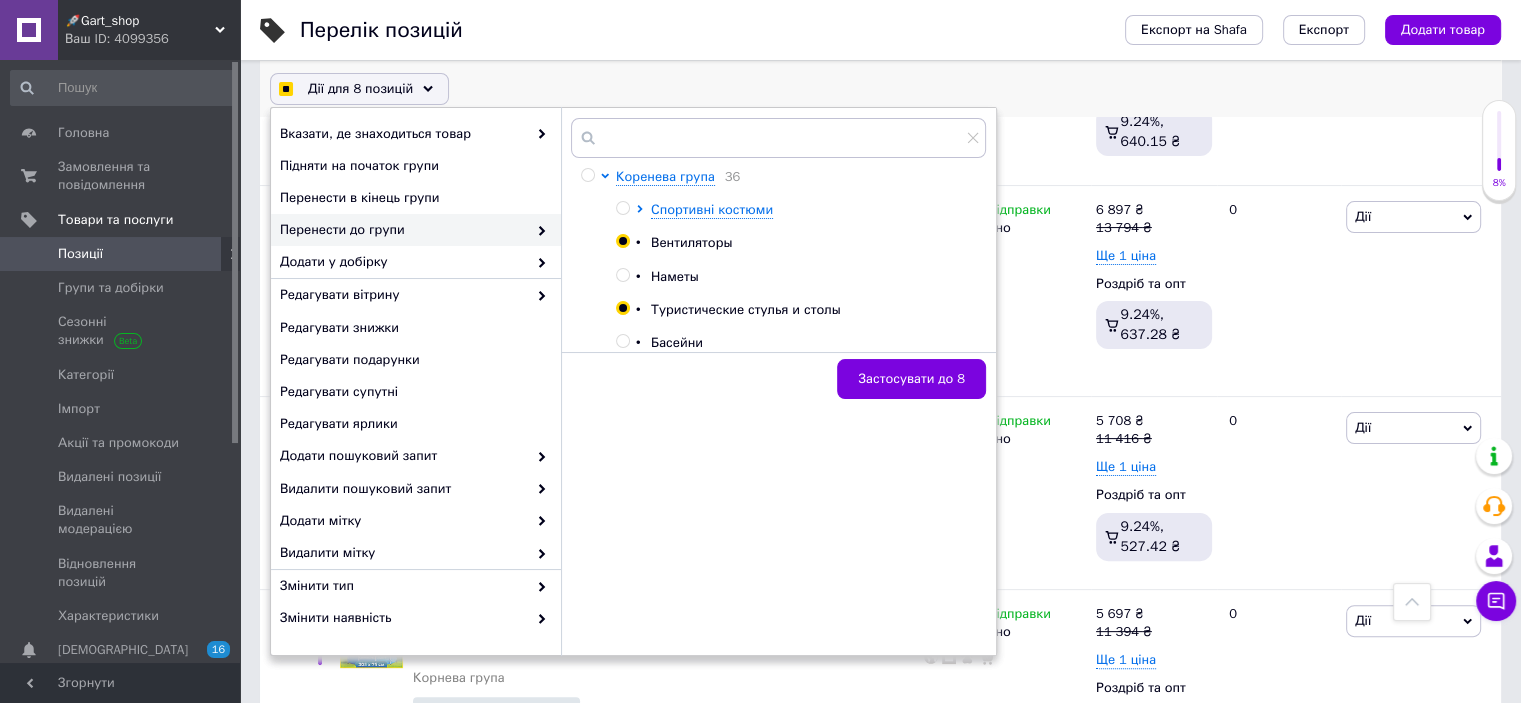 checkbox on "true" 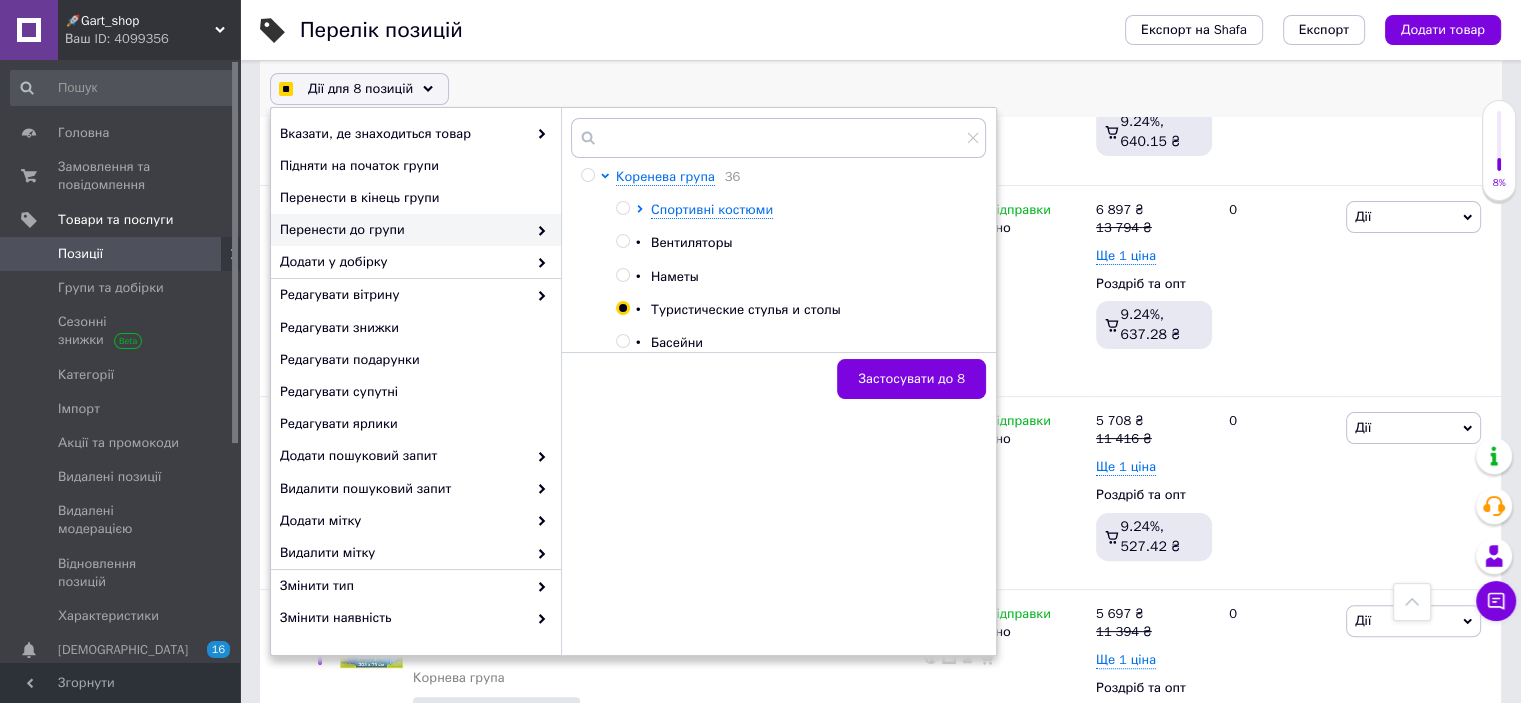 click on "Басейни" at bounding box center [677, 342] 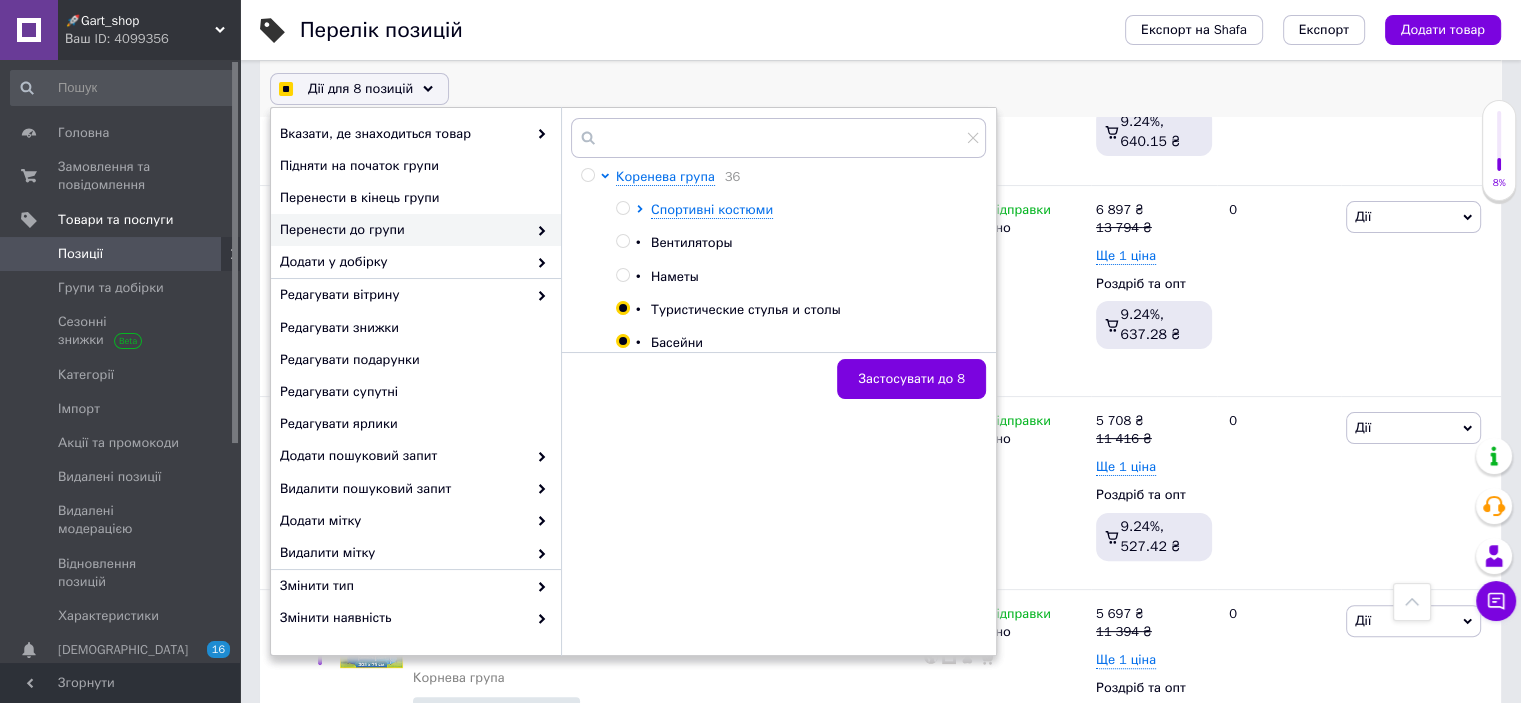 checkbox on "true" 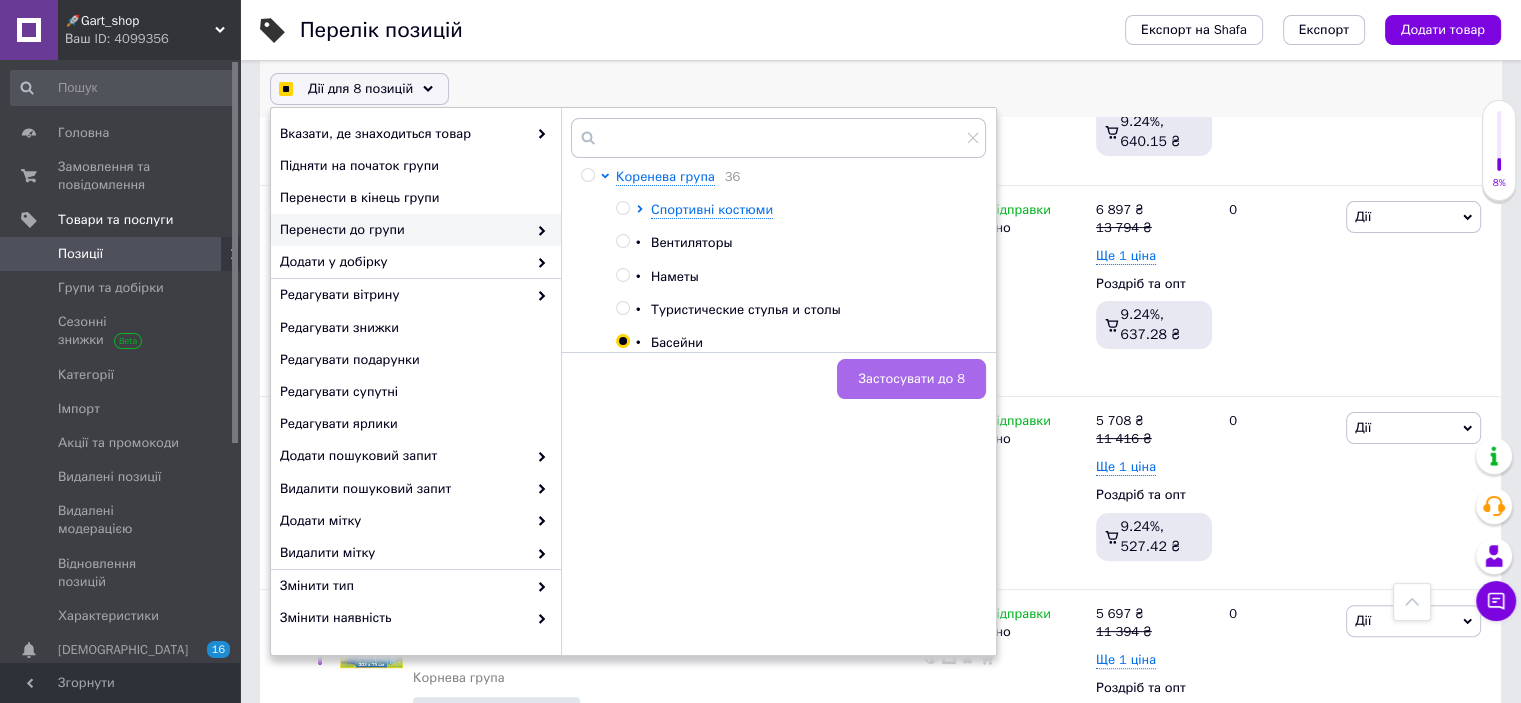 checkbox on "true" 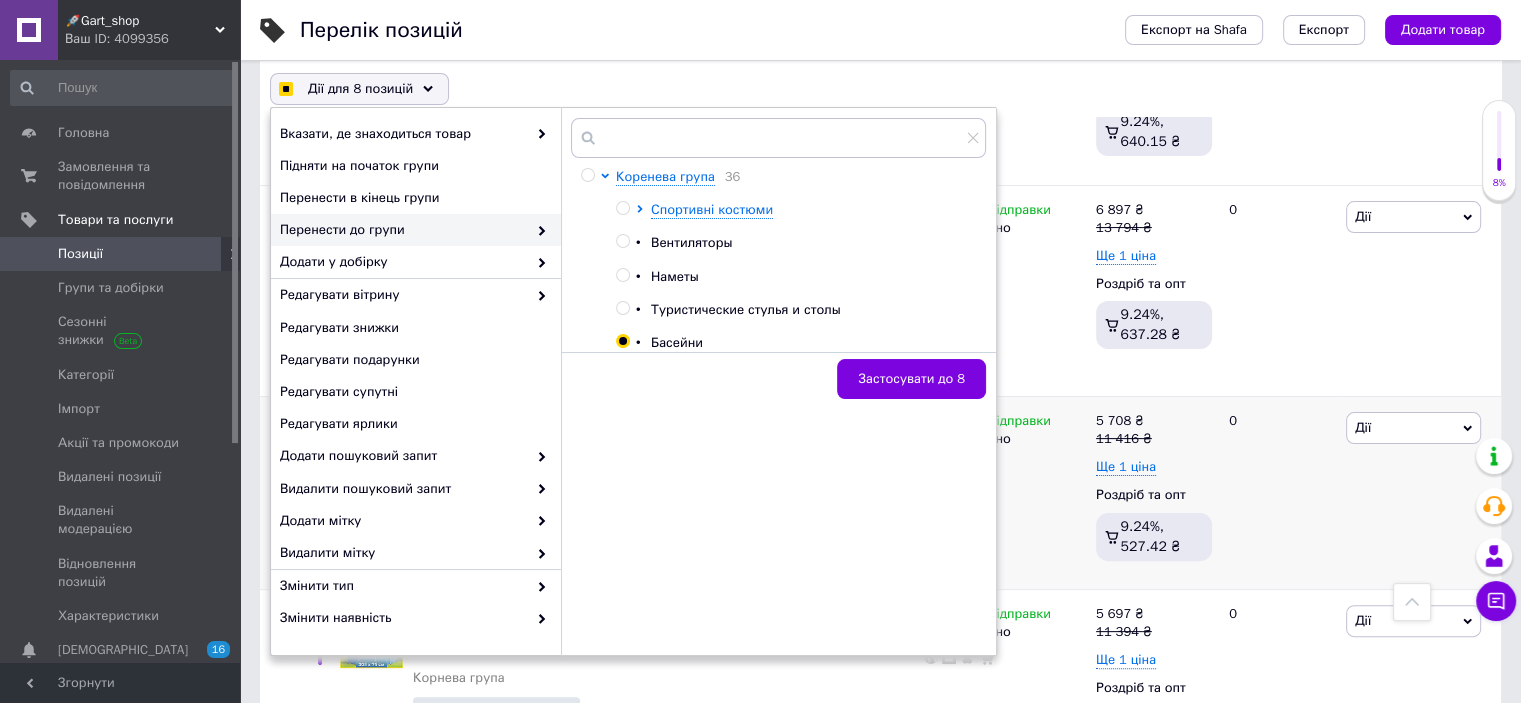 checkbox on "true" 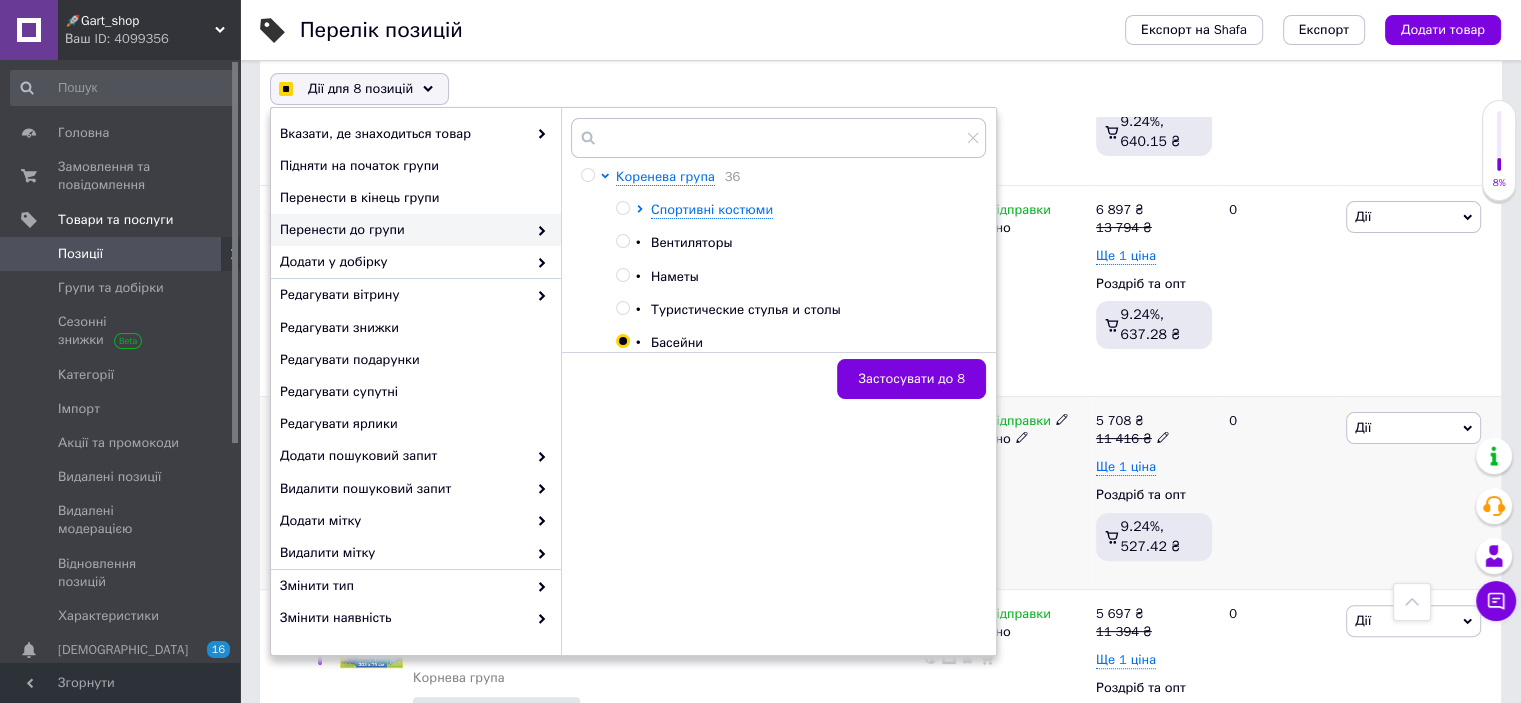 checkbox on "false" 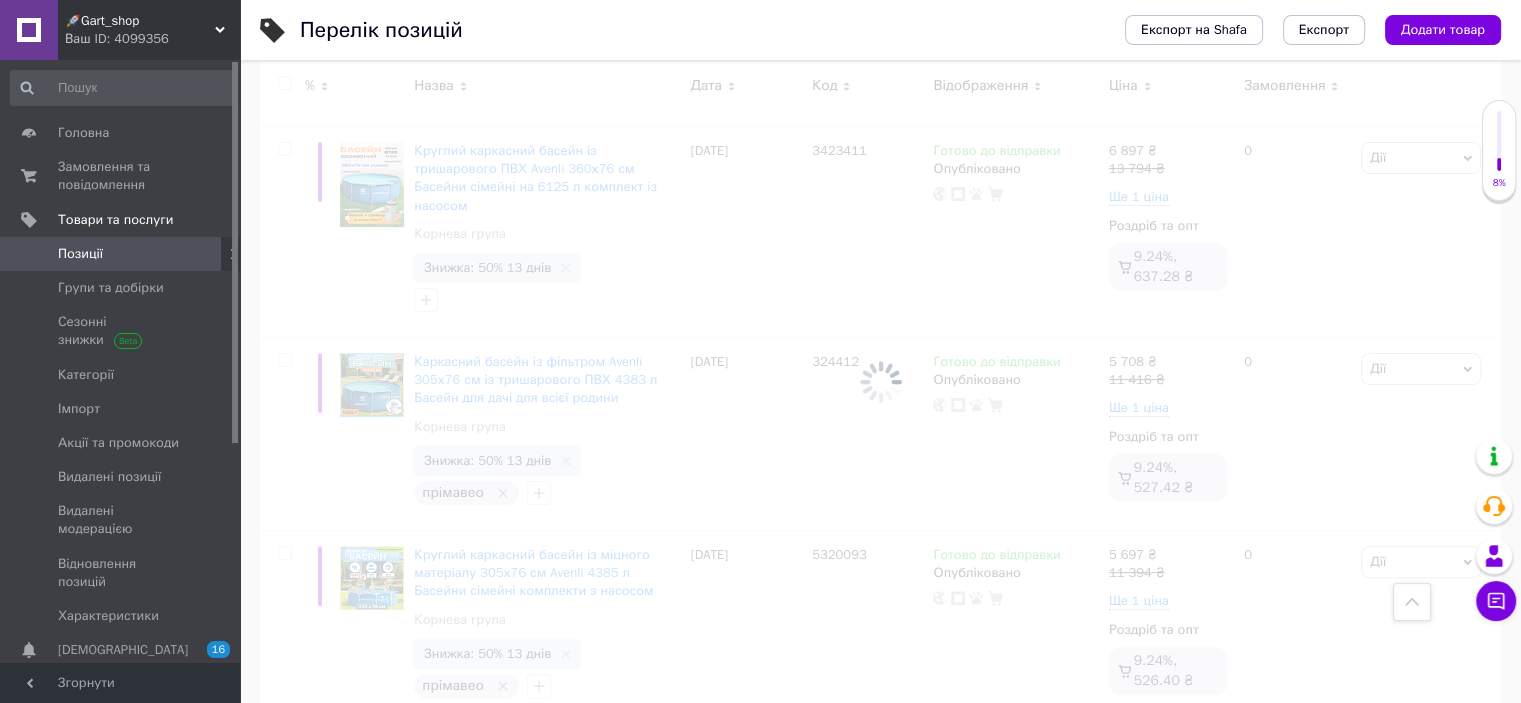 scroll, scrollTop: 8063, scrollLeft: 0, axis: vertical 